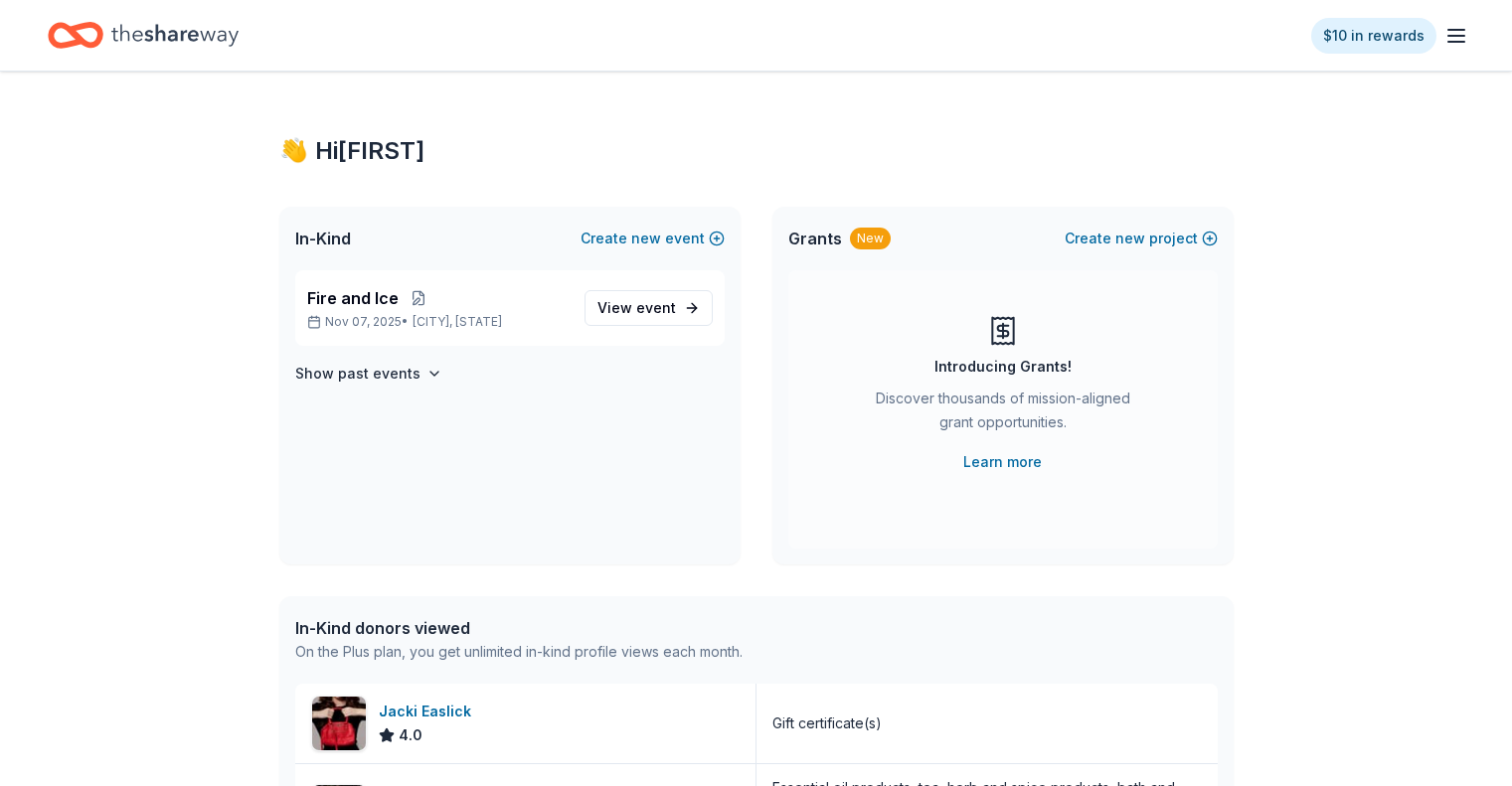 scroll, scrollTop: 0, scrollLeft: 0, axis: both 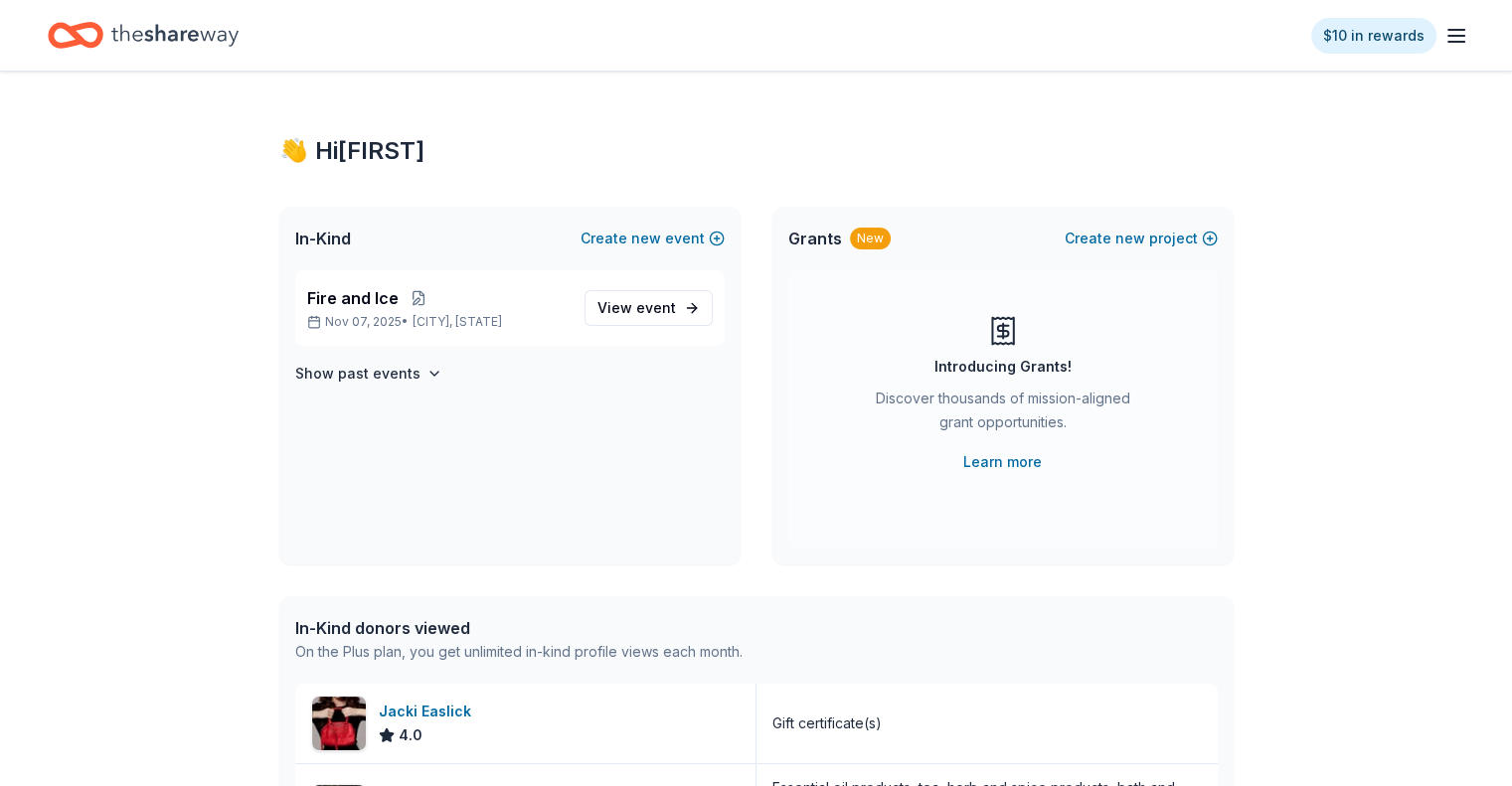 click on "event" at bounding box center [656, 307] 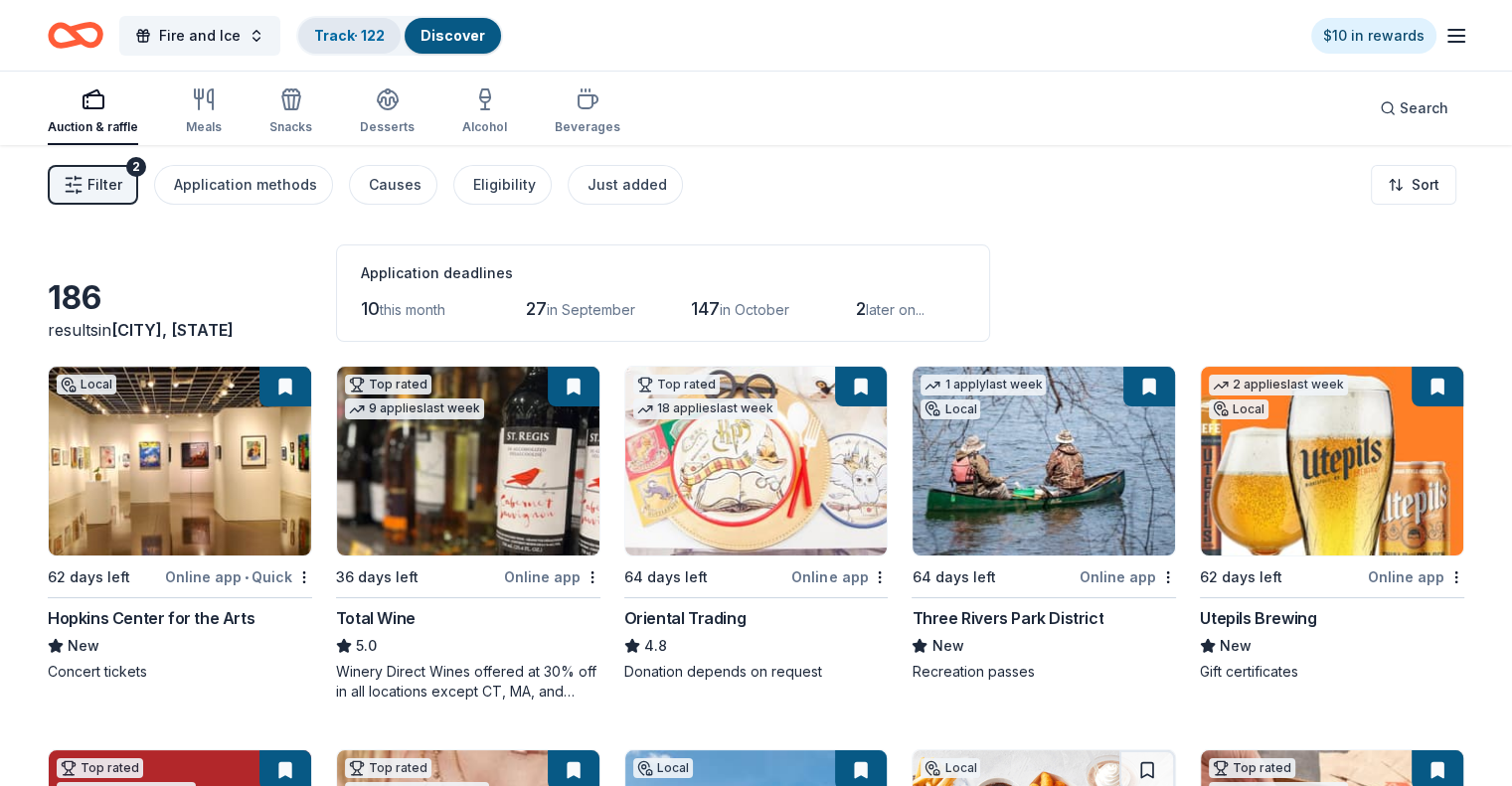 click on "Track  · 122" at bounding box center [349, 35] 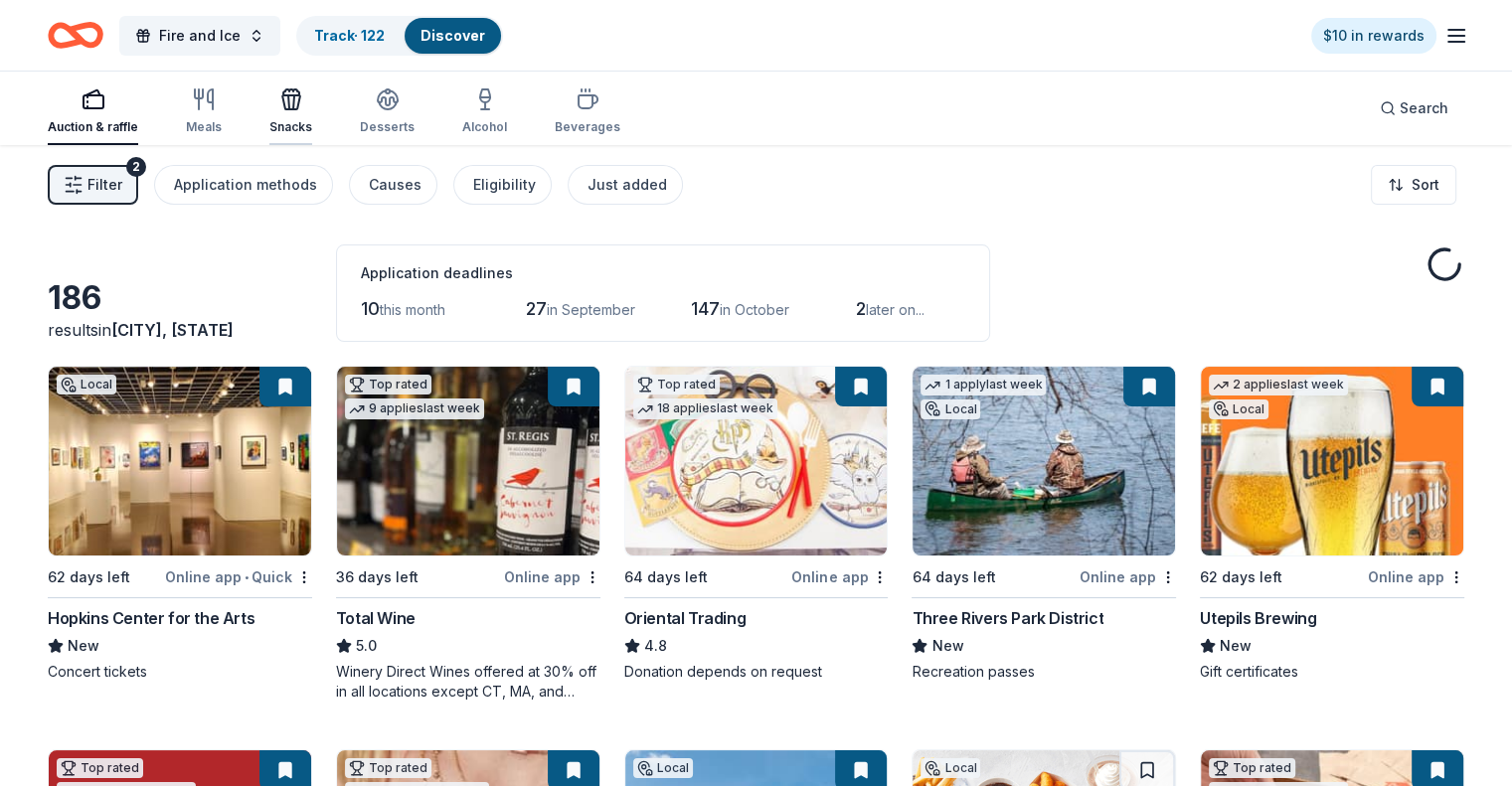scroll, scrollTop: 0, scrollLeft: 0, axis: both 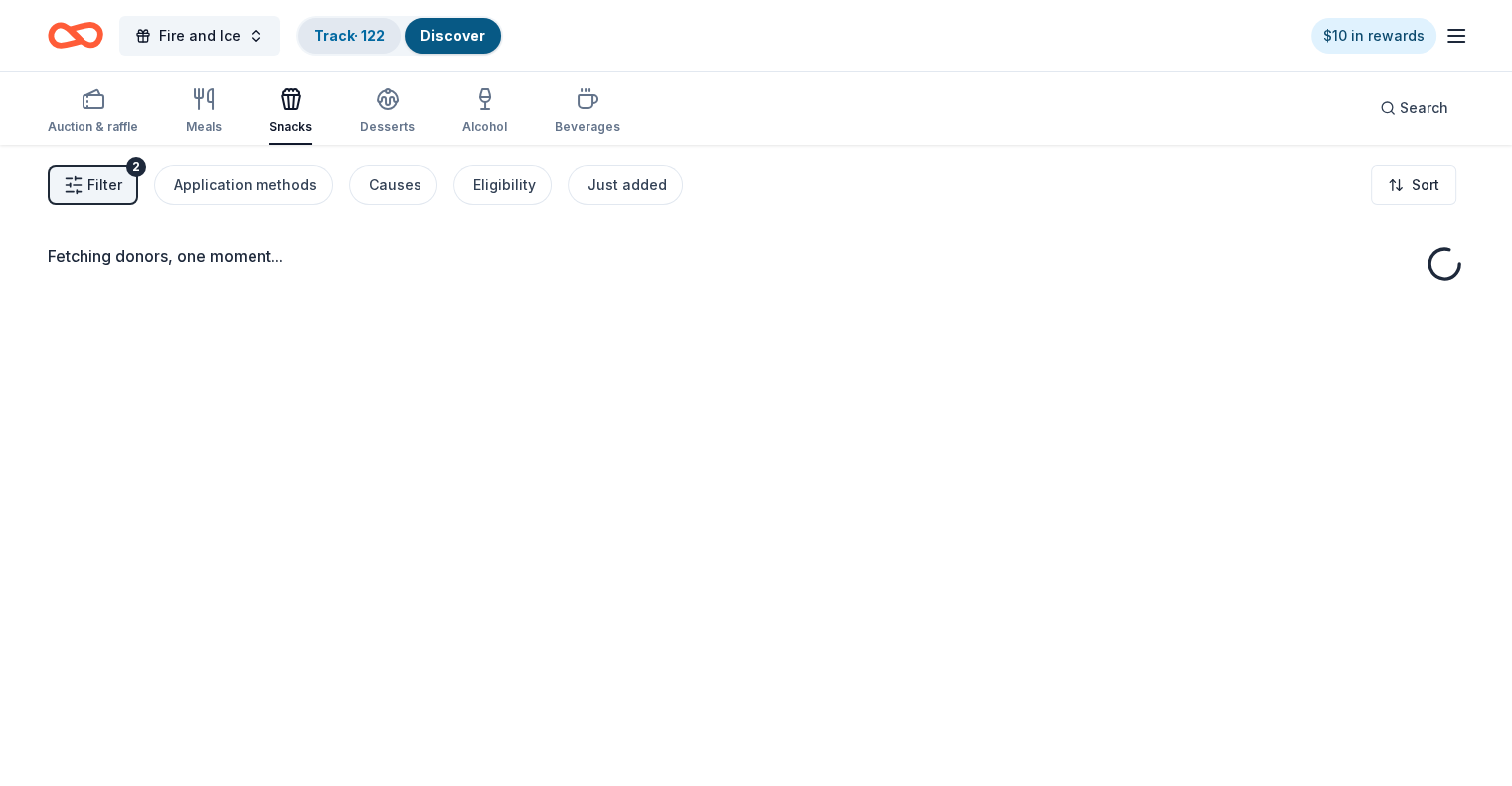 click on "Track  · 122" at bounding box center (349, 36) 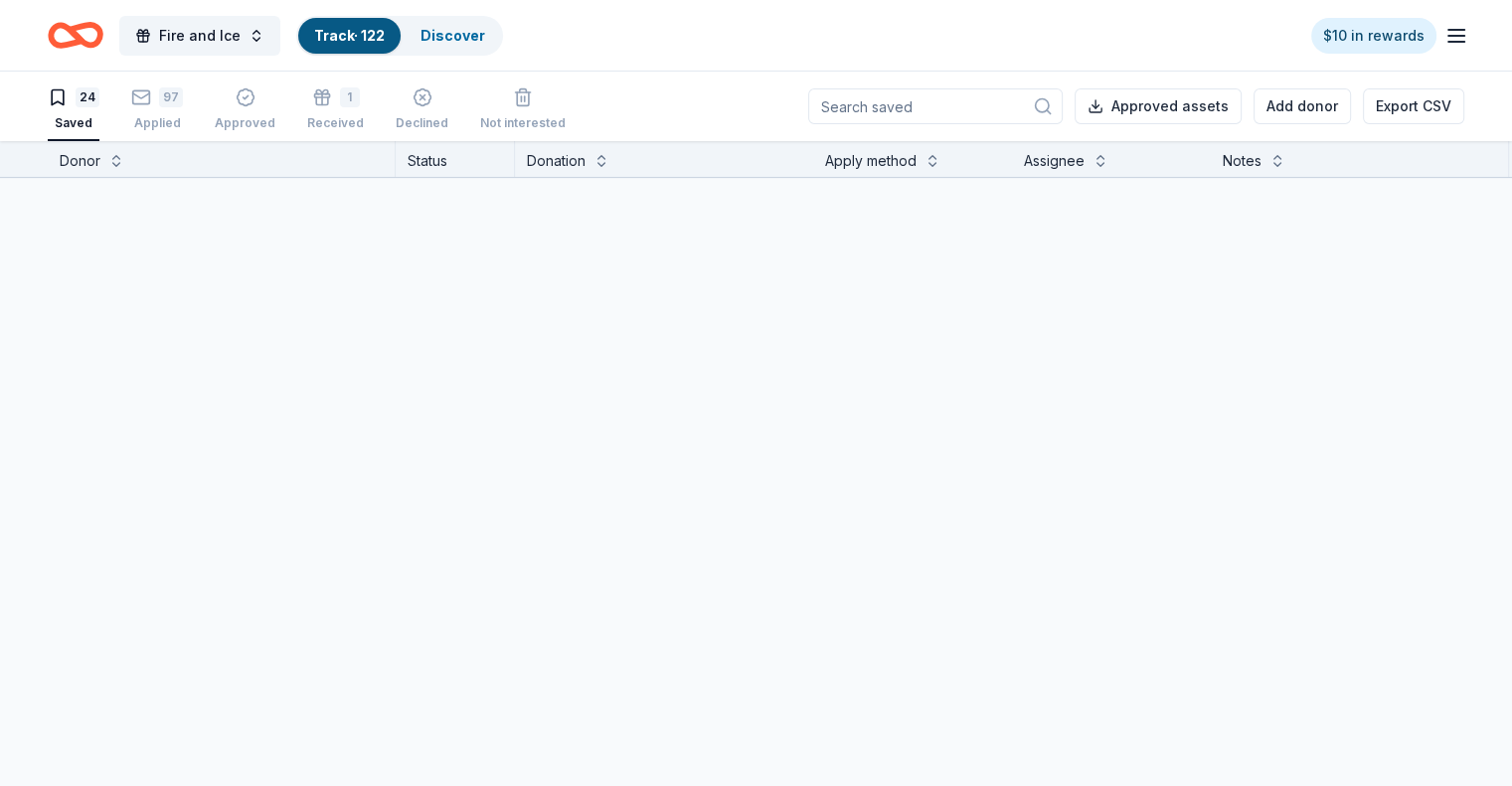 scroll, scrollTop: 0, scrollLeft: 0, axis: both 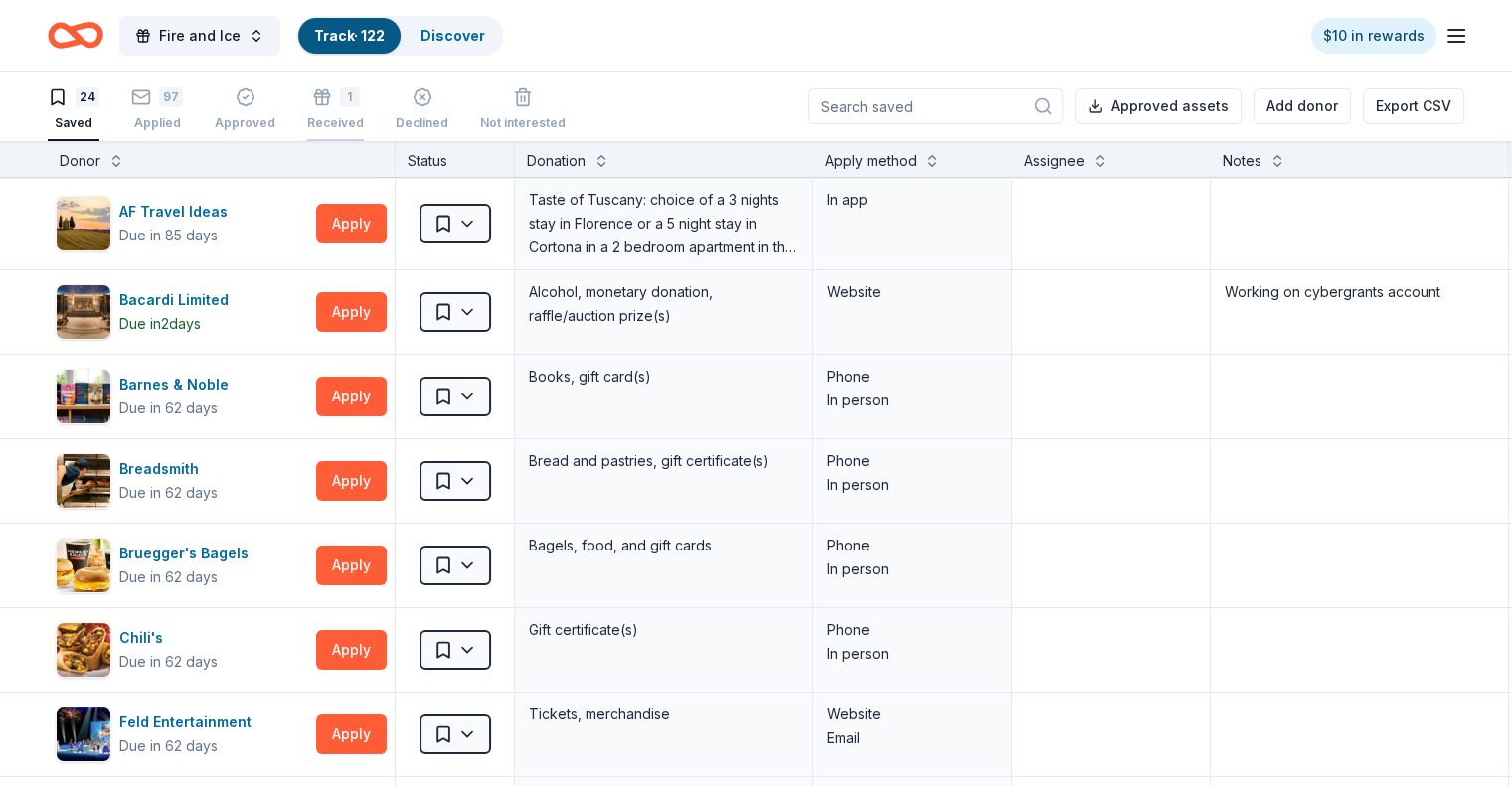click 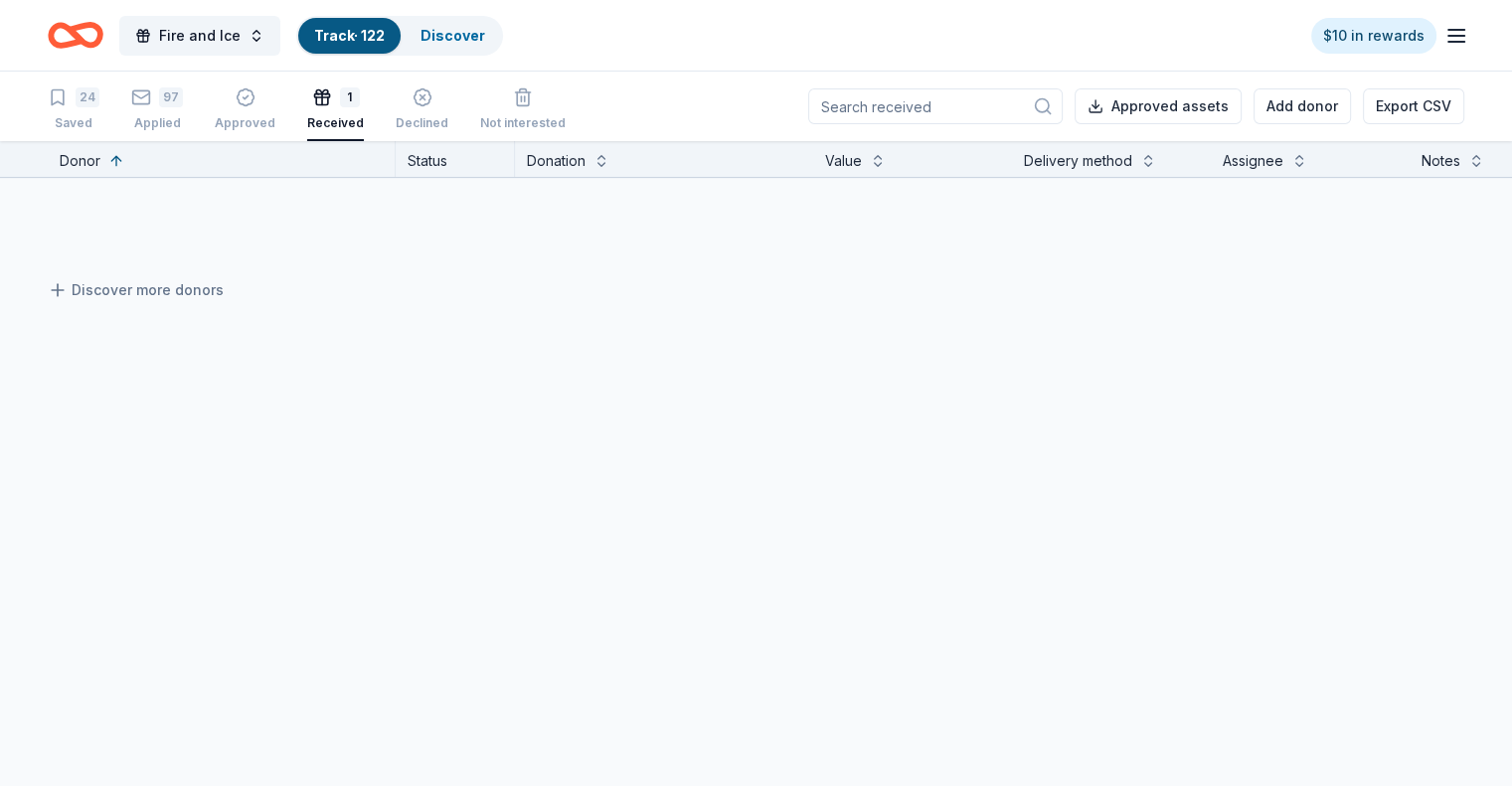 scroll, scrollTop: 0, scrollLeft: 0, axis: both 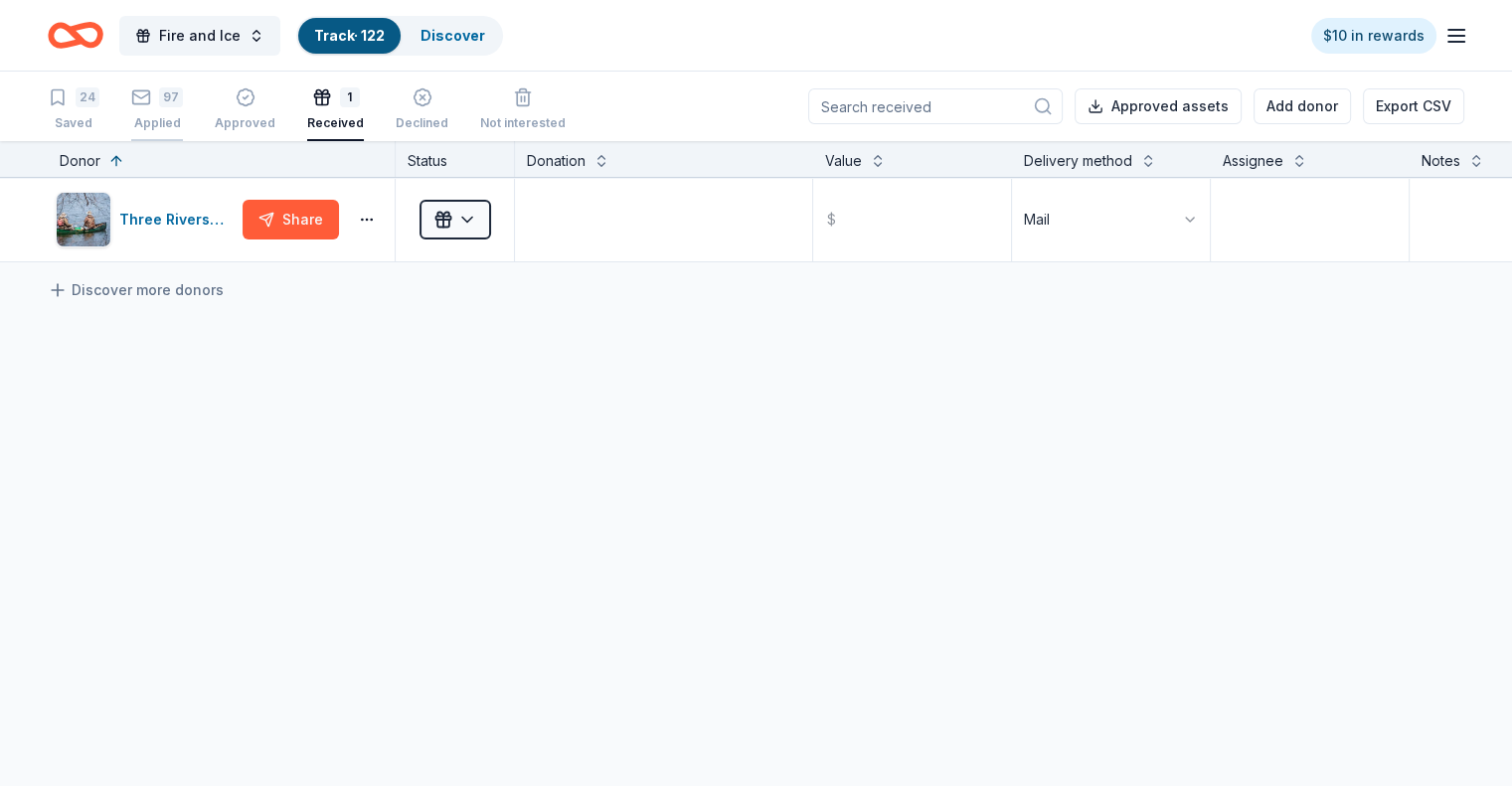 click on "97 Applied" at bounding box center (157, 109) 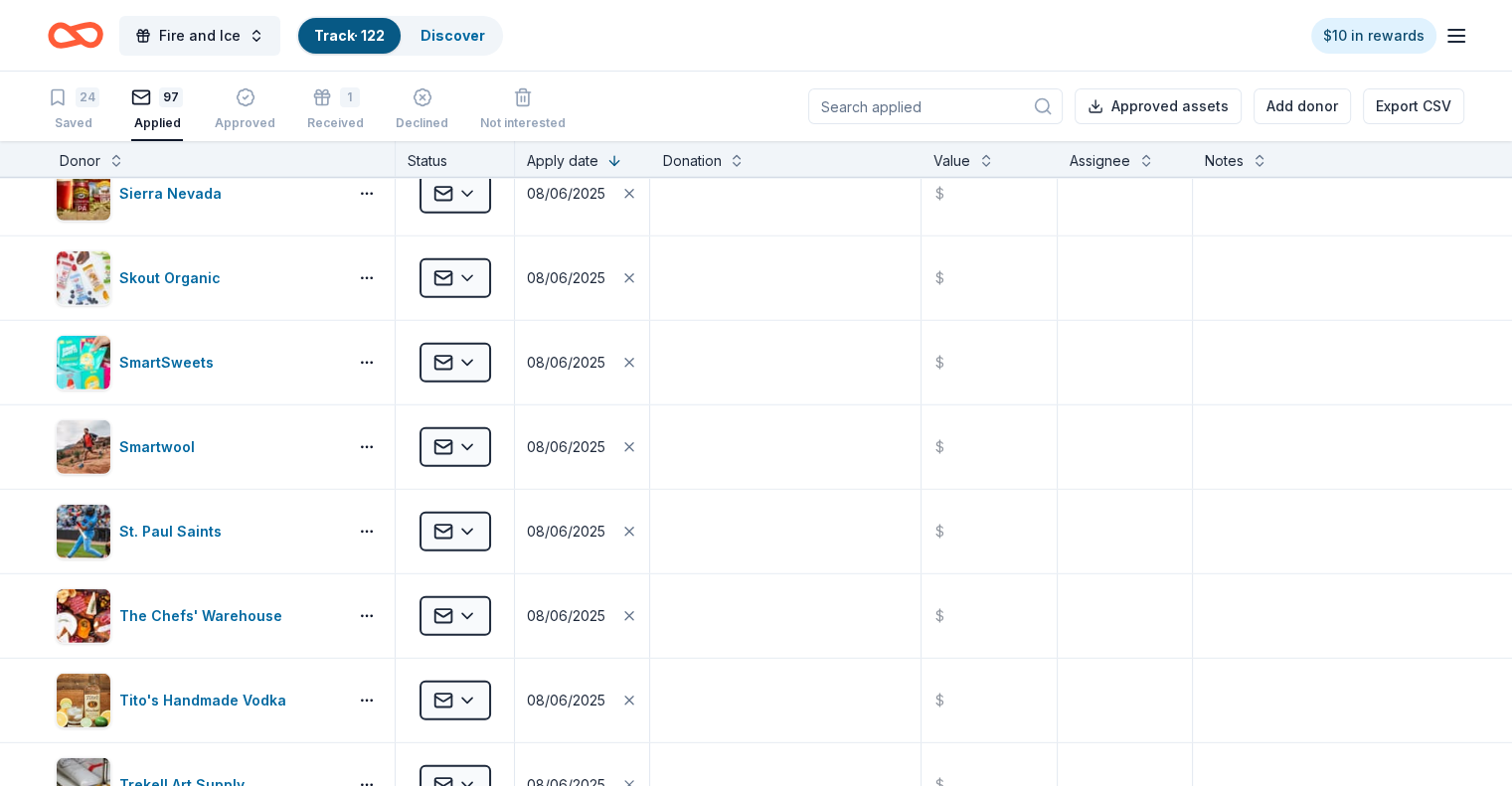 scroll, scrollTop: 7938, scrollLeft: 0, axis: vertical 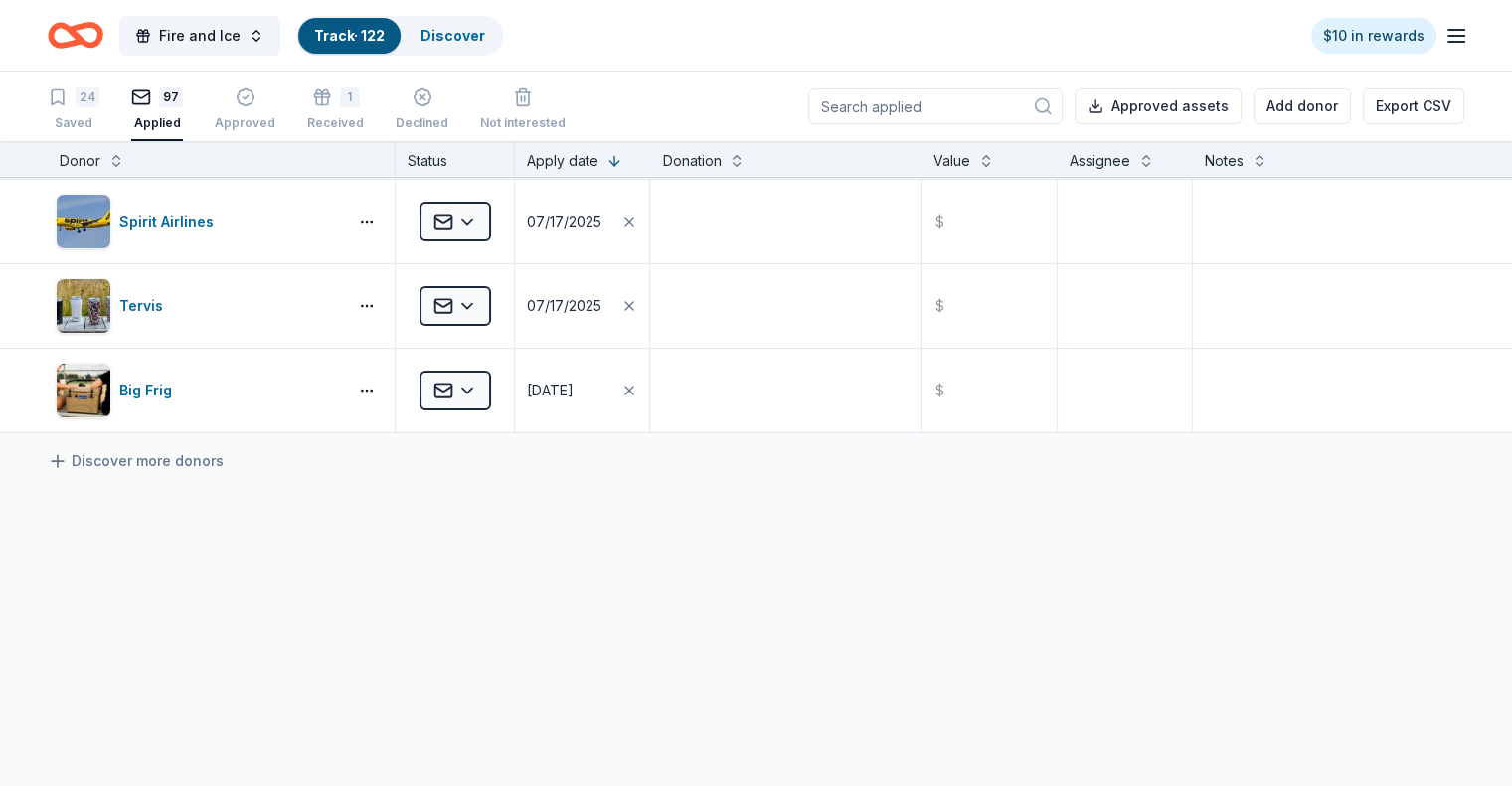 click on "BarkBox Applied 08/07/2025 $ Caribou Coffee Applied 08/07/2025 $ Circle K Applied 08/07/2025 $ Dixie Vodka Applied 08/07/2025 $ doTERRA Applied 08/07/2025 $ Drybar Applied 08/07/2025 $ Eagles Nest Outfitters Applied 08/07/2025 $ Emagine Entertainment Applied 08/07/2025 $ Fruition Chocolate Works Applied 08/07/2025 $ Garmin Applied 08/07/2025 $ Gerber Gear Applied 08/07/2025 $ Giordano's Applied 08/07/2025 $ gorjana Applied 08/07/2025 $ Half Price Books Applied 08/07/2025 $ Heaven Hill Brands Applied 08/07/2025 $ Hopkins Center for the Arts Applied 08/07/2025 $ HuHot Mongolian Grill Applied 08/07/2025 $ Jolly Pets Applied 08/07/2025 $ KONG Company Applied 08/07/2025 $ Kwik Trip Applied 08/07/2025 $ Lug Applied 08/07/2025 $ Lutsen Mountains Applied 08/07/2025 $ Midwest Machinery Co Applied 08/07/2025 $ Minnesota Lynx Applied 08/07/2025 $ Minnesota Orchestra Applied 08/07/2025 $ Minnesota State Fair Applied 08/07/2025 $ Minnesota Twins Applied 08/07/2025 $ Minnesota Vikings Applied 08/07/2025 $ Nalgene Applied $" at bounding box center [756, -3477] 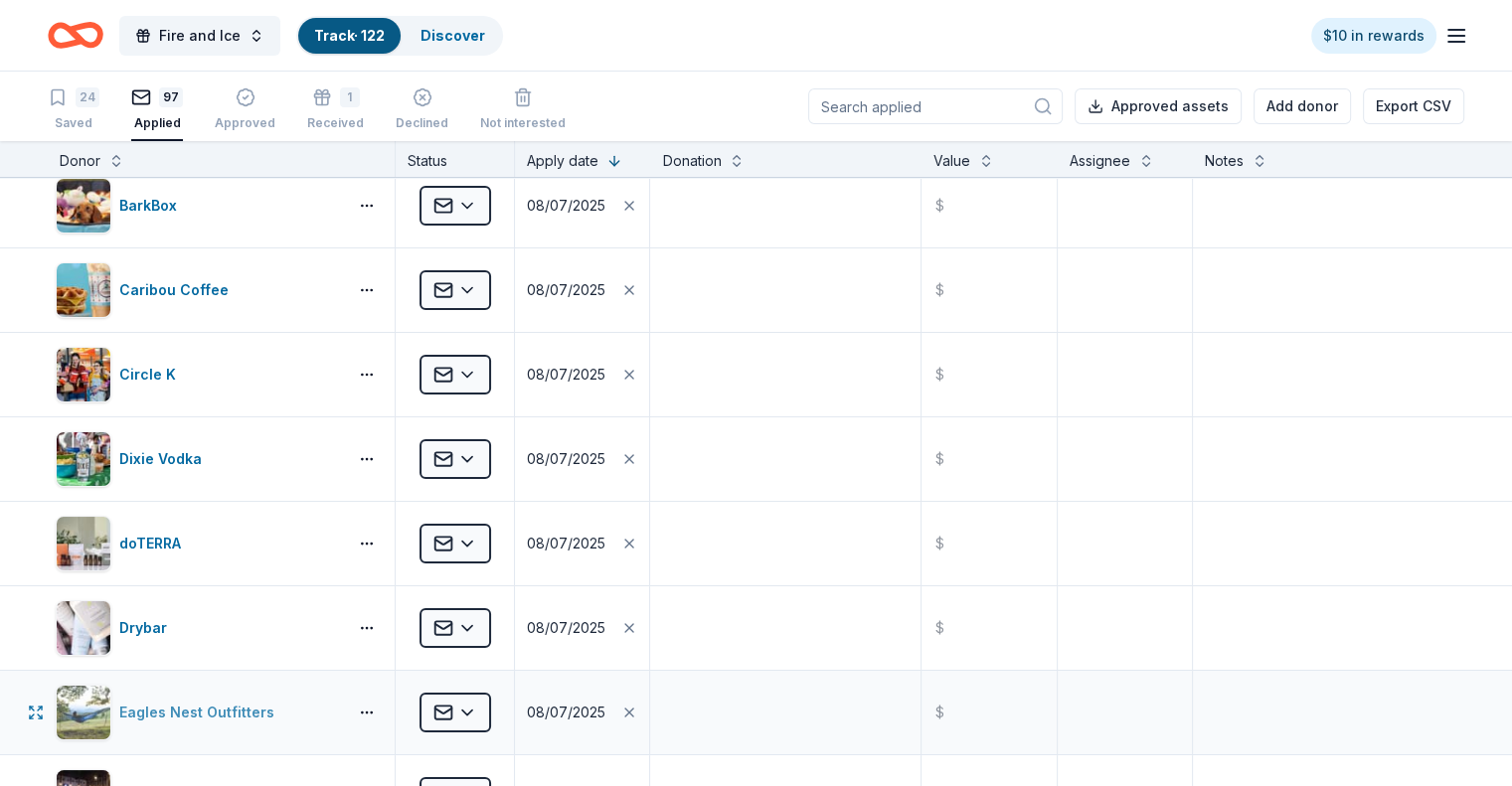 scroll, scrollTop: 0, scrollLeft: 0, axis: both 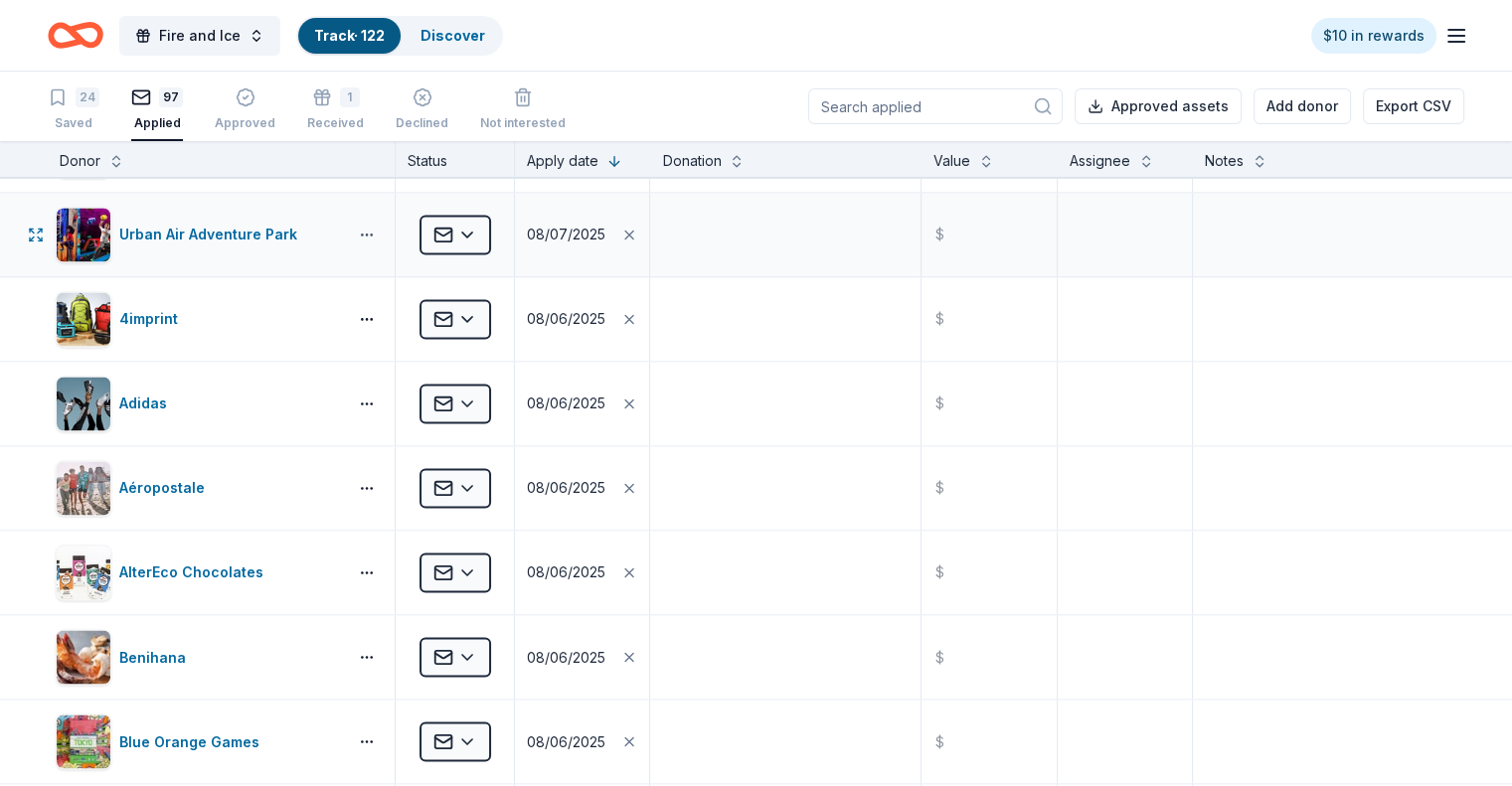 click on "Fire and Ice  Track  · 122 Discover $10 in rewards 24 Saved 97 Applied Approved 1 Received Declined Not interested  Approved assets Add donor Export CSV Donor Status Apply date Donation Value Assignee Notes BarkBox Applied 08/07/2025 $ Caribou Coffee Applied 08/07/2025 $ Circle K Applied 08/07/2025 $ Dixie Vodka Applied 08/07/2025 $ doTERRA Applied 08/07/2025 $ Drybar Applied 08/07/2025 $ Eagles Nest Outfitters Applied 08/07/2025 $ Emagine Entertainment Applied 08/07/2025 $ Fruition Chocolate Works Applied 08/07/2025 $ Garmin Applied 08/07/2025 $ Gerber Gear Applied 08/07/2025 $ Giordano's Applied 08/07/2025 $ gorjana Applied 08/07/2025 $ Half Price Books Applied 08/07/2025 $ Heaven Hill Brands Applied 08/07/2025 $ Hopkins Center for the Arts Applied 08/07/2025 $ HuHot Mongolian Grill Applied 08/07/2025 $ Jolly Pets Applied 08/07/2025 $ KONG Company Applied 08/07/2025 $ Kwik Trip Applied 08/07/2025 $ Lug Applied 08/07/2025 $ Lutsen Mountains Applied 08/07/2025 $ Midwest Machinery Co Applied 08/07/2025 $ $ $" at bounding box center [756, 393] 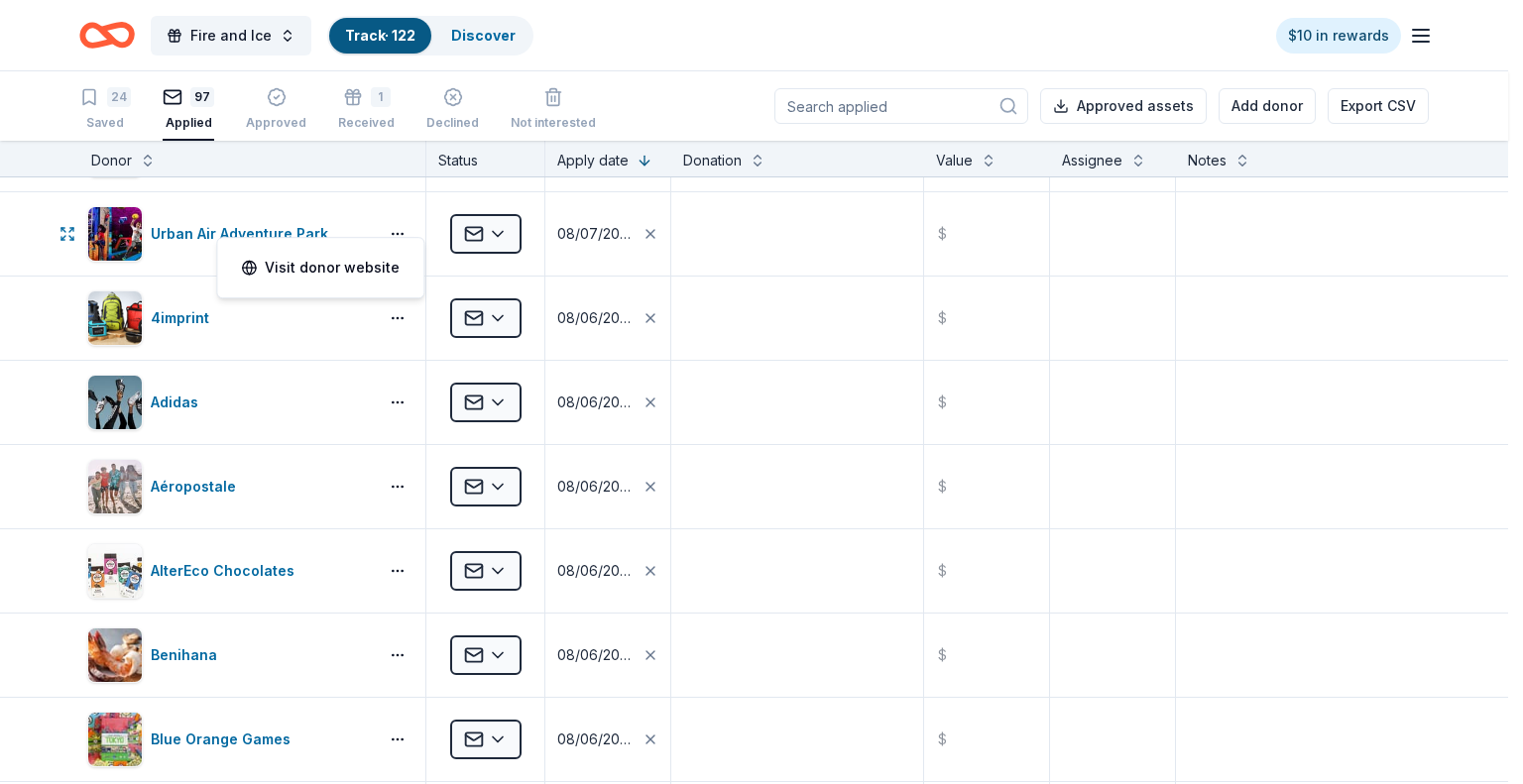 click on "Fire and Ice  Track  · 122 Discover $10 in rewards 24 Saved 97 Applied Approved 1 Received Declined Not interested  Approved assets Add donor Export CSV Donor Status Apply date Donation Value Assignee Notes BarkBox Applied 08/07/2025 $ Caribou Coffee Applied 08/07/2025 $ Circle K Applied 08/07/2025 $ Dixie Vodka Applied 08/07/2025 $ doTERRA Applied 08/07/2025 $ Drybar Applied 08/07/2025 $ Eagles Nest Outfitters Applied 08/07/2025 $ Emagine Entertainment Applied 08/07/2025 $ Fruition Chocolate Works Applied 08/07/2025 $ Garmin Applied 08/07/2025 $ Gerber Gear Applied 08/07/2025 $ Giordano's Applied 08/07/2025 $ gorjana Applied 08/07/2025 $ Half Price Books Applied 08/07/2025 $ Heaven Hill Brands Applied 08/07/2025 $ Hopkins Center for the Arts Applied 08/07/2025 $ HuHot Mongolian Grill Applied 08/07/2025 $ Jolly Pets Applied 08/07/2025 $ KONG Company Applied 08/07/2025 $ Kwik Trip Applied 08/07/2025 $ Lug Applied 08/07/2025 $ Lutsen Mountains Applied 08/07/2025 $ Midwest Machinery Co Applied 08/07/2025 $ $ $" at bounding box center [762, 392] 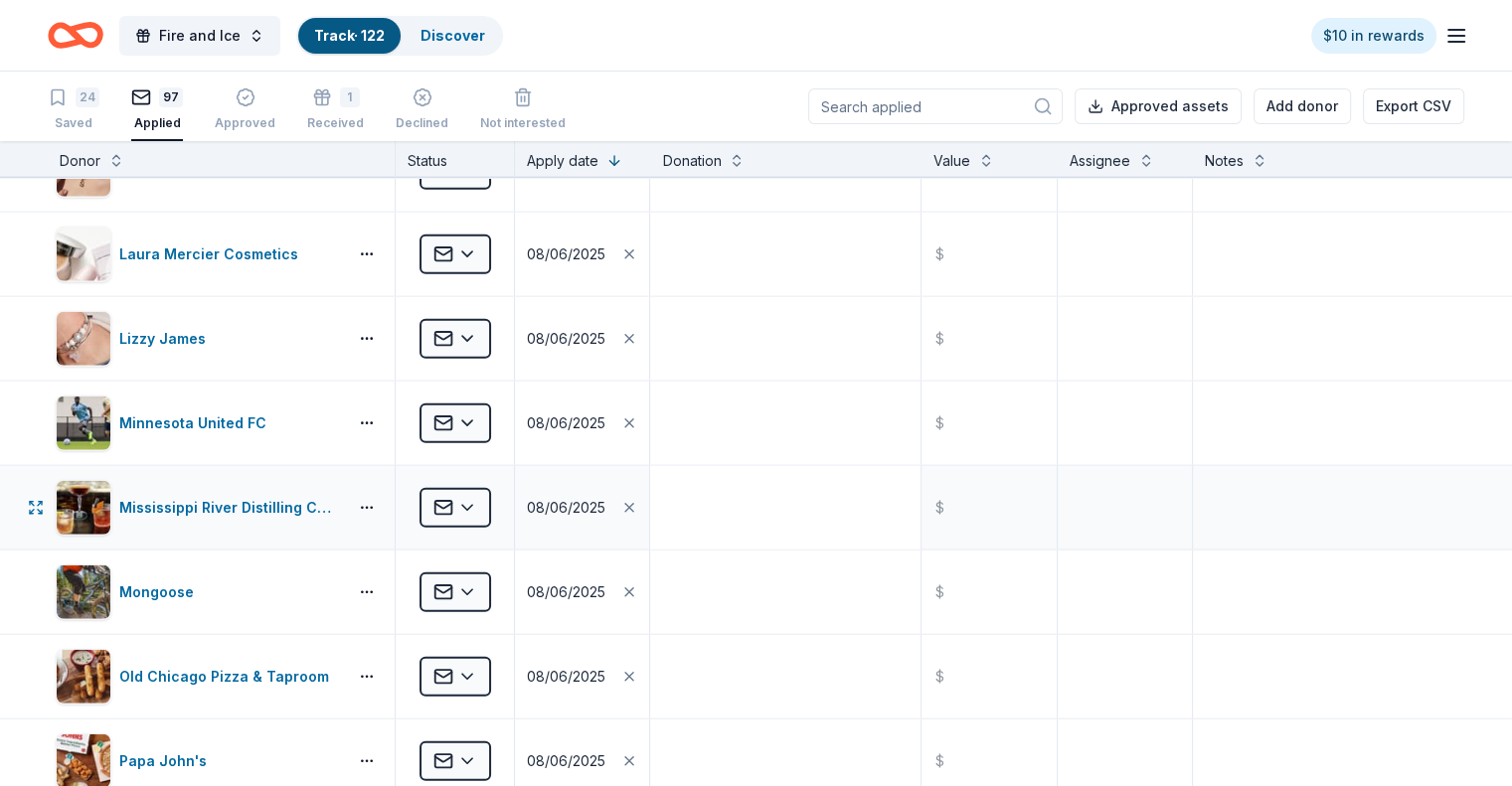 scroll, scrollTop: 5068, scrollLeft: 0, axis: vertical 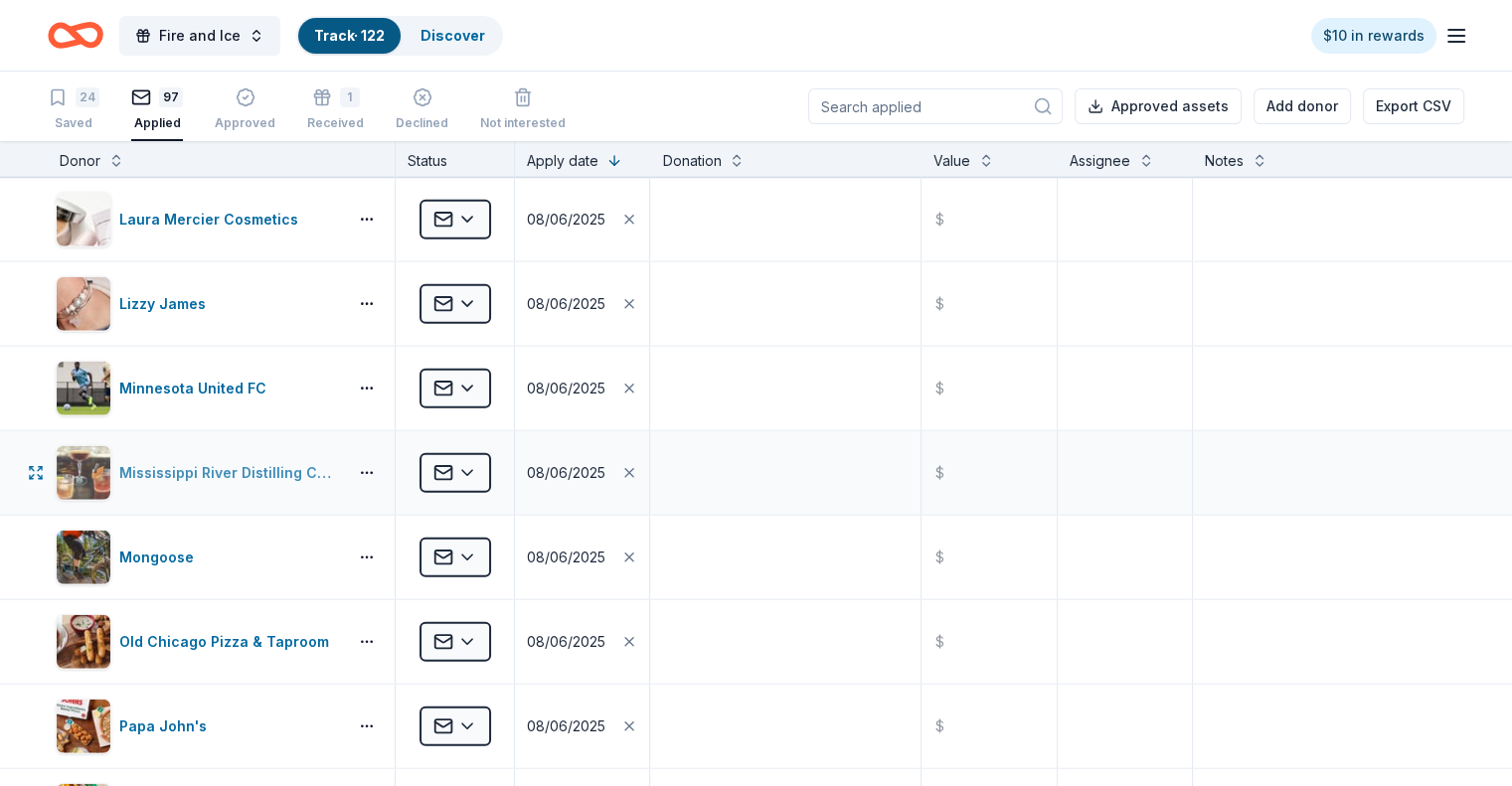 click on "Mississippi River Distilling Company" at bounding box center (229, 473) 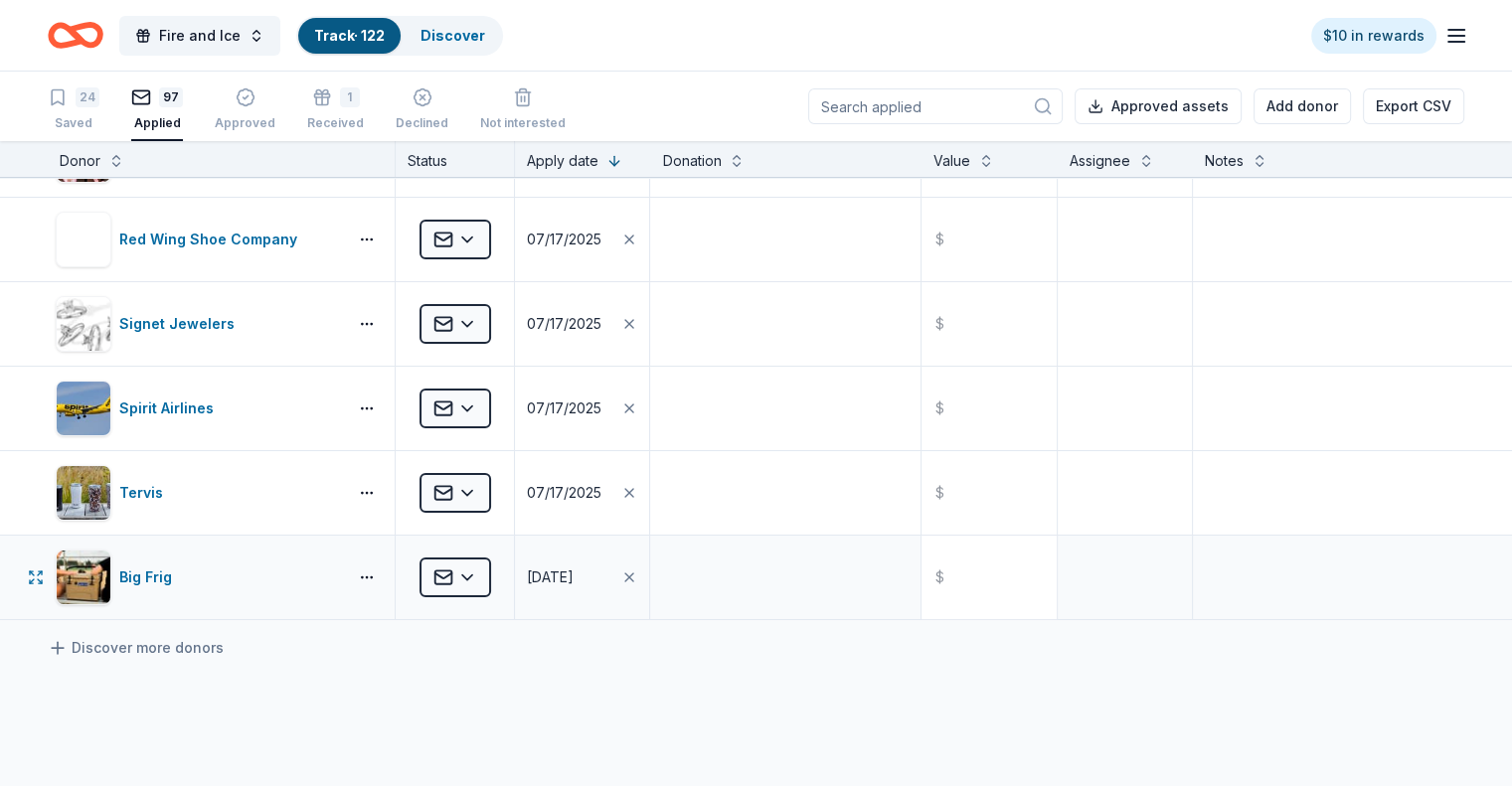 scroll, scrollTop: 7850, scrollLeft: 0, axis: vertical 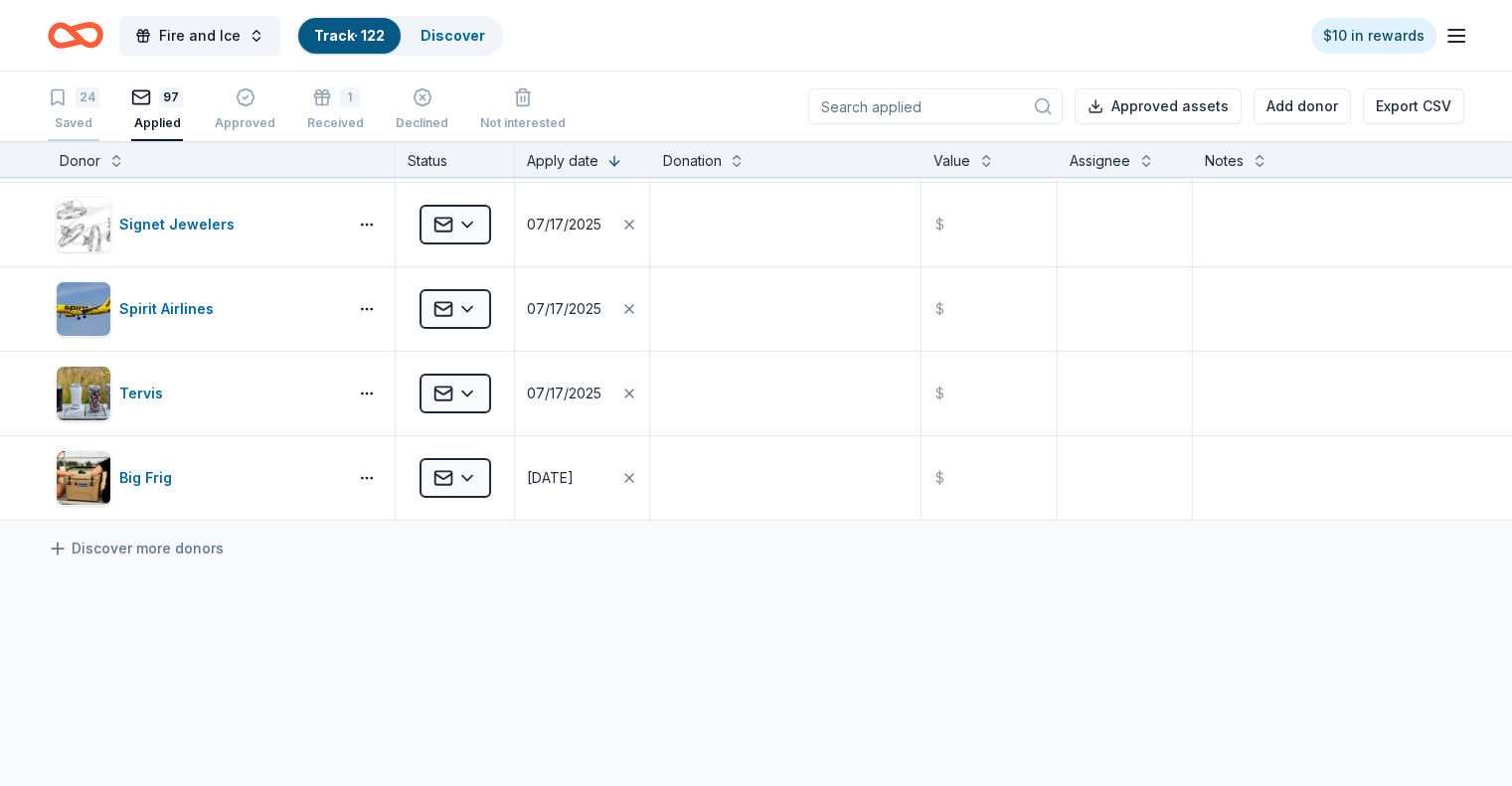 click on "24 Saved" at bounding box center [74, 109] 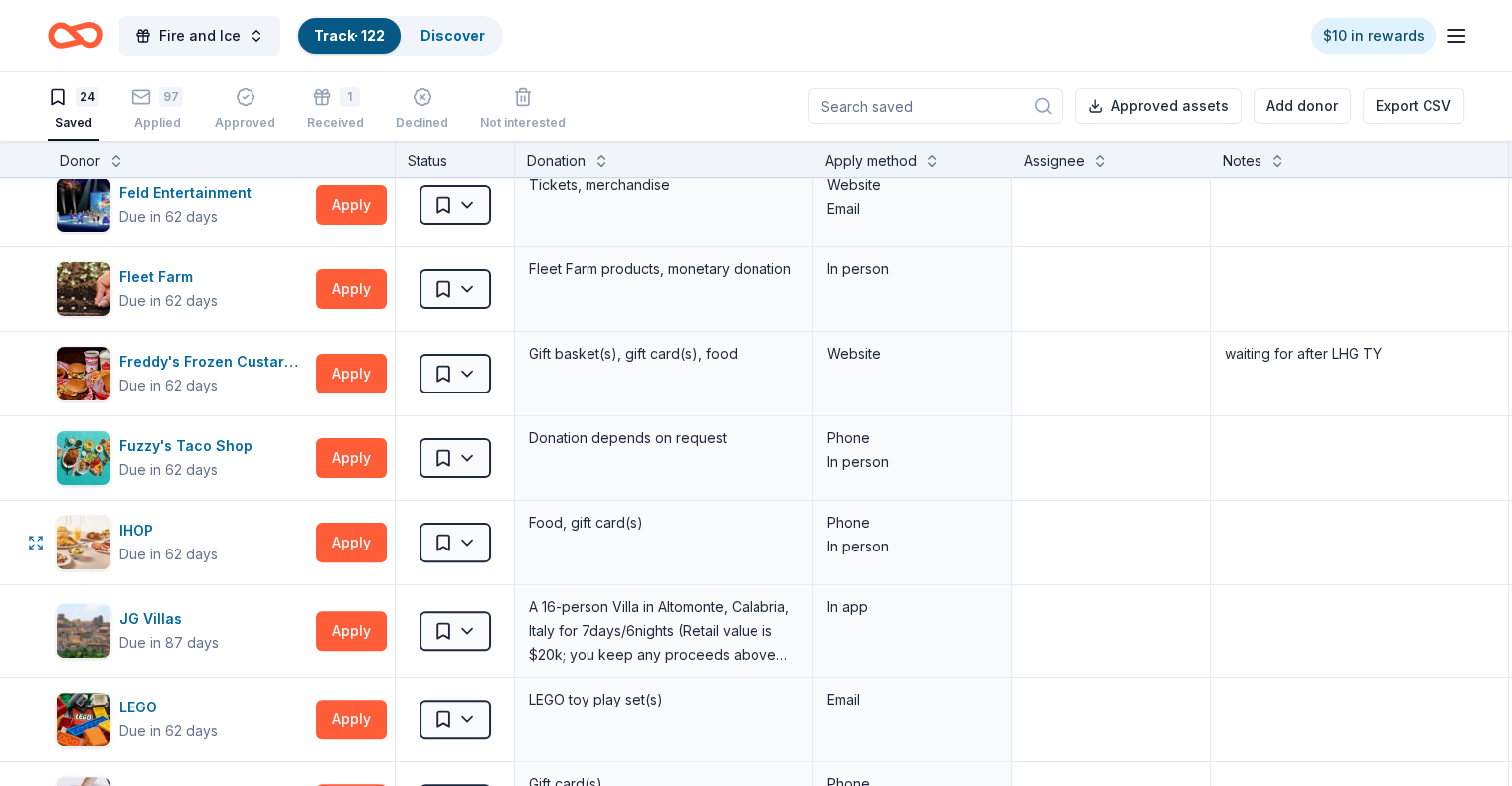 scroll, scrollTop: 0, scrollLeft: 0, axis: both 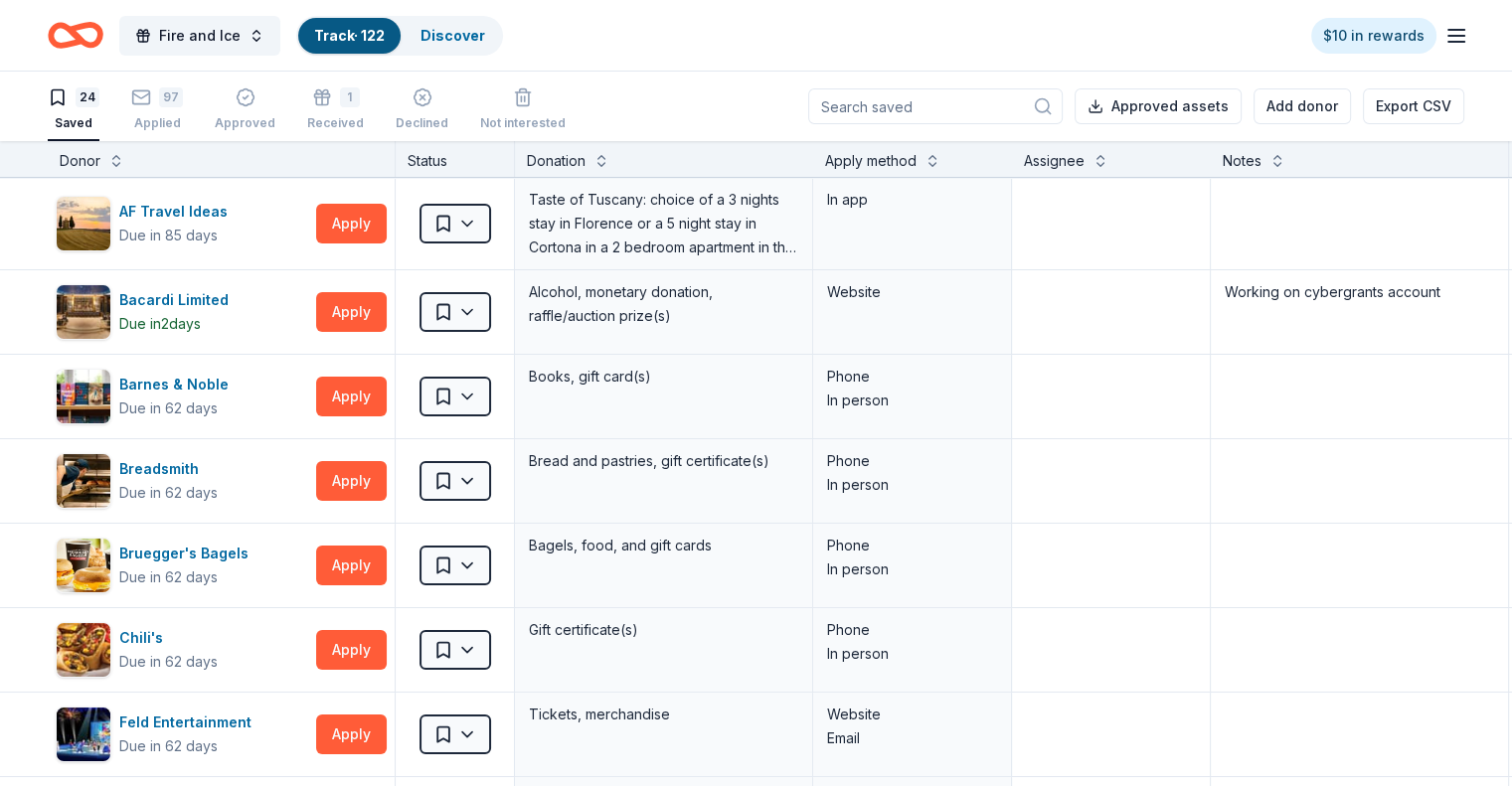 click on "Discover" at bounding box center [452, 35] 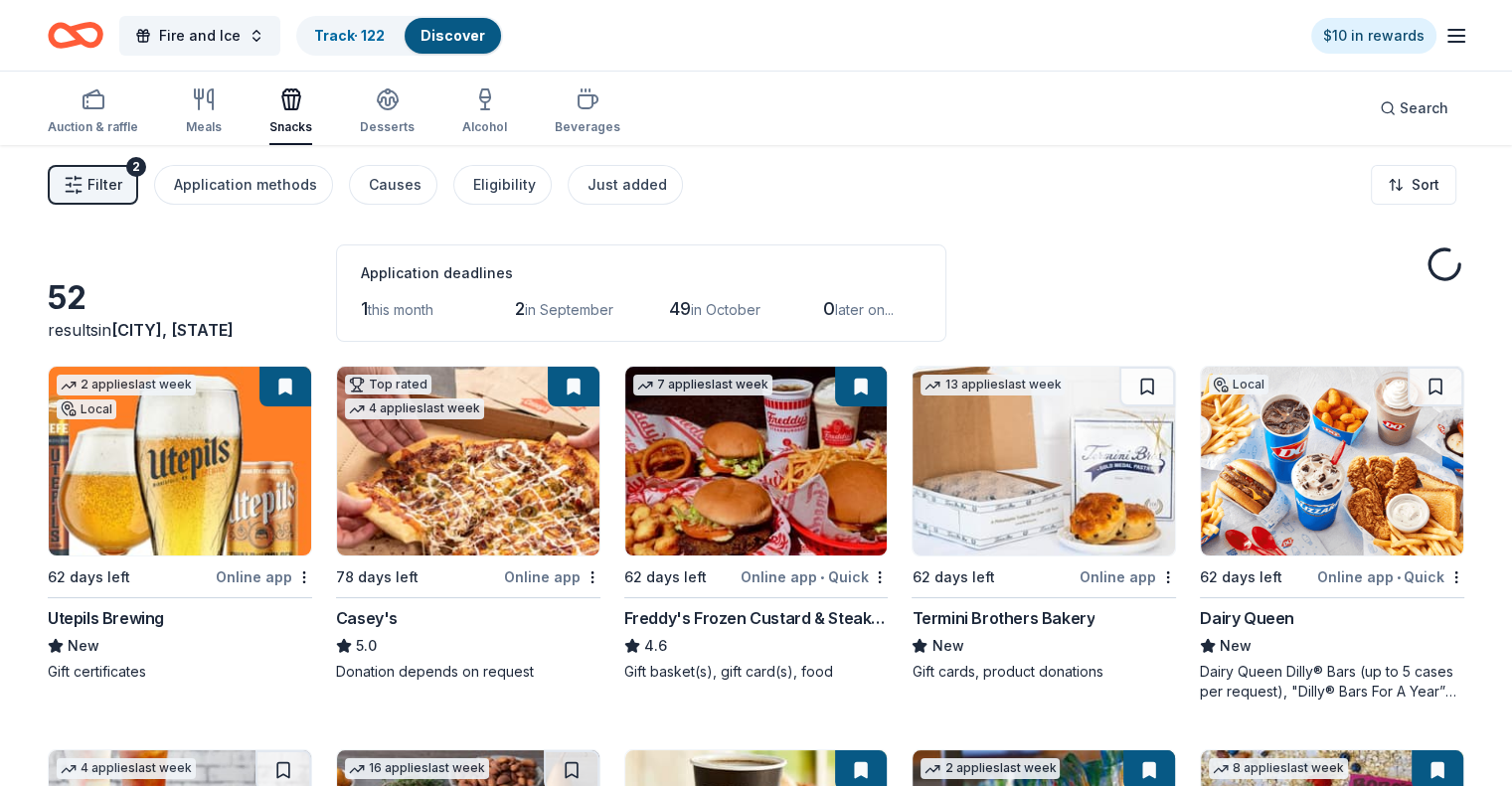 click on "Discover" at bounding box center (452, 35) 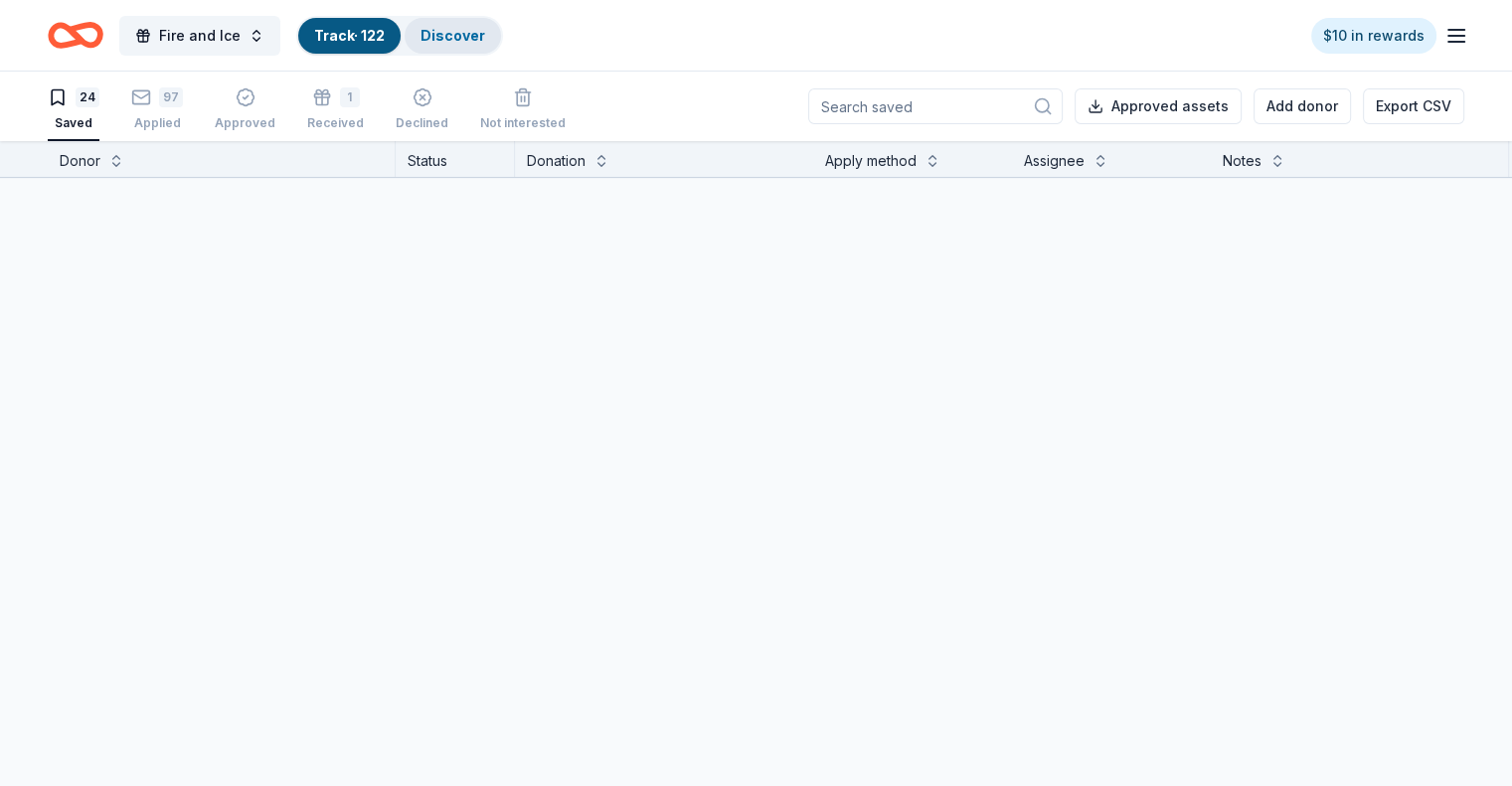 scroll, scrollTop: 0, scrollLeft: 0, axis: both 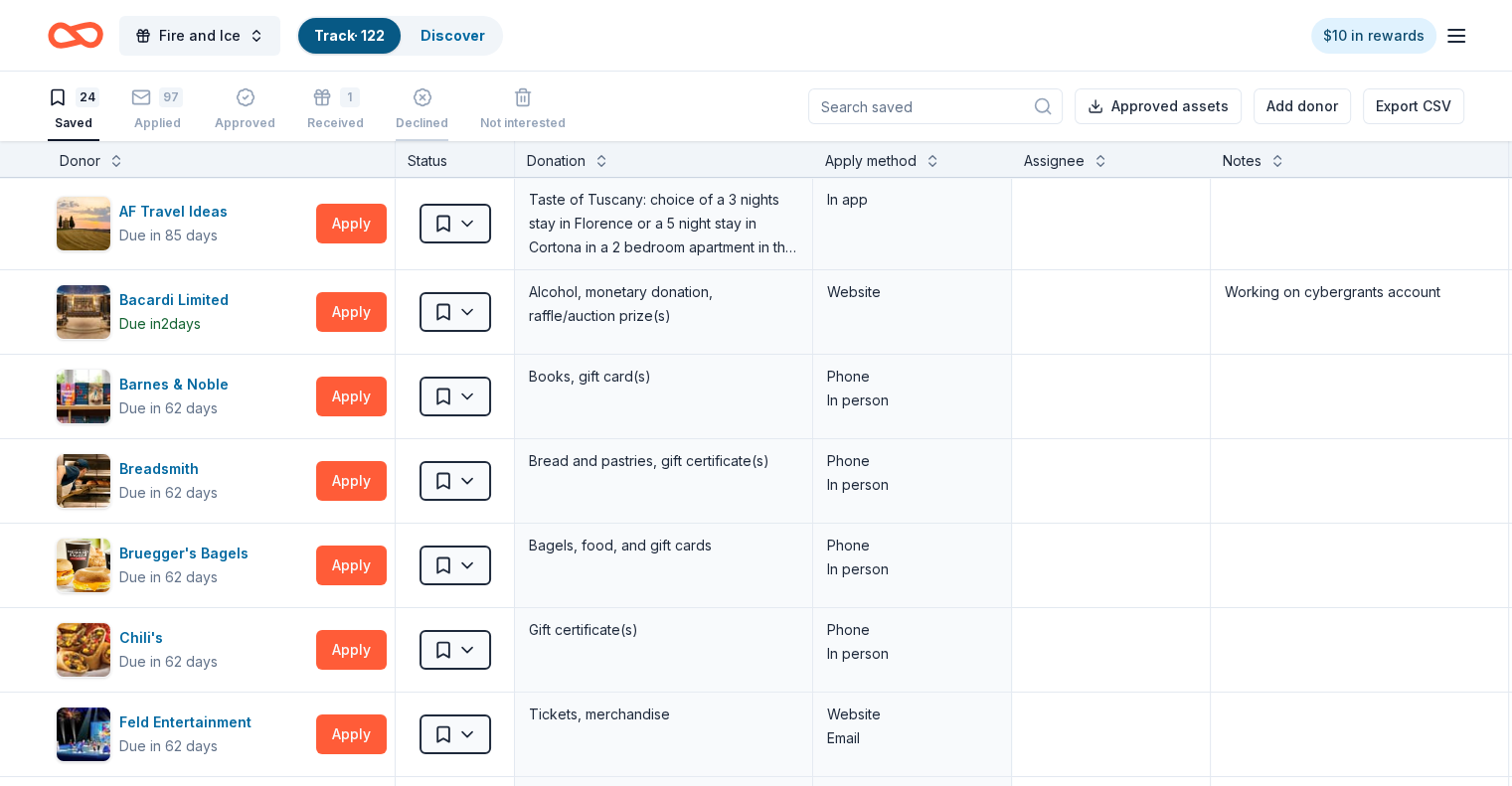 click on "Declined" at bounding box center [421, 123] 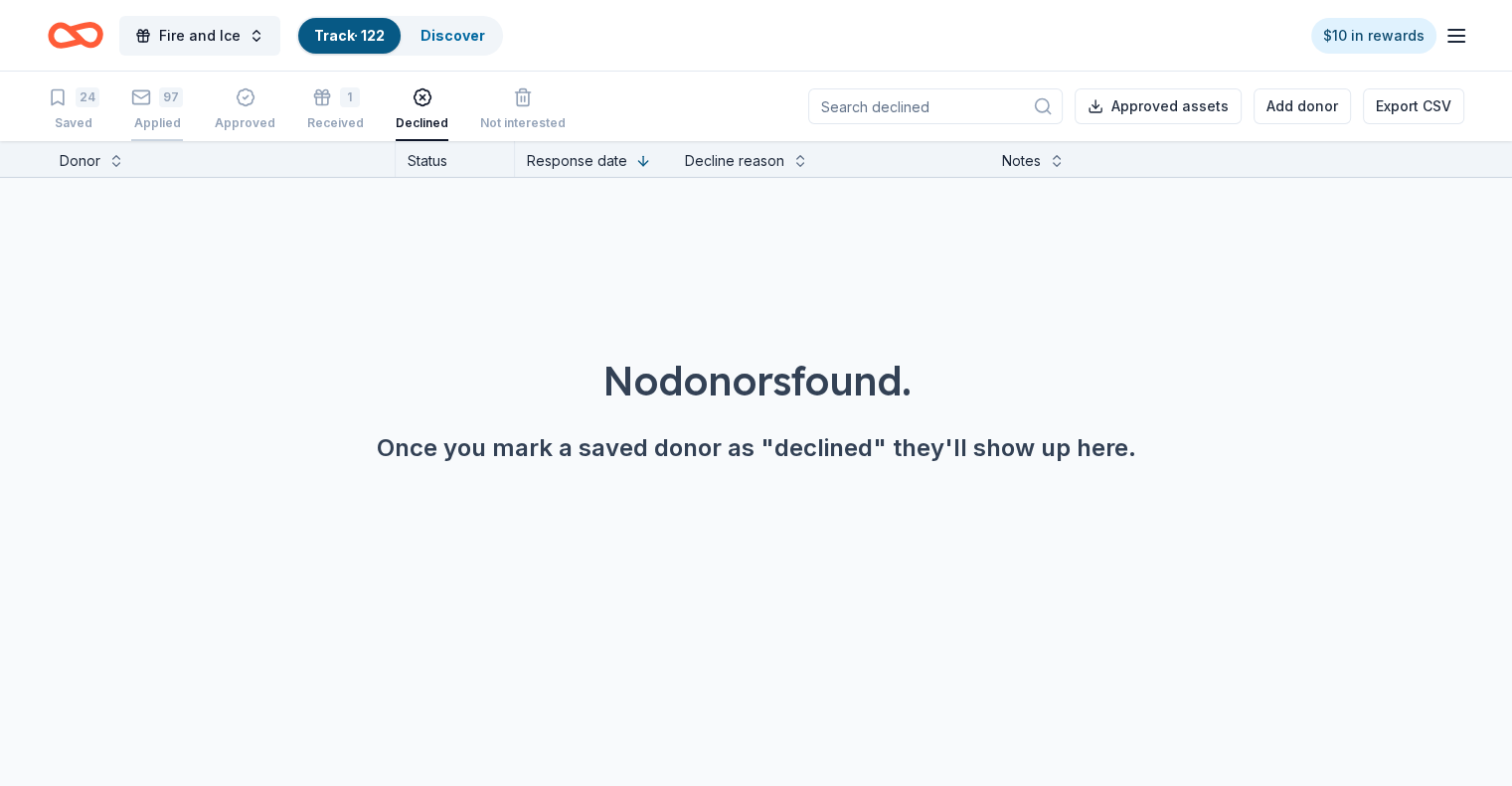 click on "97 Applied" at bounding box center [157, 109] 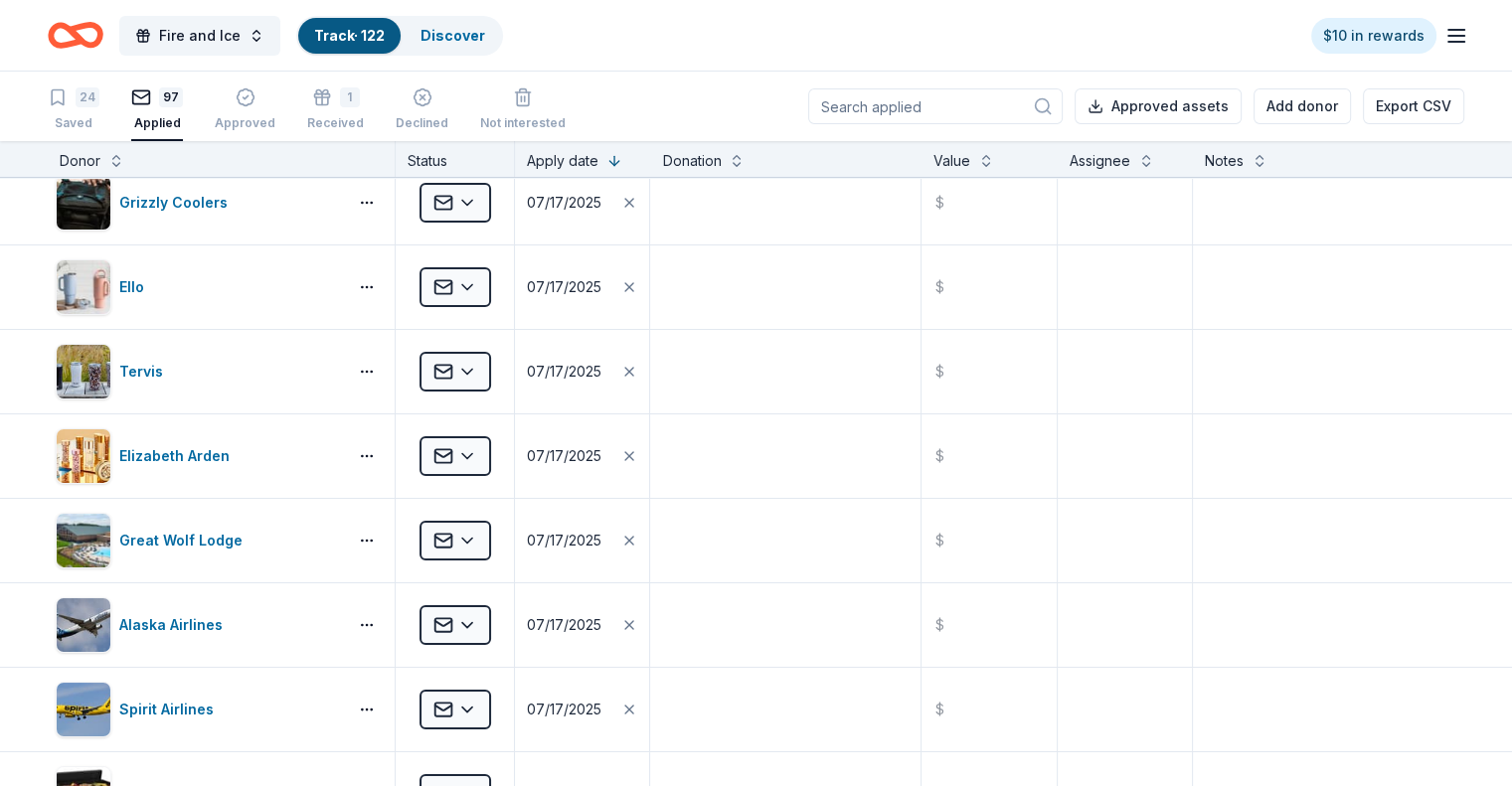 scroll, scrollTop: 7453, scrollLeft: 0, axis: vertical 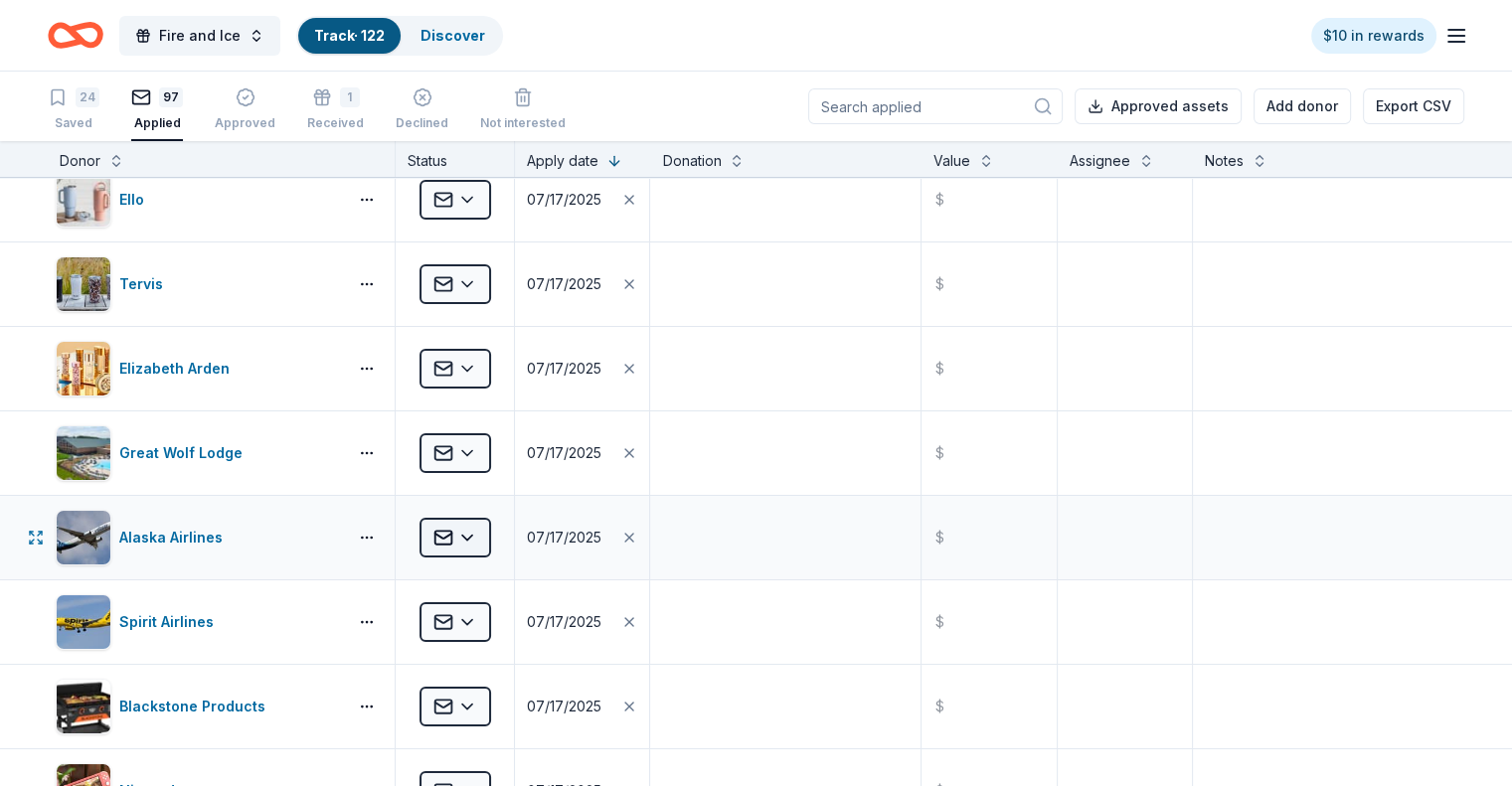 click on "Fire and Ice  Track  · 122 Discover $10 in rewards 24 Saved 97 Applied Approved 1 Received Declined Not interested  Approved assets Add donor Export CSV Donor Status Apply date Donation Value Assignee Notes Hopkins Center for the Arts Applied 08/07/2025 $ BarkBox Applied 08/07/2025 $ Heaven Hill Brands Applied 08/07/2025 $ Caribou Coffee Applied 08/07/2025 $ Urban Air Adventure Park Applied 08/07/2025 $ Minnesota State Fair Applied 08/07/2025 $ Summit Brewing Company Applied 08/07/2025 $ Dixie Vodka Applied 08/07/2025 $ Emagine Entertainment Applied 08/07/2025 $ Lutsen Mountains Applied 08/07/2025 $ Minnesota Vikings Applied 08/07/2025 $ Drybar Applied 08/07/2025 $ Minnesota Orchestra Applied 08/07/2025 $ Minnesota Lynx Applied 08/07/2025 $ Omni Hotels & Resorts Applied 08/07/2025 $ Oriental Trading Applied 08/07/2025 $ Tidal Wave Auto Spa Applied 08/07/2025 $ Eagles Nest Outfitters Applied 08/07/2025 $ Gerber Gear Applied 08/07/2025 $ Garmin Applied 08/07/2025 $ KONG Company Applied 08/07/2025 $ doTERRA $ $" at bounding box center [756, 393] 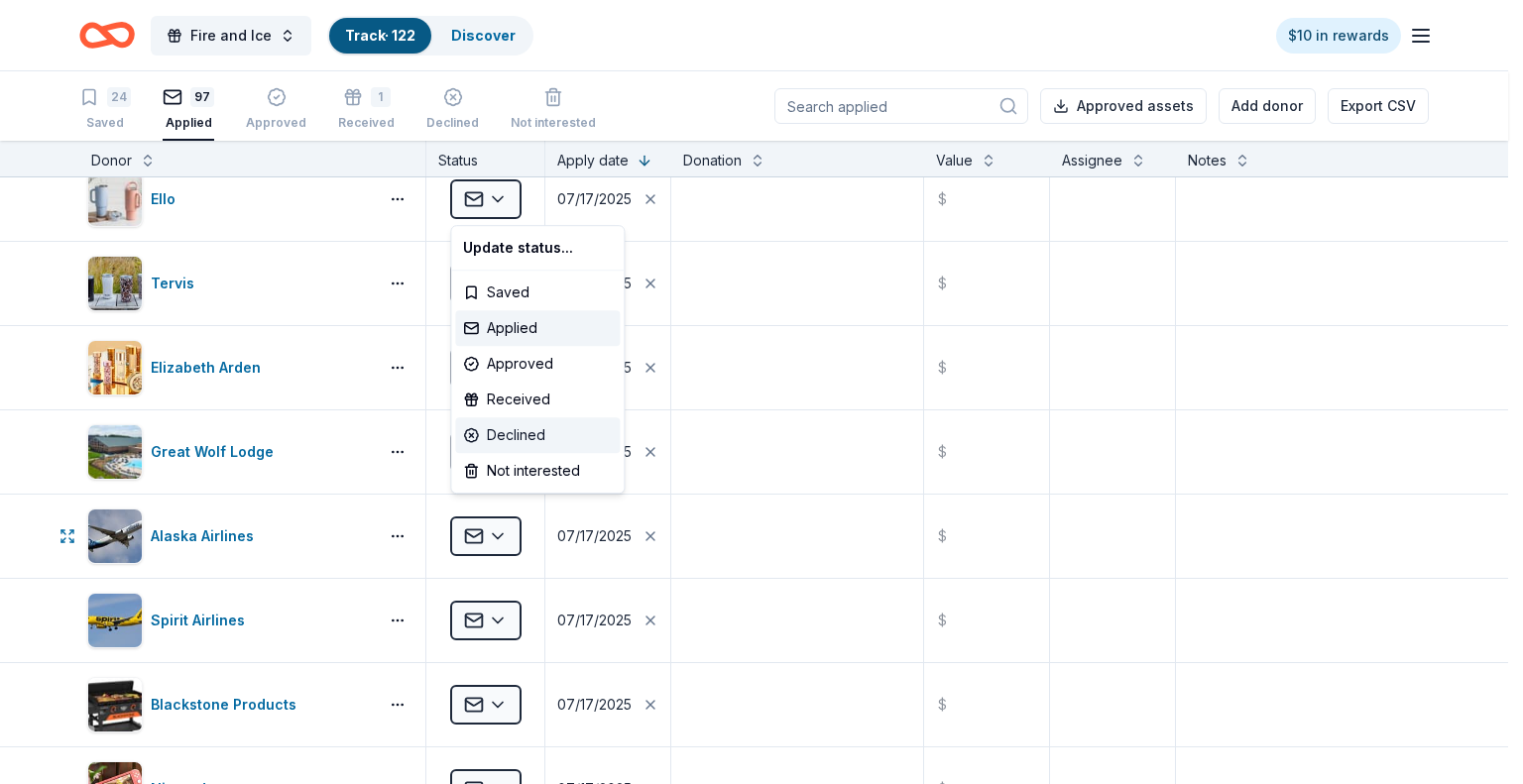 click on "Declined" at bounding box center [537, 435] 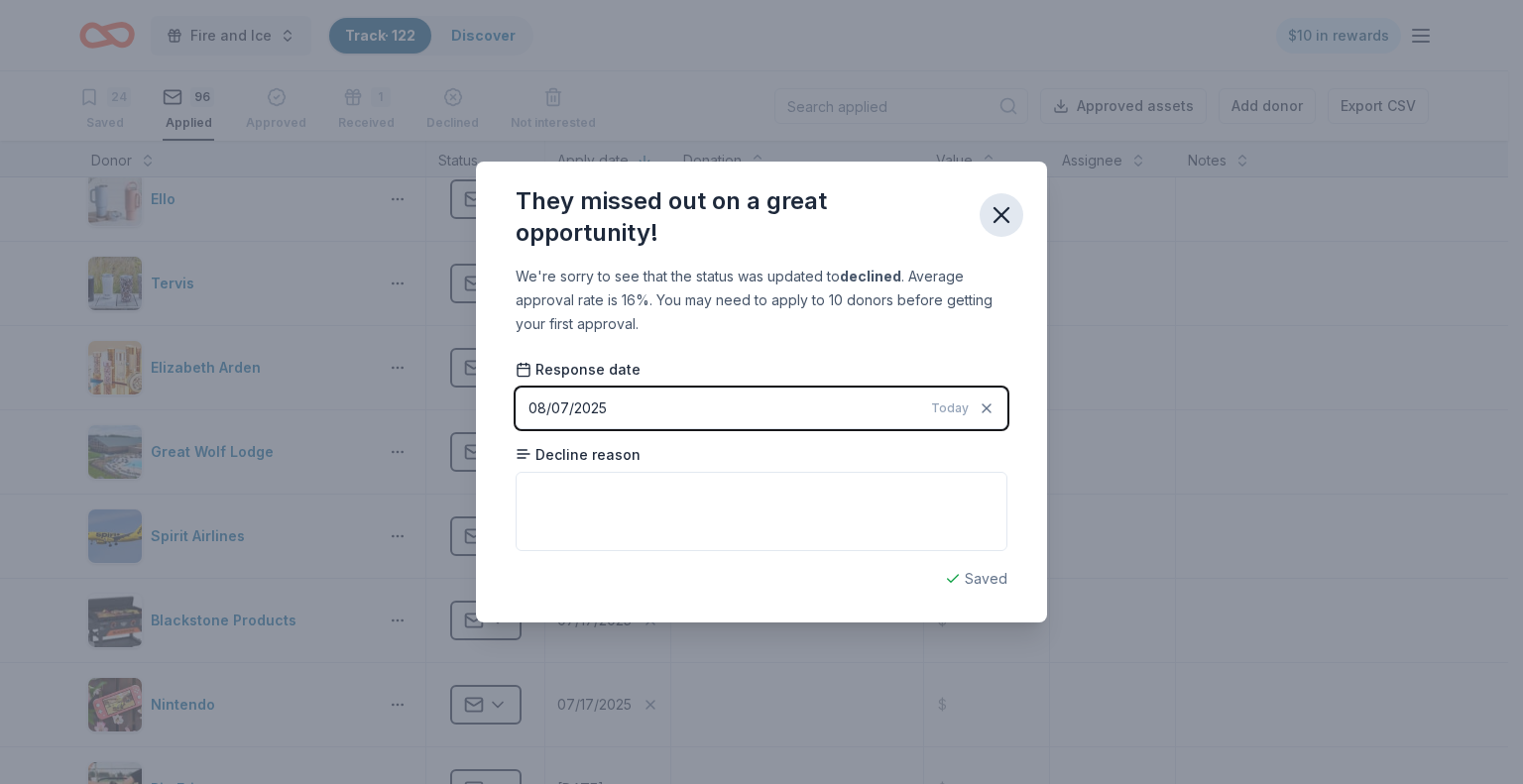 click 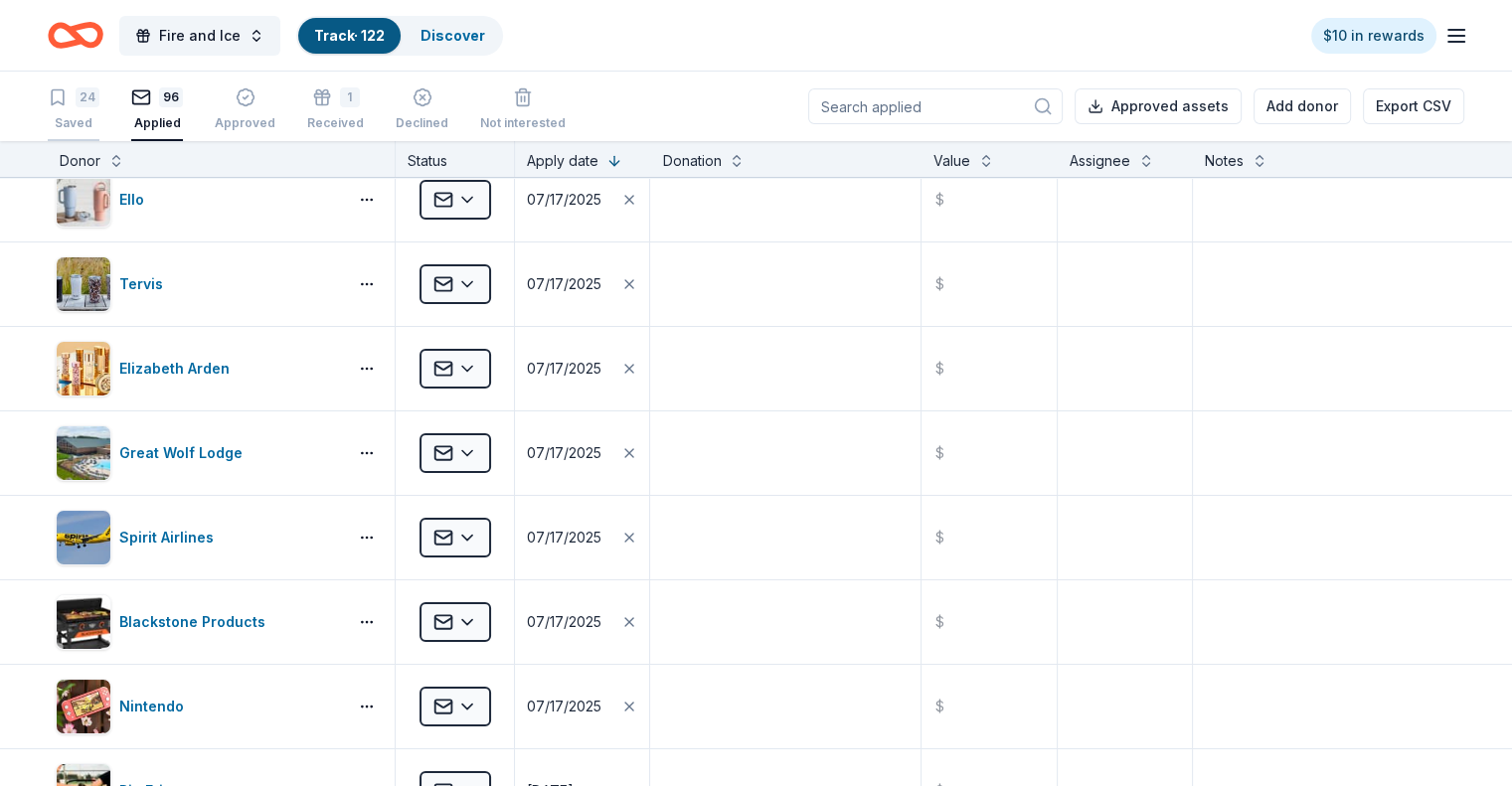 click 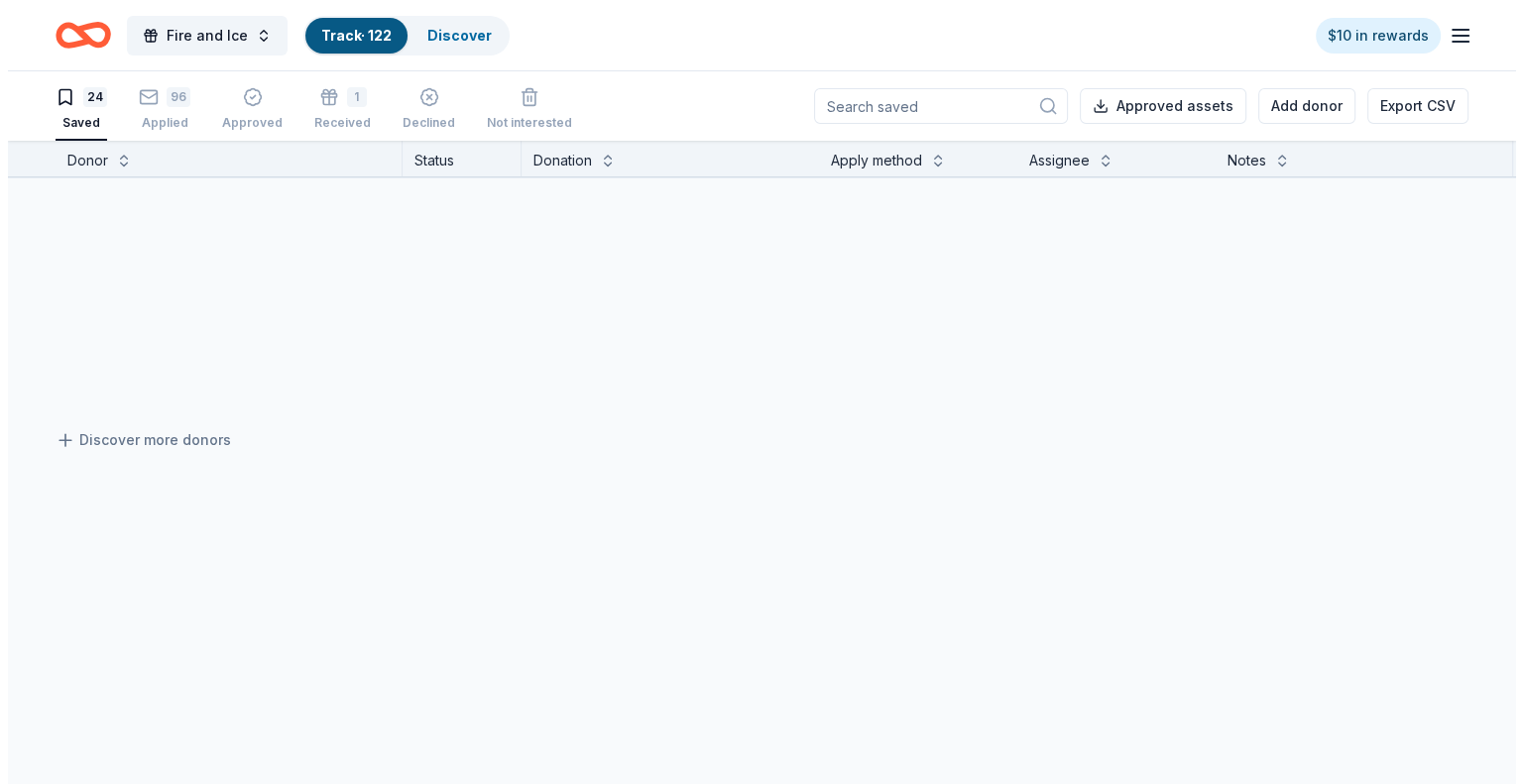 scroll, scrollTop: 1820, scrollLeft: 0, axis: vertical 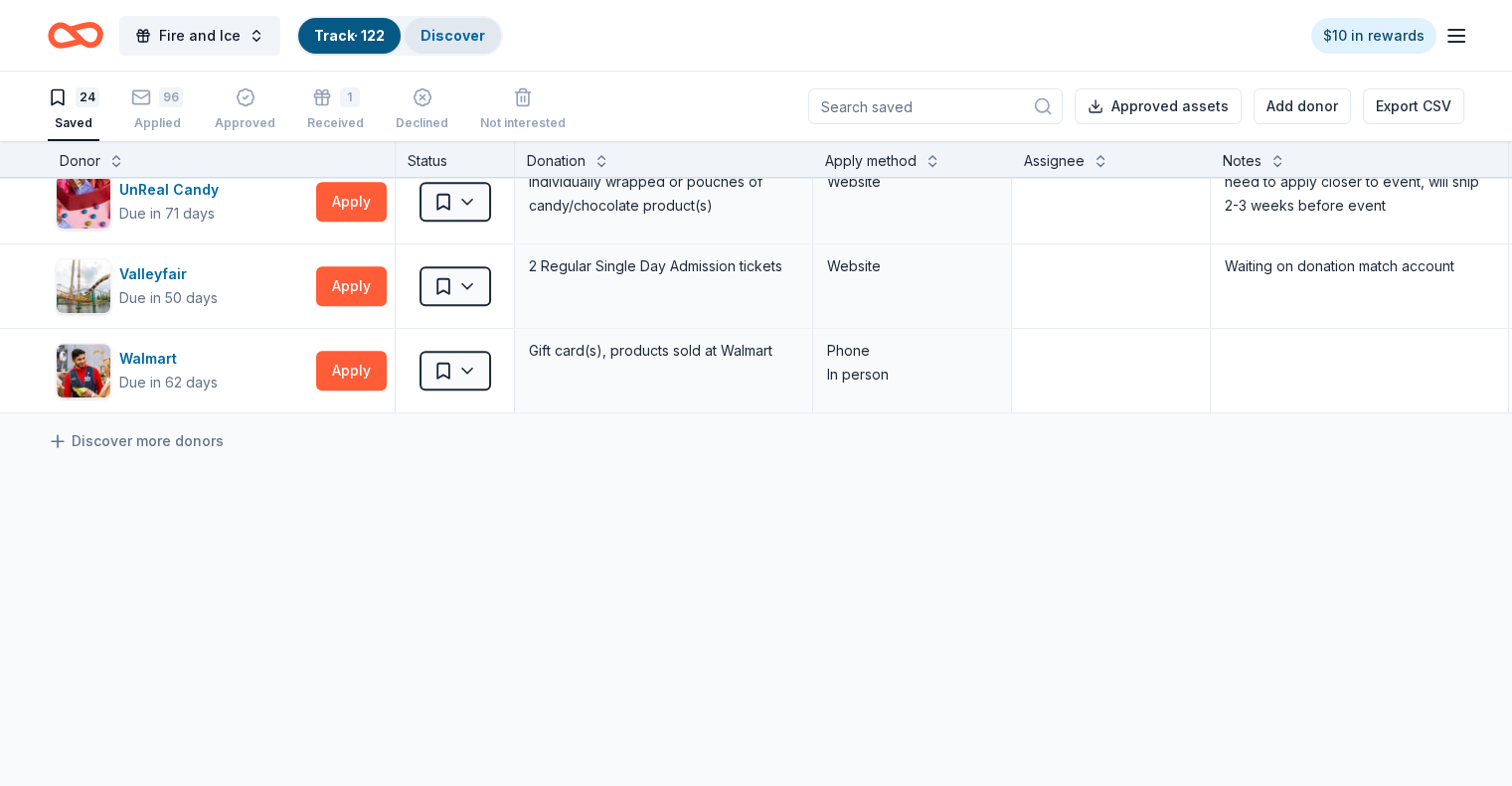 click on "Discover" at bounding box center (452, 35) 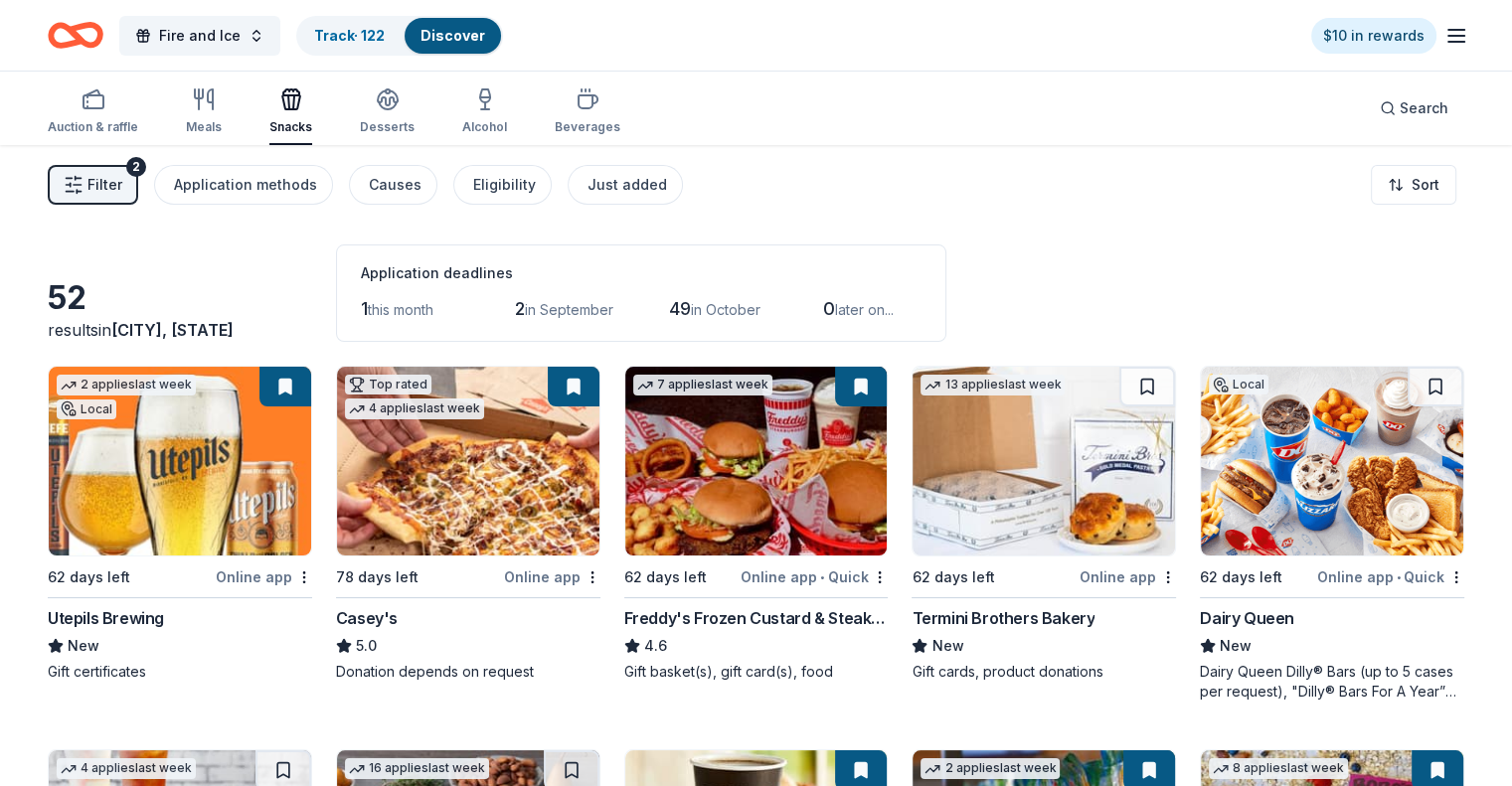 click on "Filter" at bounding box center [104, 185] 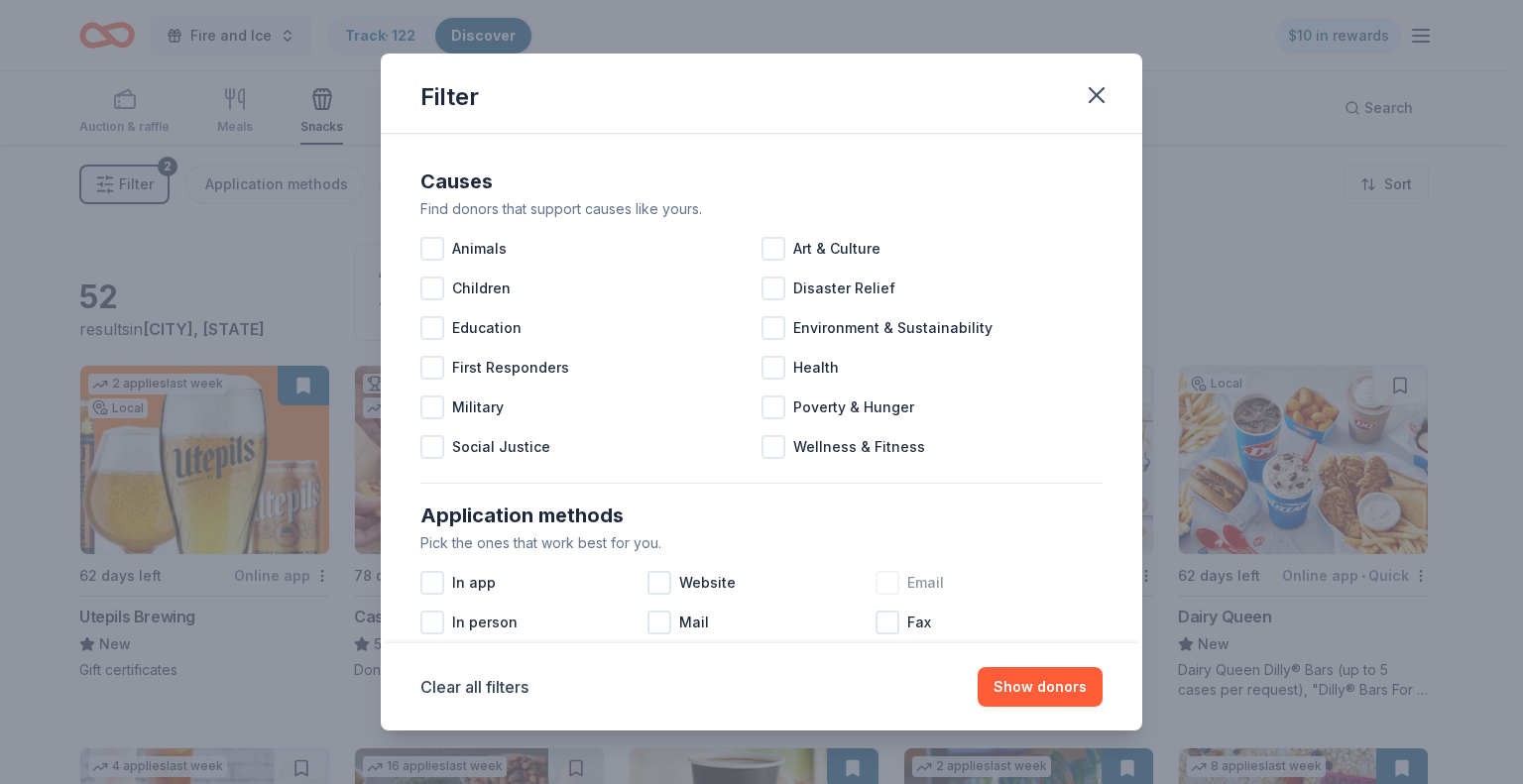 scroll, scrollTop: 396, scrollLeft: 0, axis: vertical 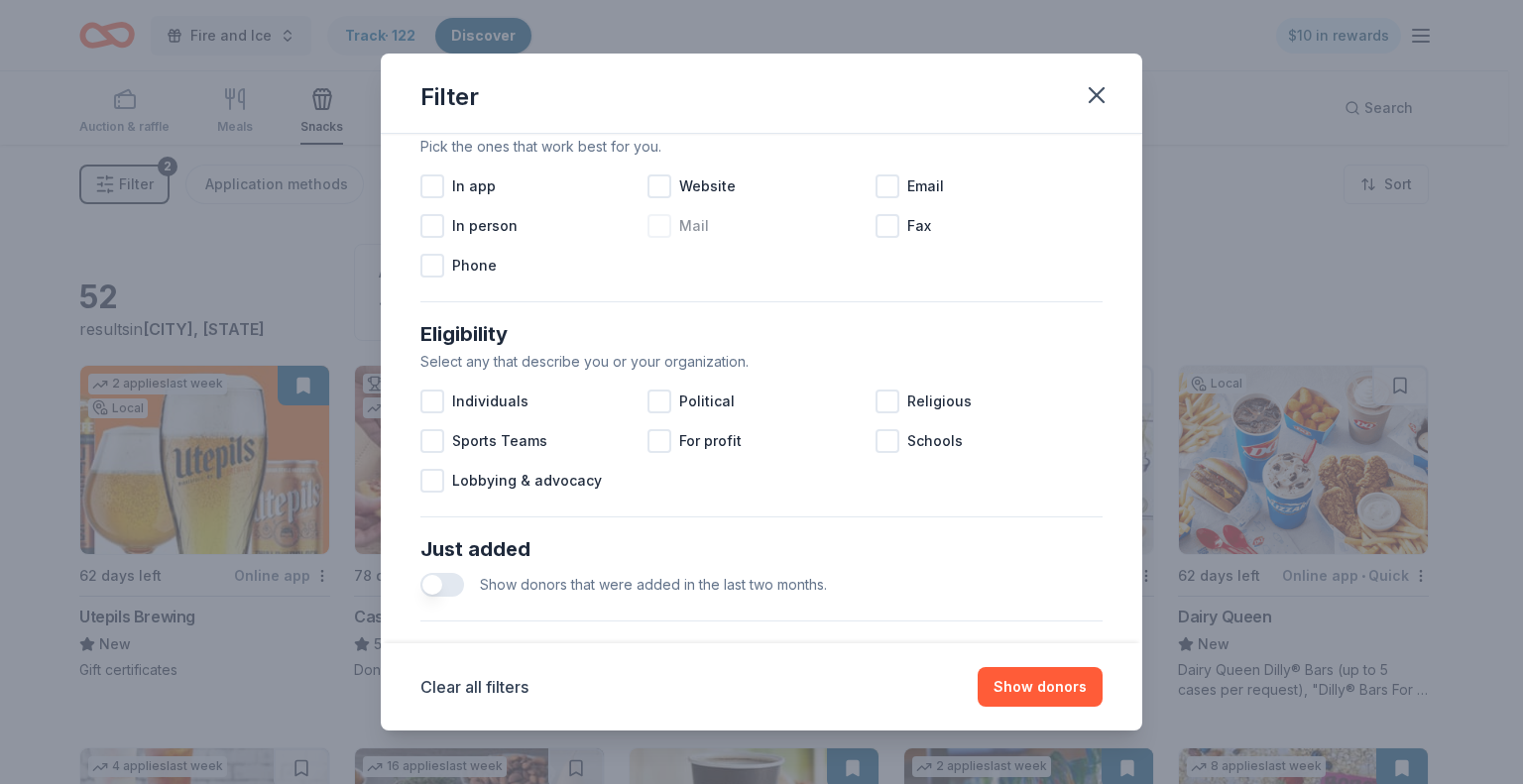 click at bounding box center [659, 226] 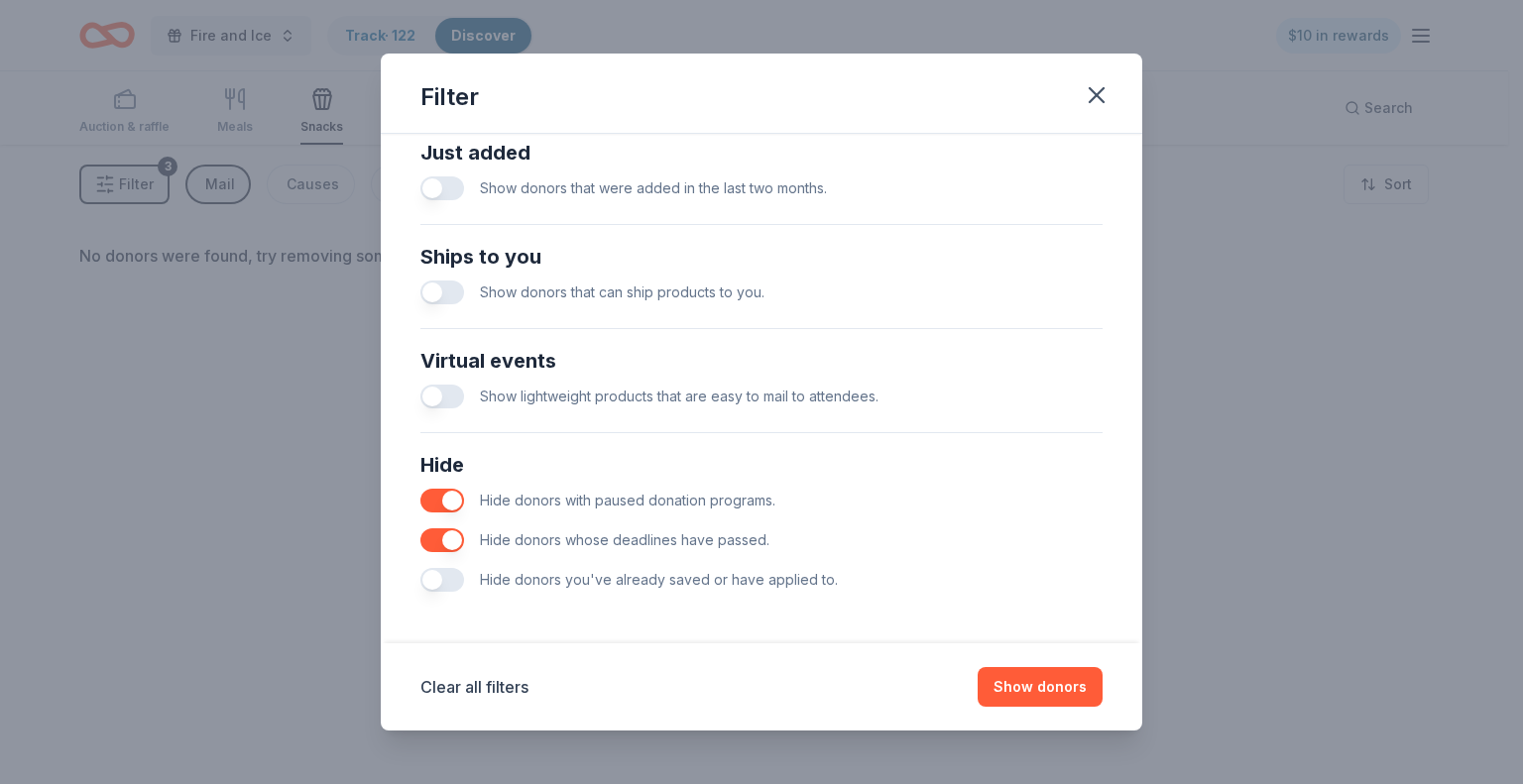 scroll, scrollTop: 794, scrollLeft: 0, axis: vertical 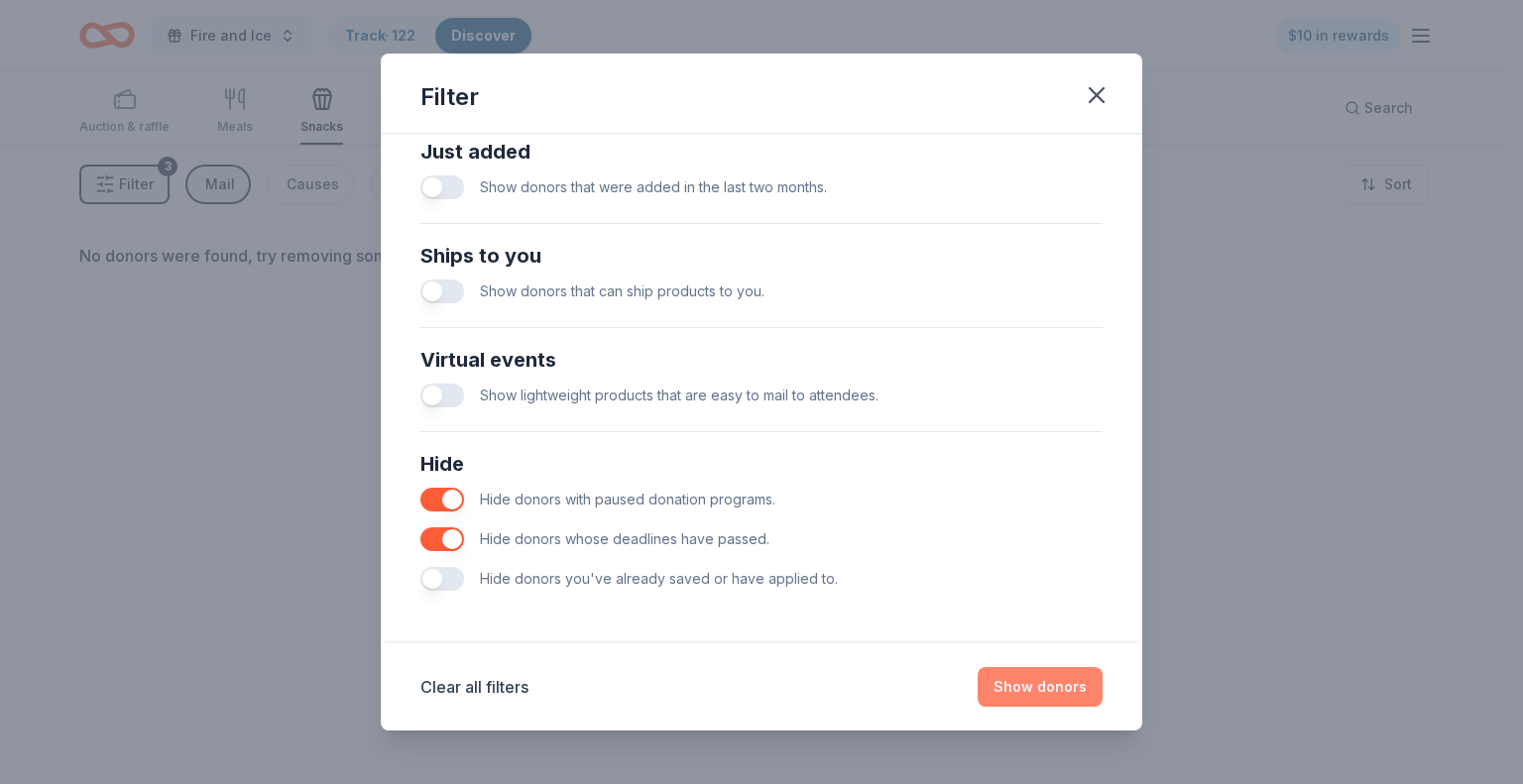 click on "Show    donors" at bounding box center (1040, 687) 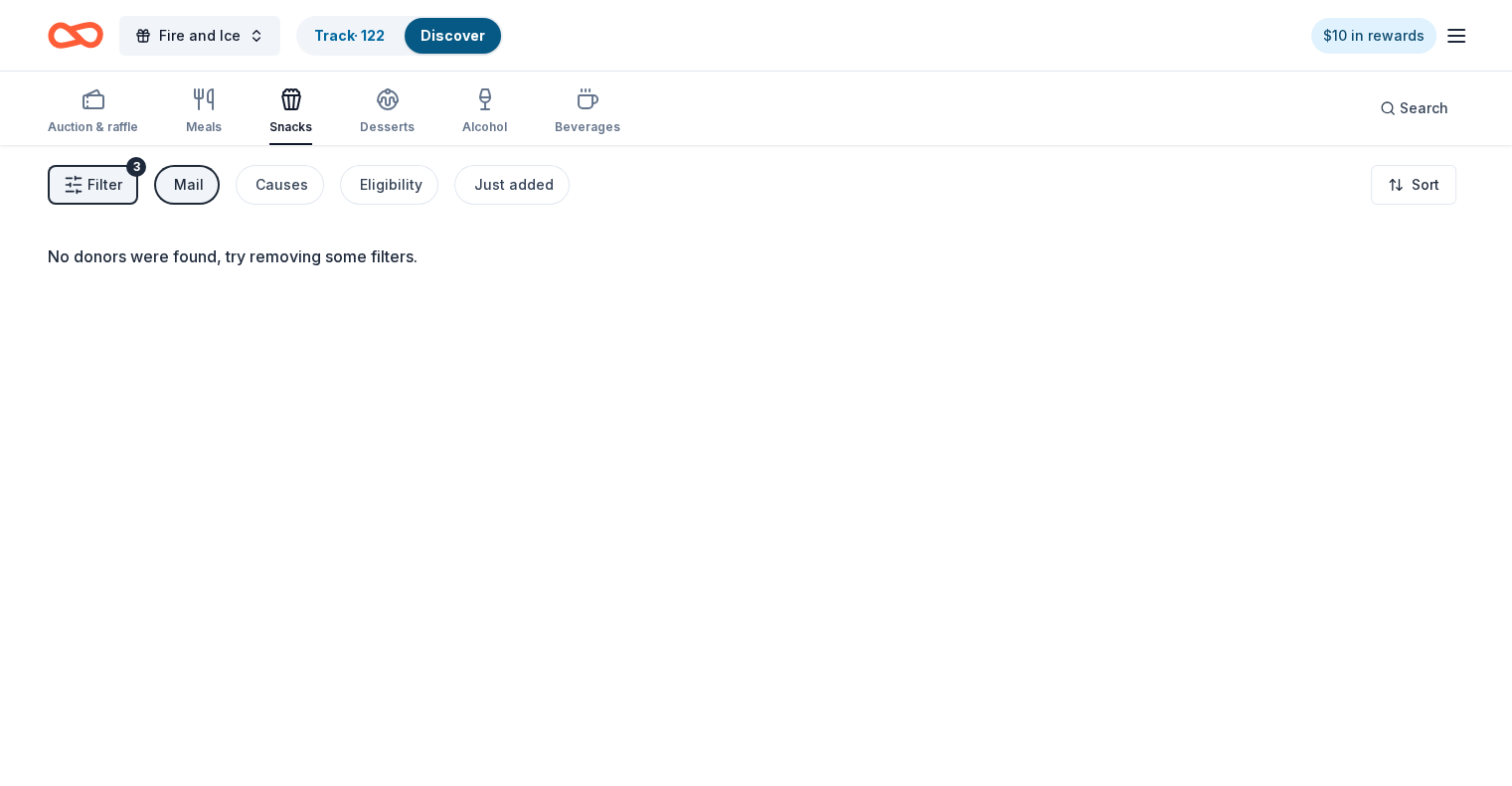 click on "Filter" at bounding box center [104, 185] 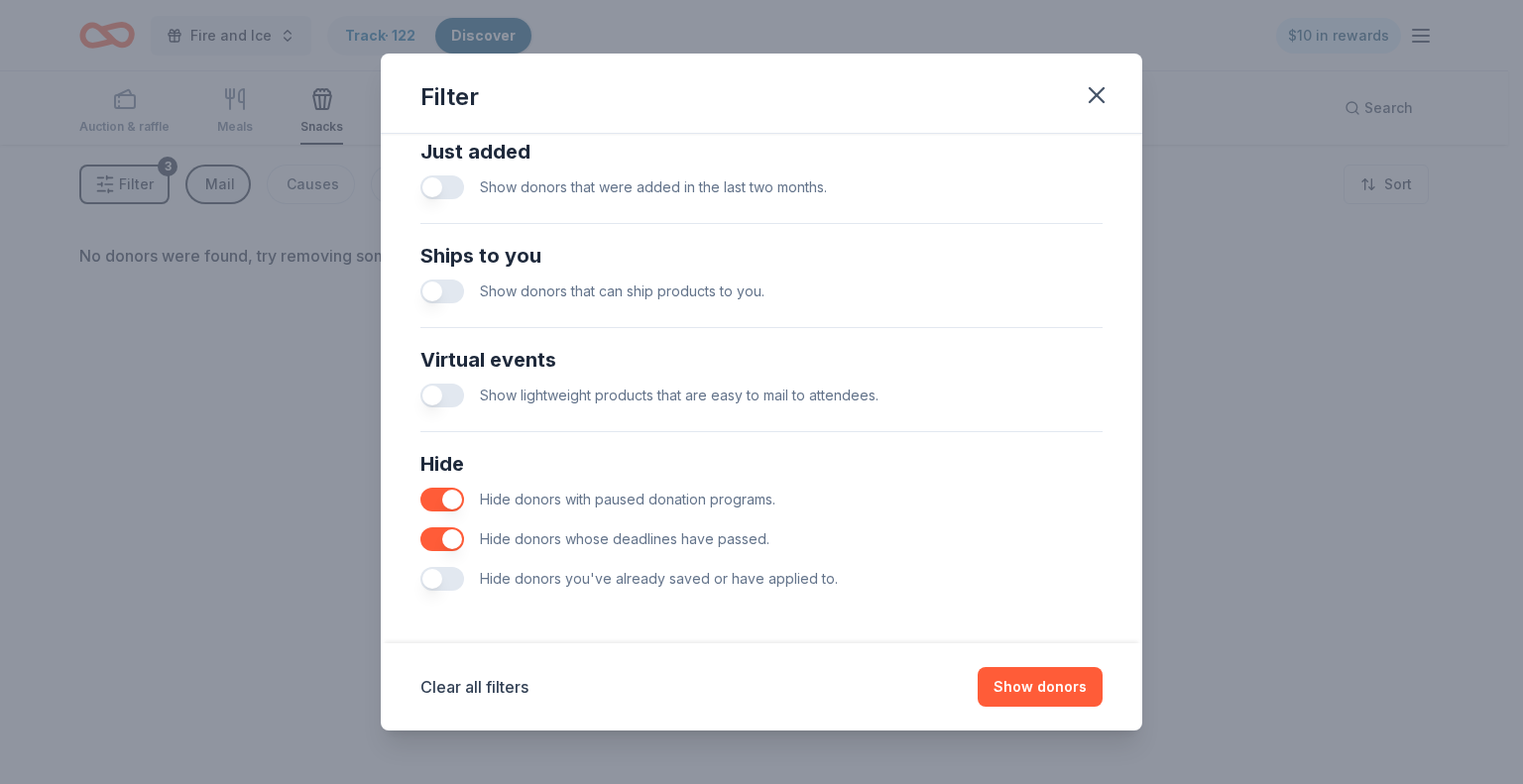 scroll, scrollTop: 298, scrollLeft: 0, axis: vertical 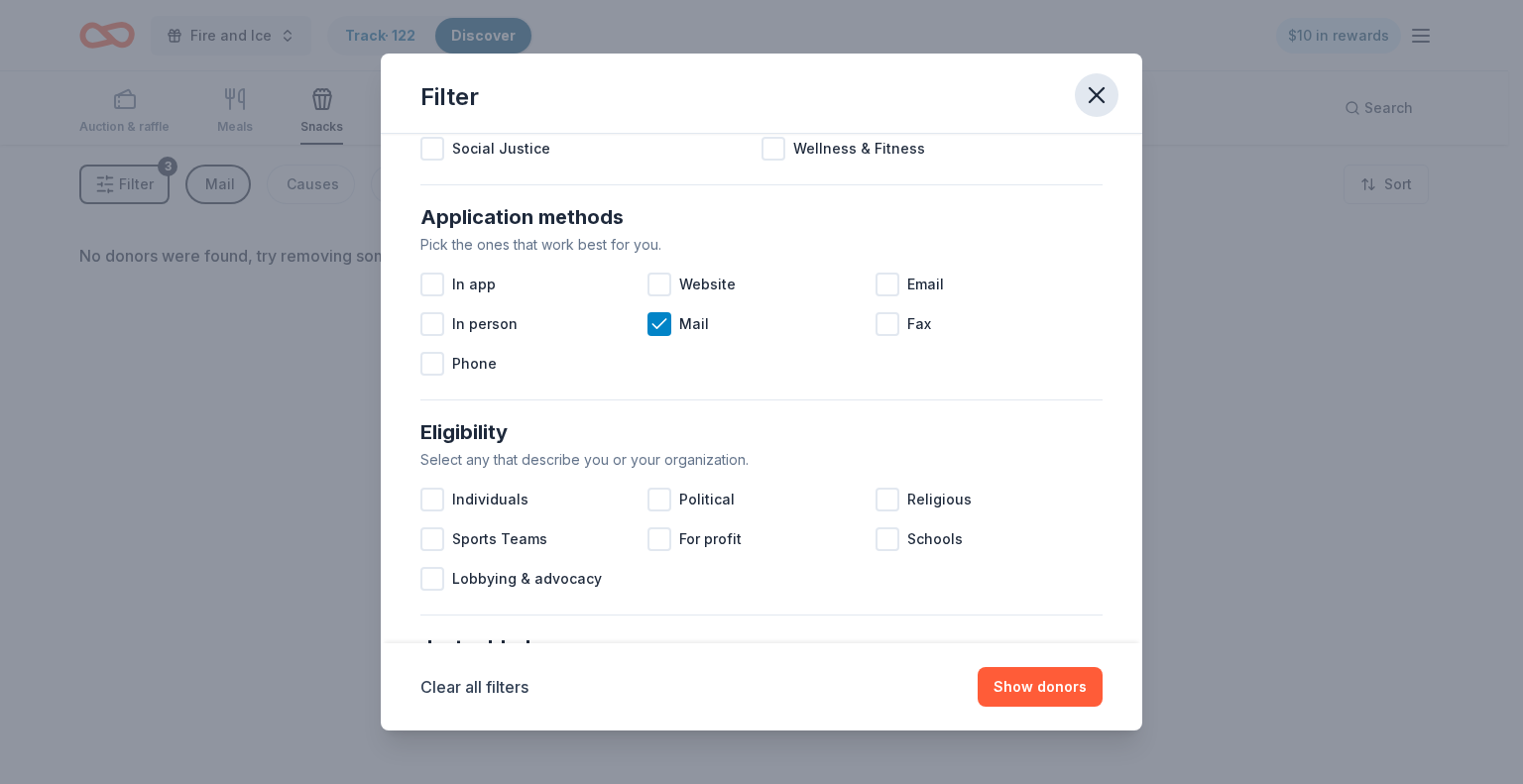click 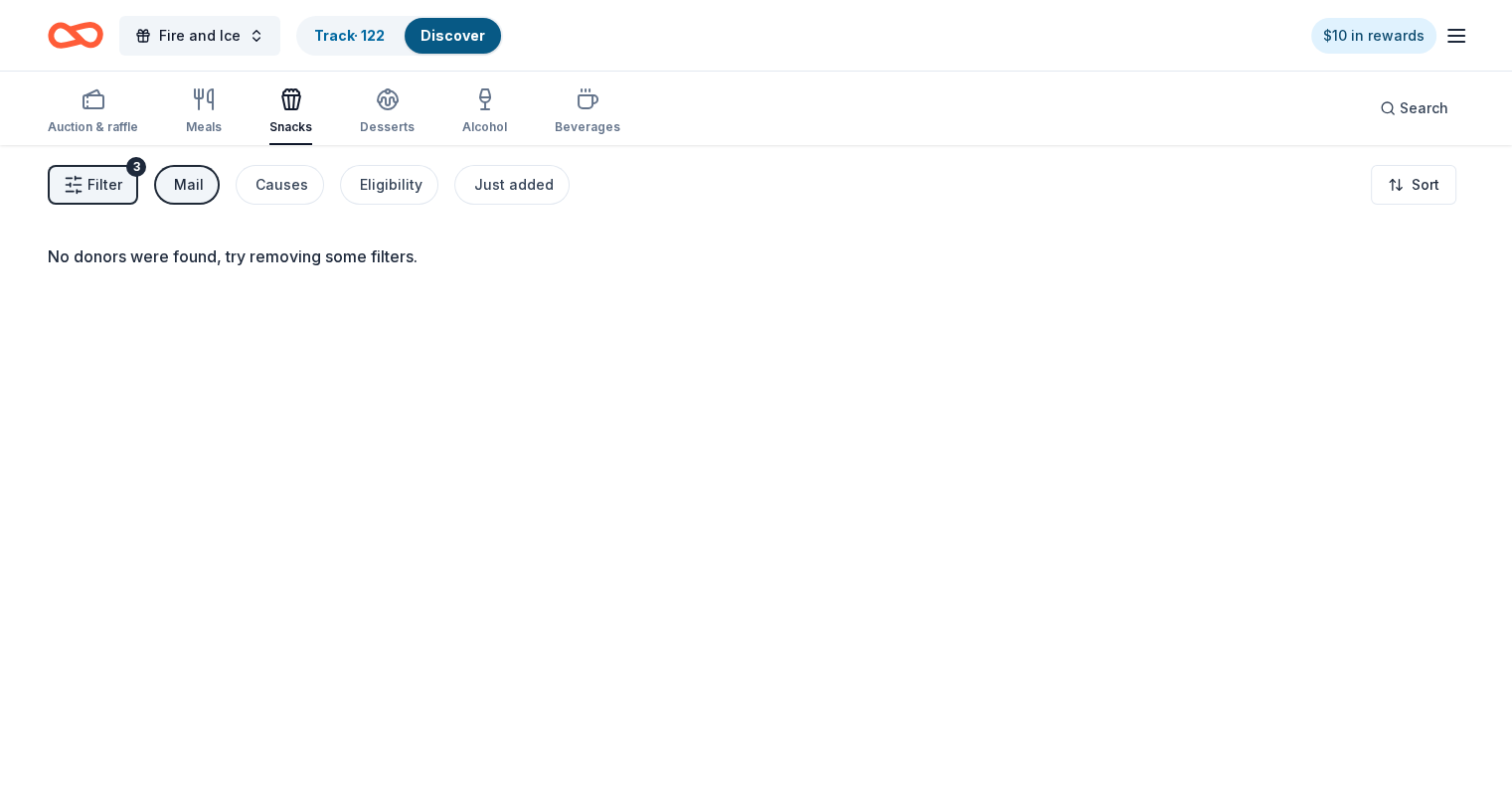 click on "Filter 3 Mail Causes Eligibility Just added" at bounding box center (308, 185) 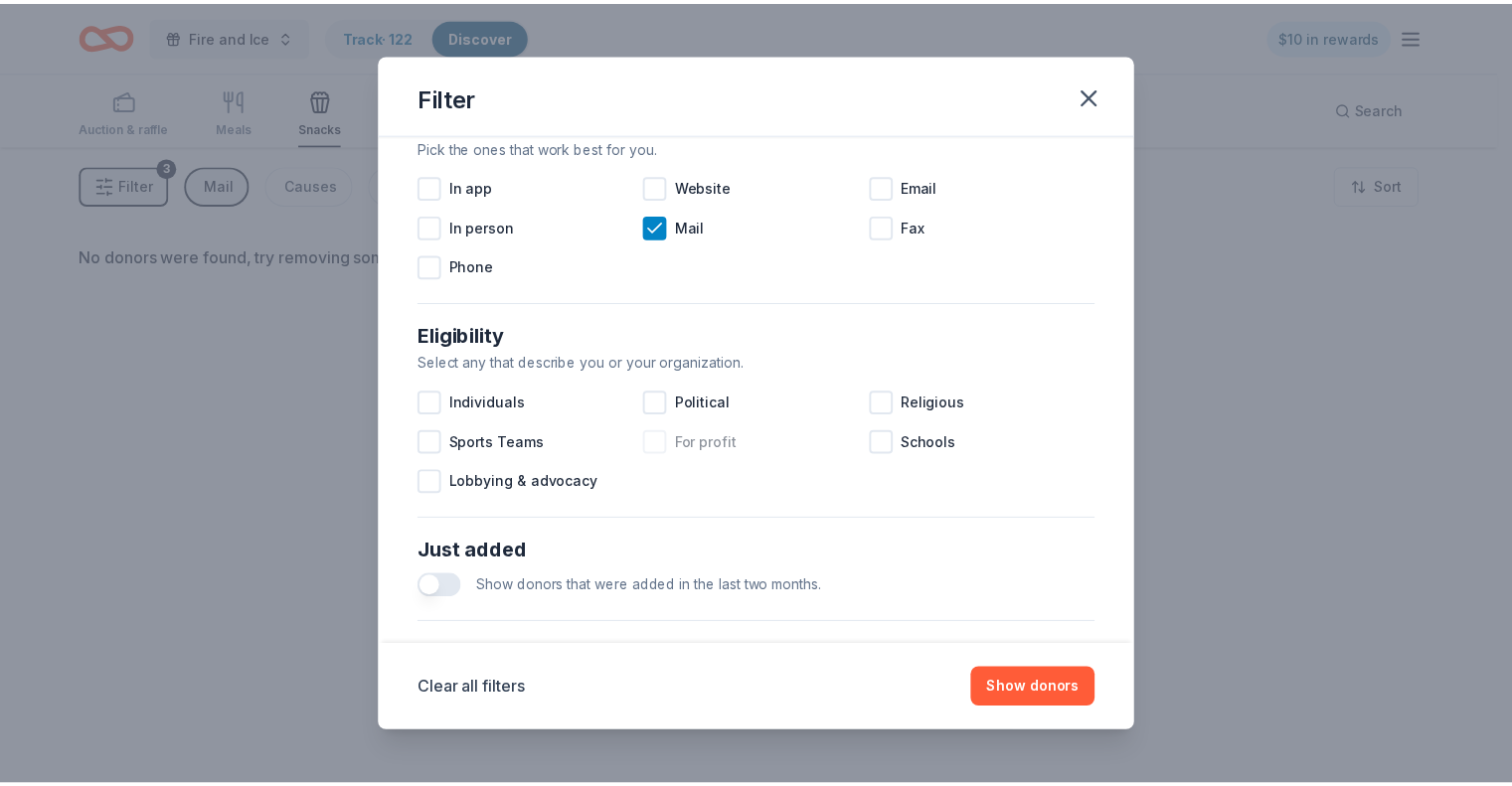 scroll, scrollTop: 796, scrollLeft: 0, axis: vertical 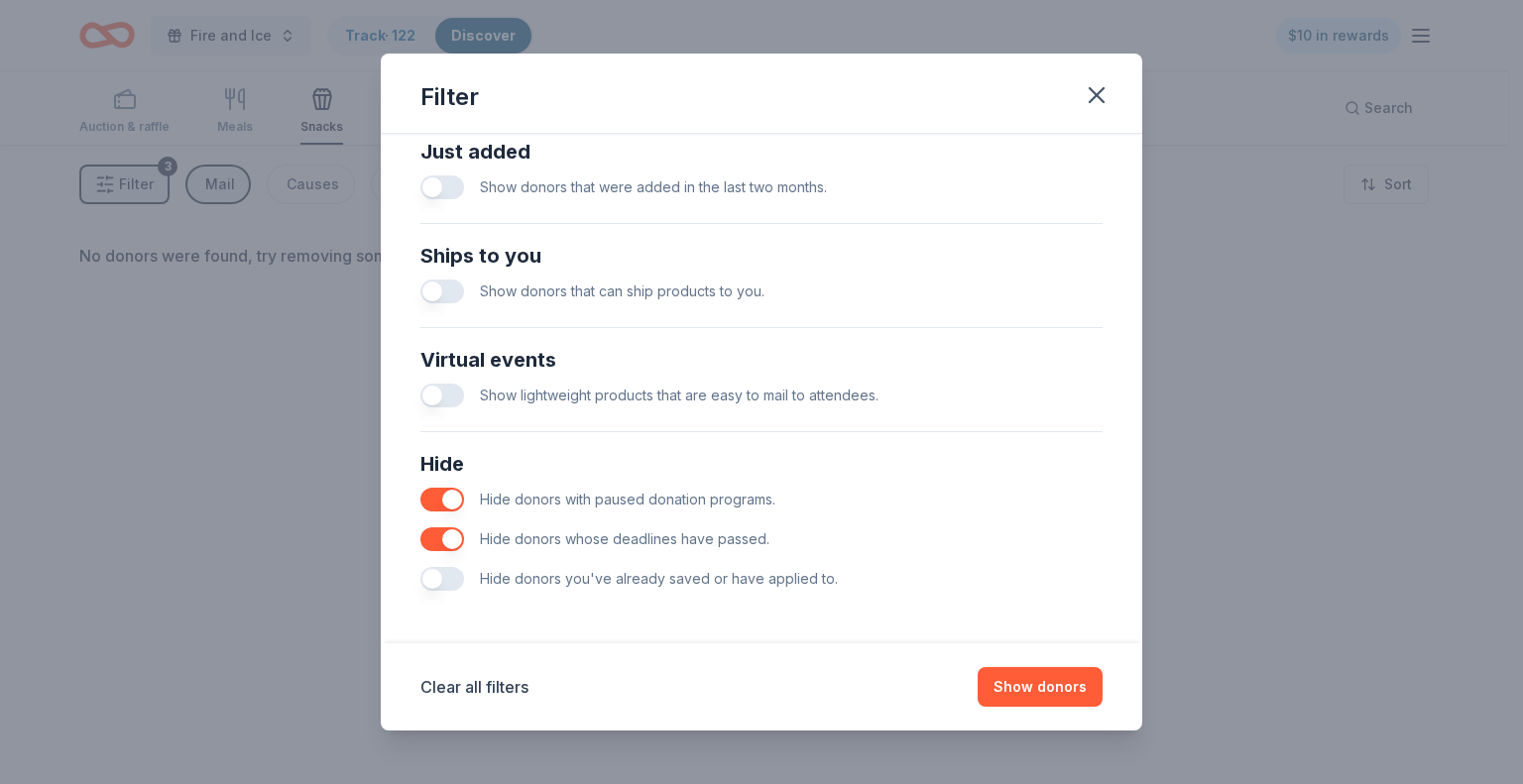 click at bounding box center (442, 500) 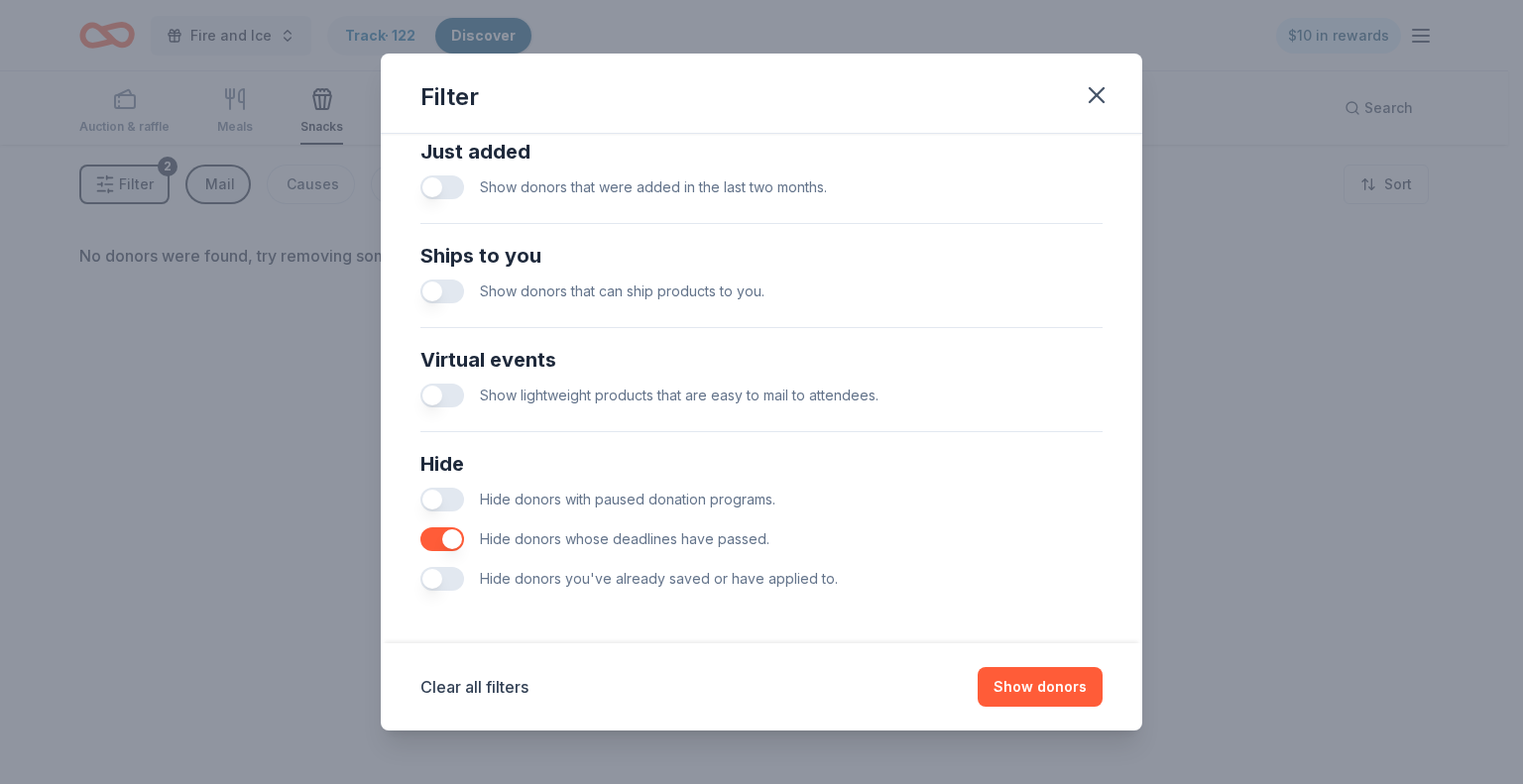 click at bounding box center (442, 539) 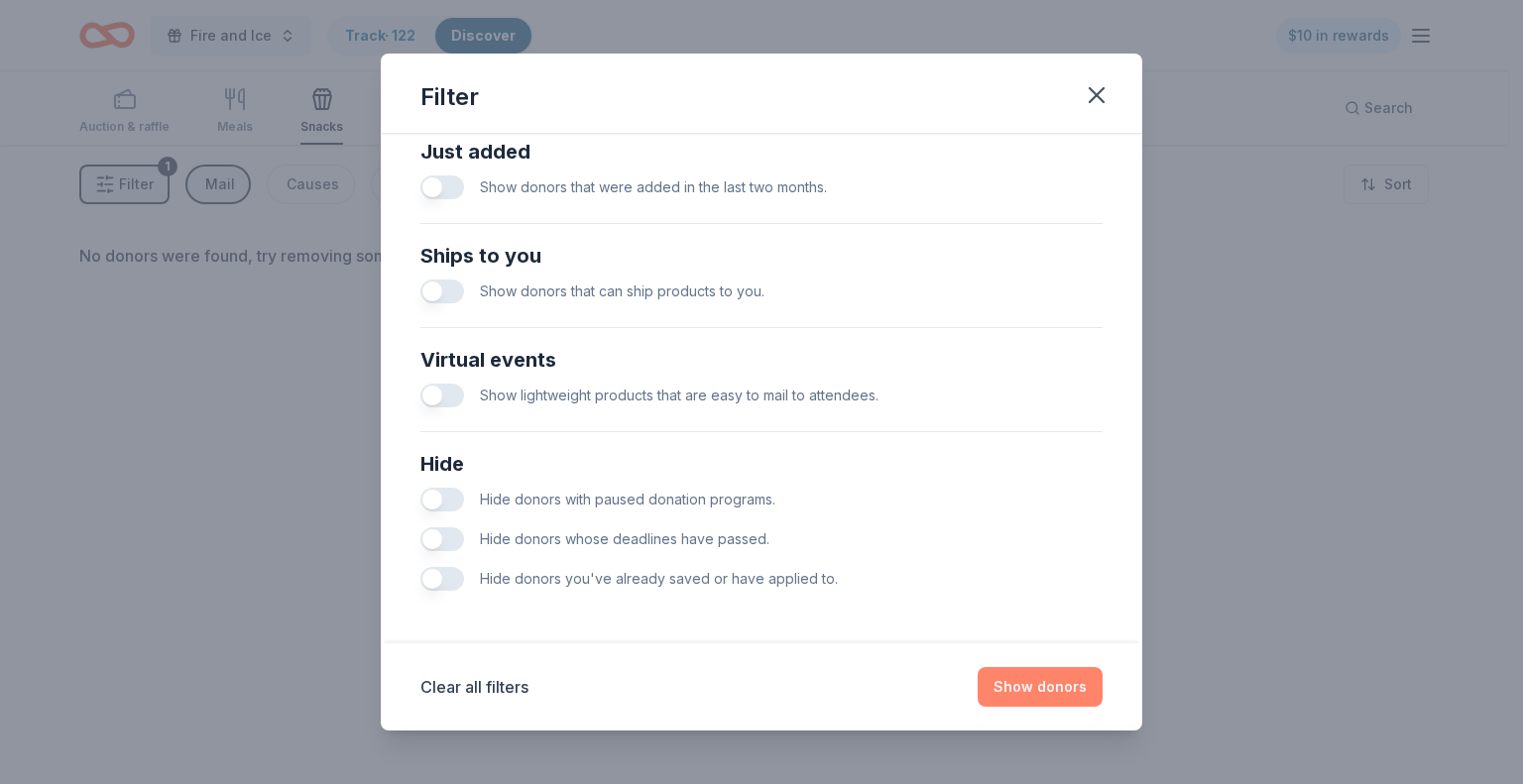 click on "Show    donors" at bounding box center (1040, 687) 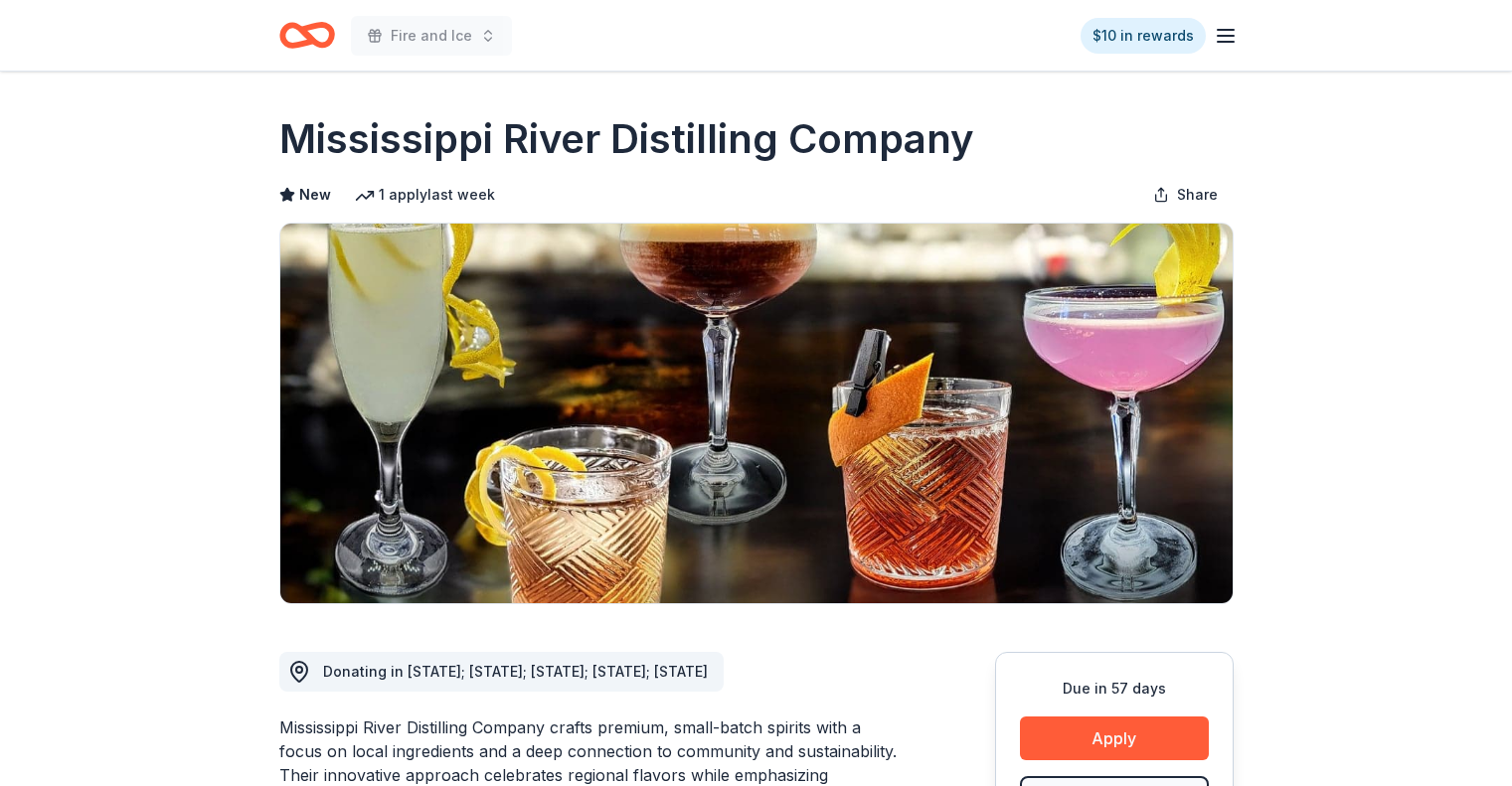 scroll, scrollTop: 0, scrollLeft: 0, axis: both 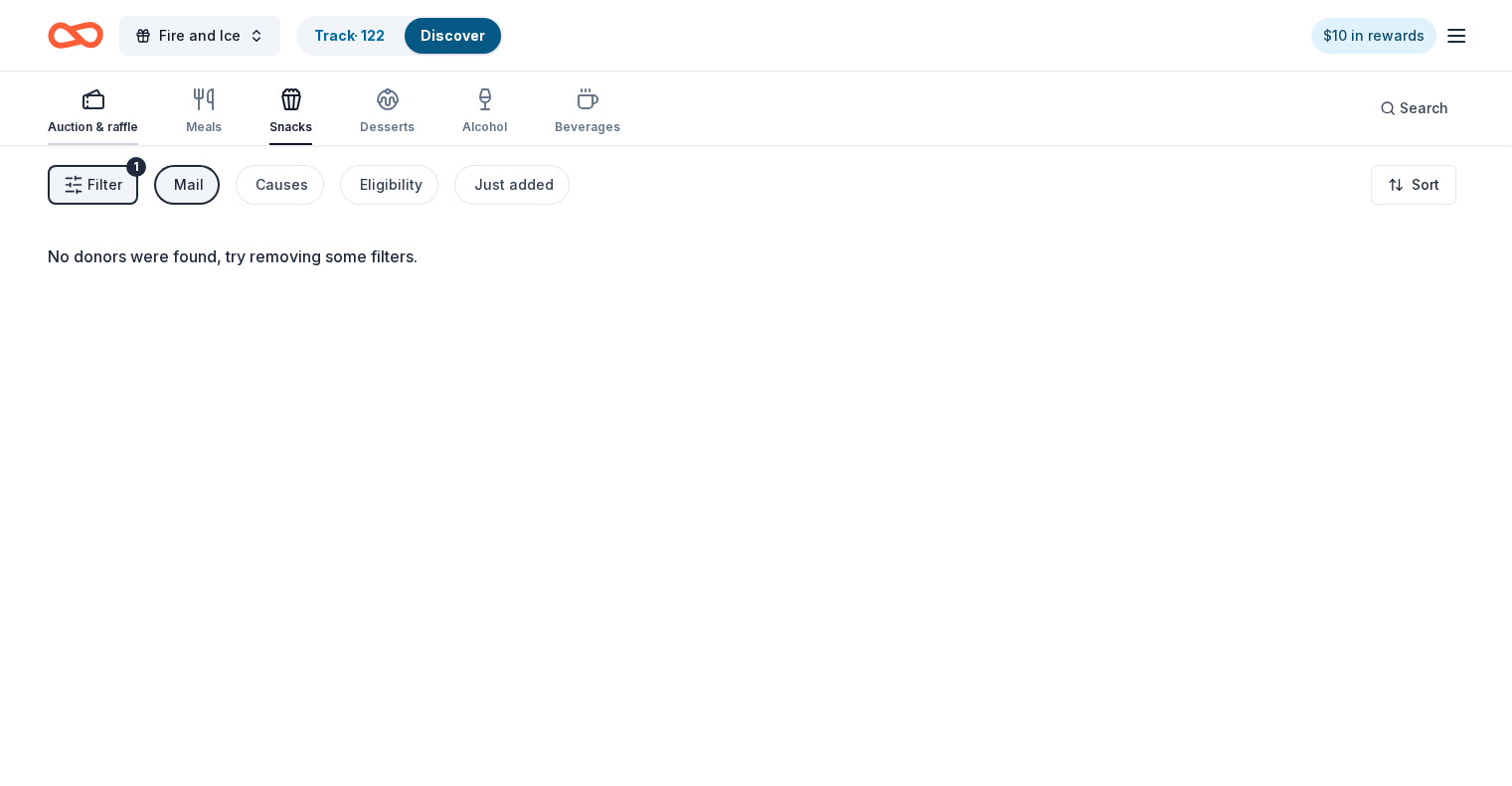 click at bounding box center (92, 99) 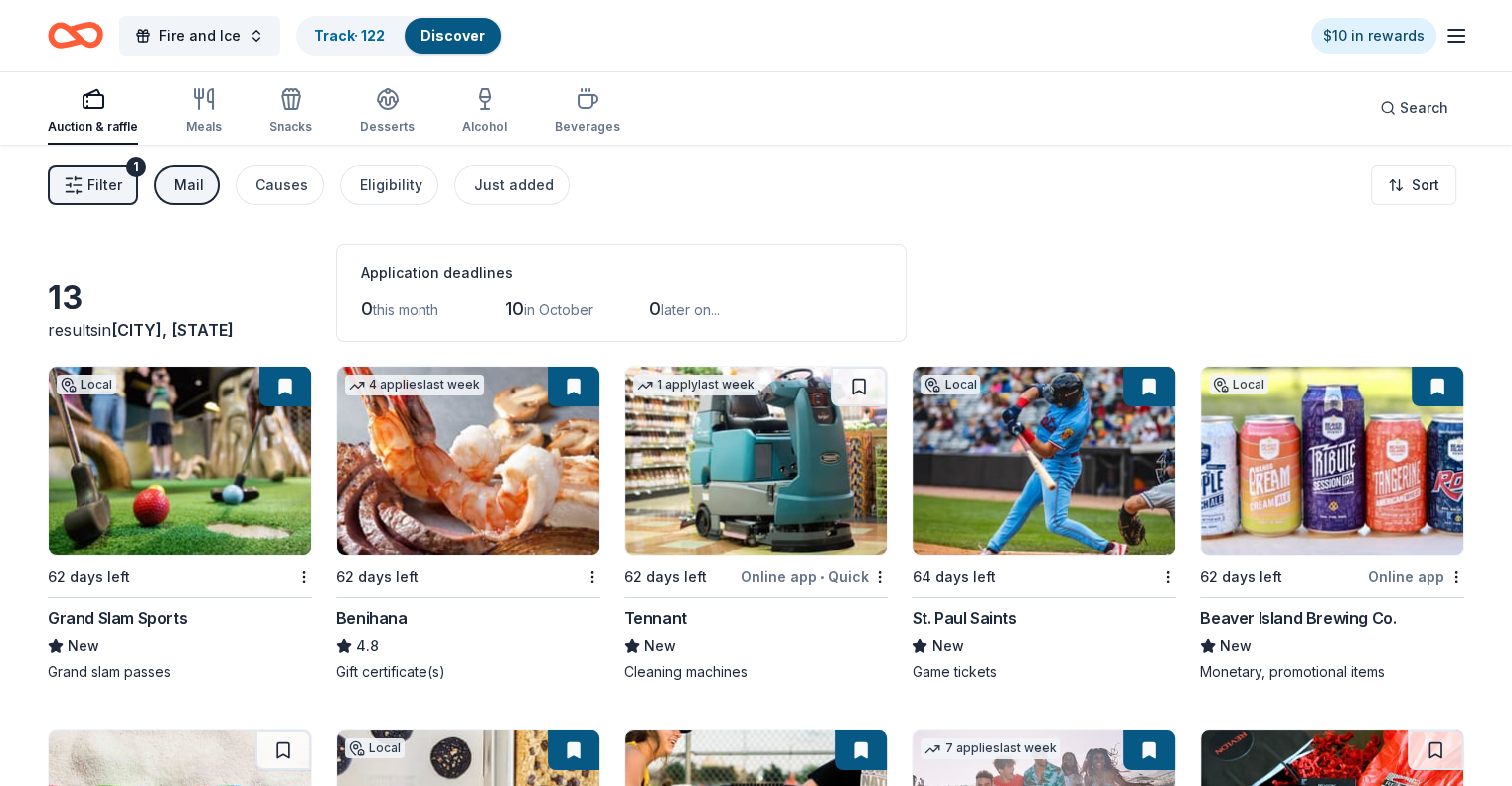 click at bounding box center [468, 461] 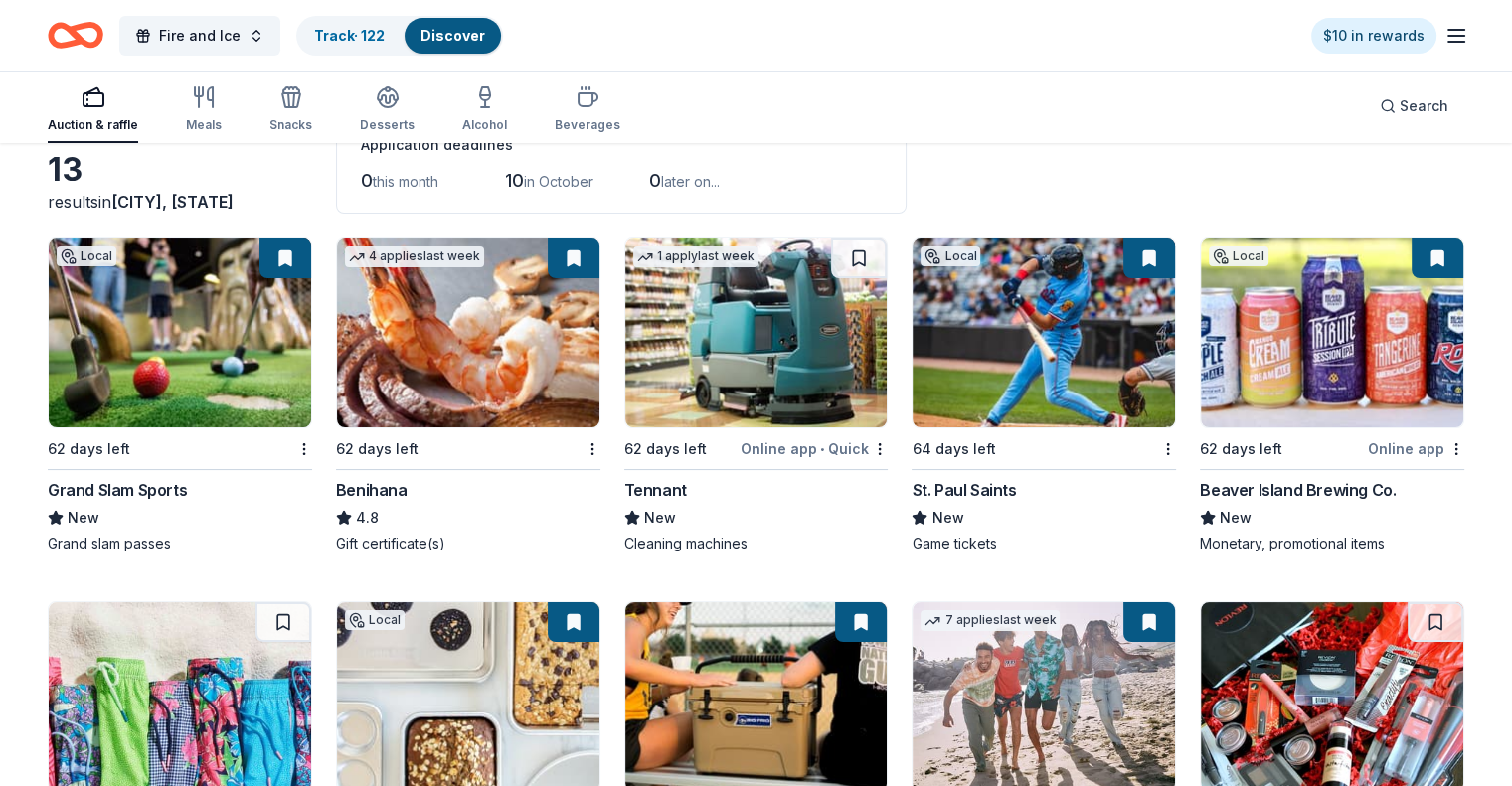 scroll, scrollTop: 0, scrollLeft: 0, axis: both 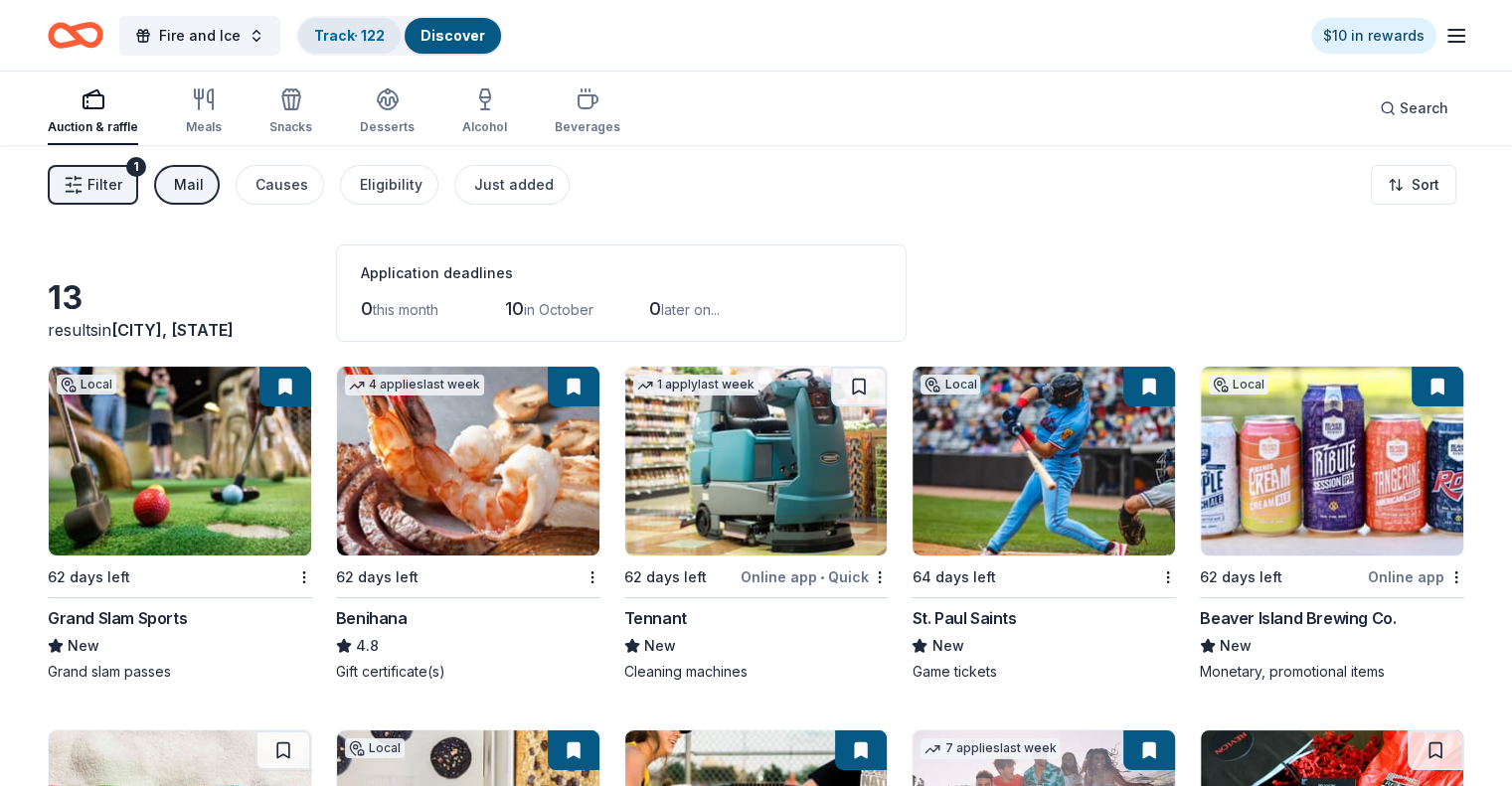 click on "Track  · 122" at bounding box center (349, 35) 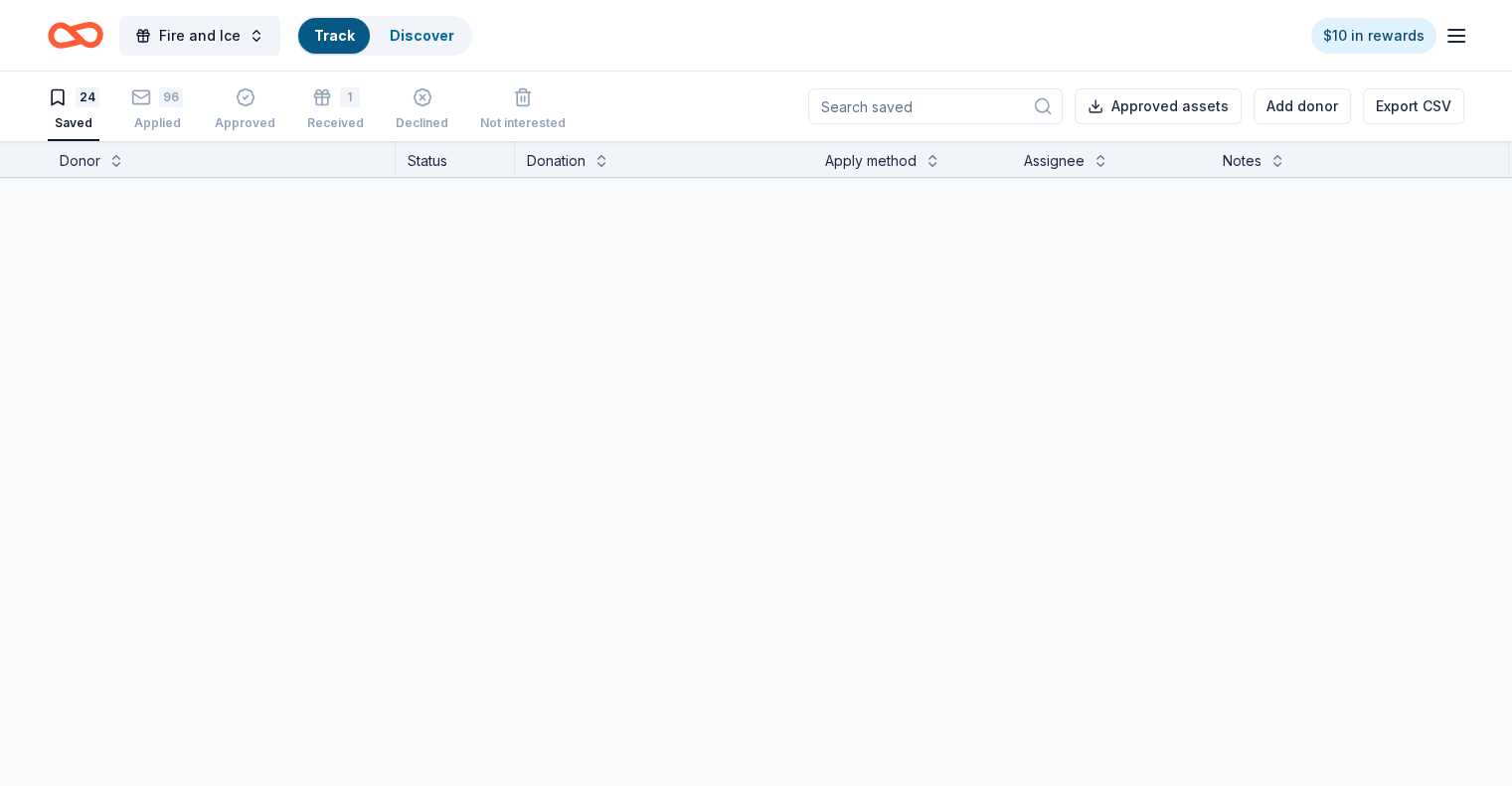 scroll, scrollTop: 0, scrollLeft: 0, axis: both 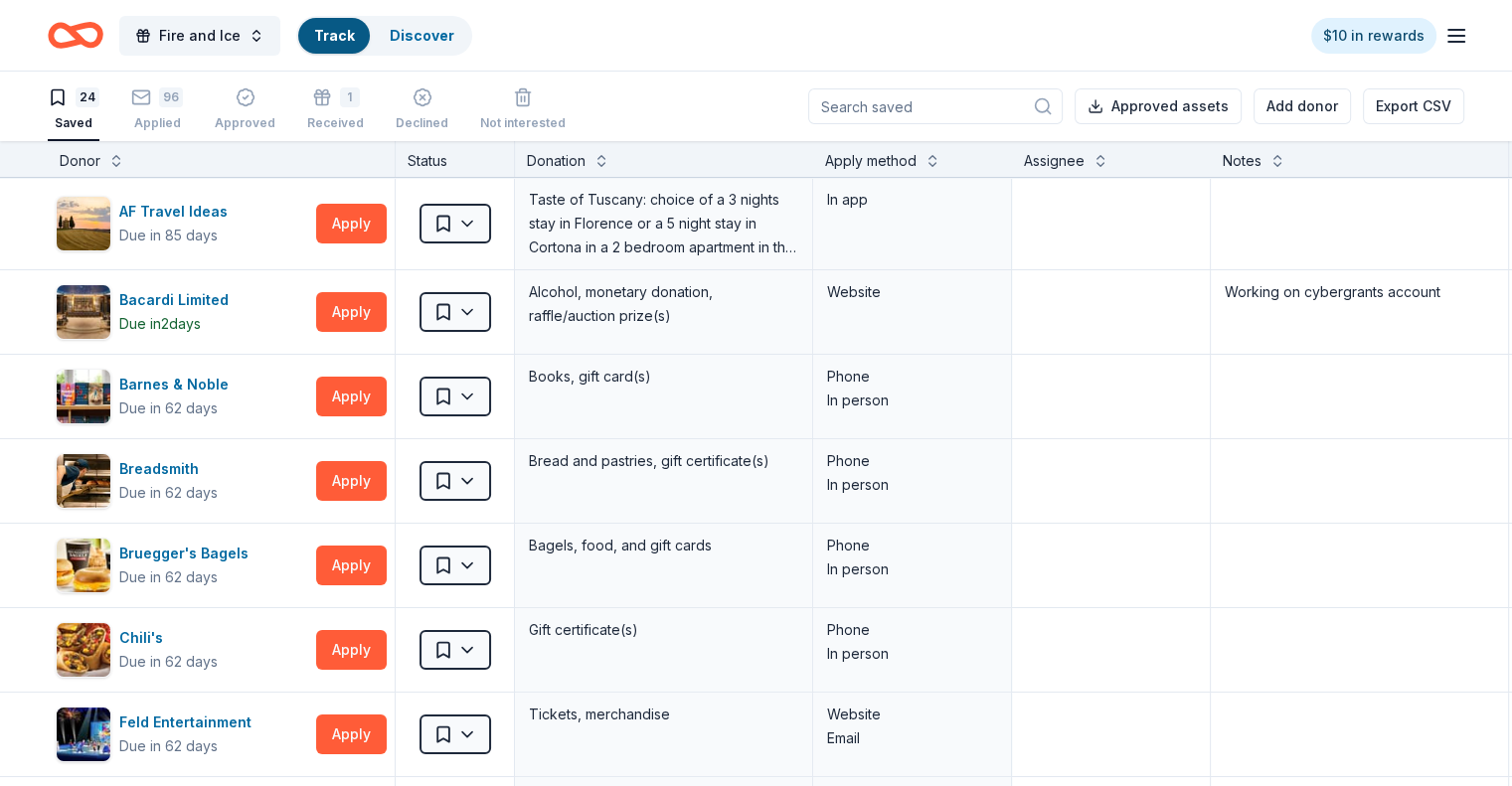 click on "Saved" at bounding box center [74, 123] 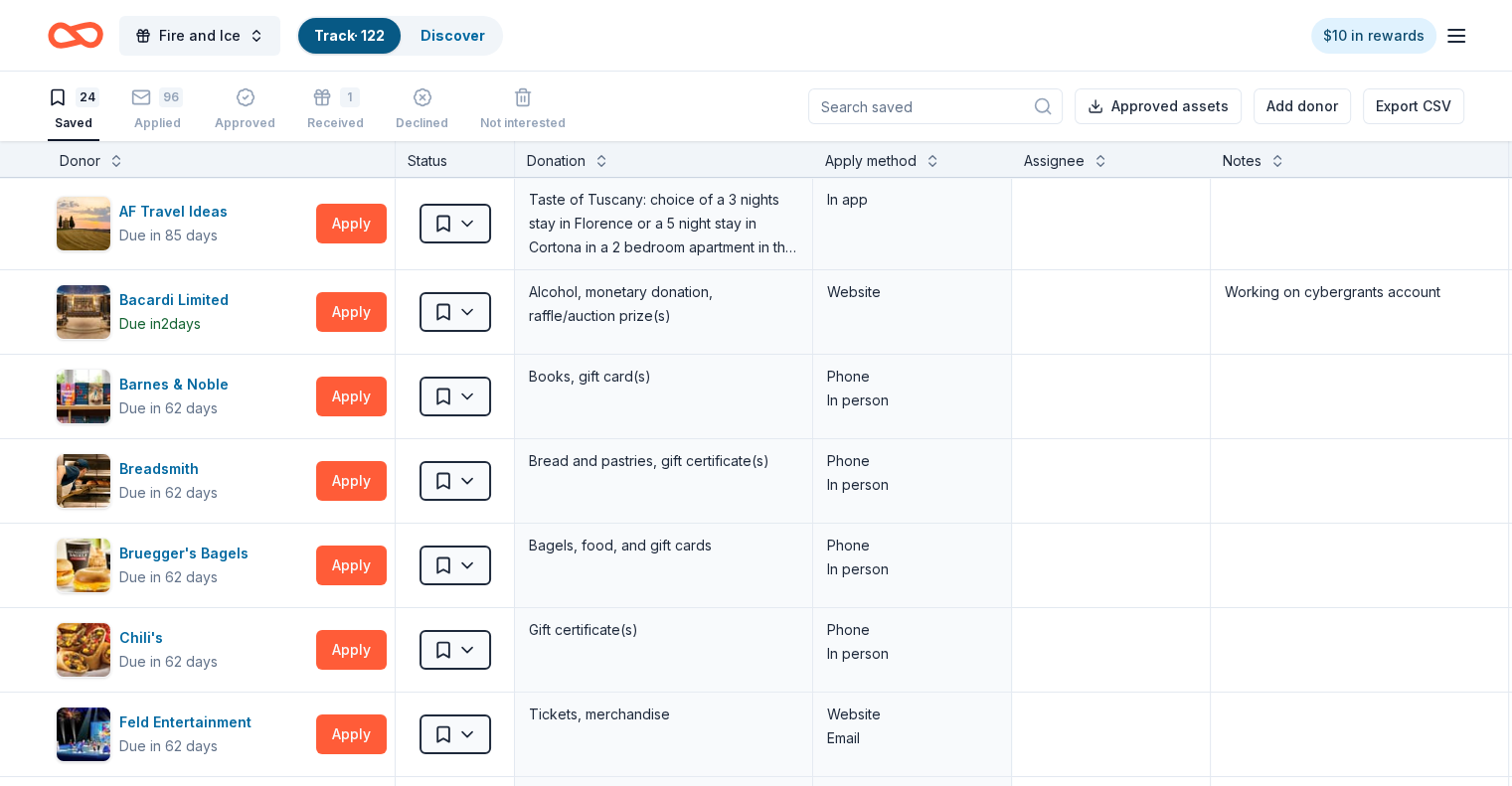 scroll, scrollTop: 0, scrollLeft: 0, axis: both 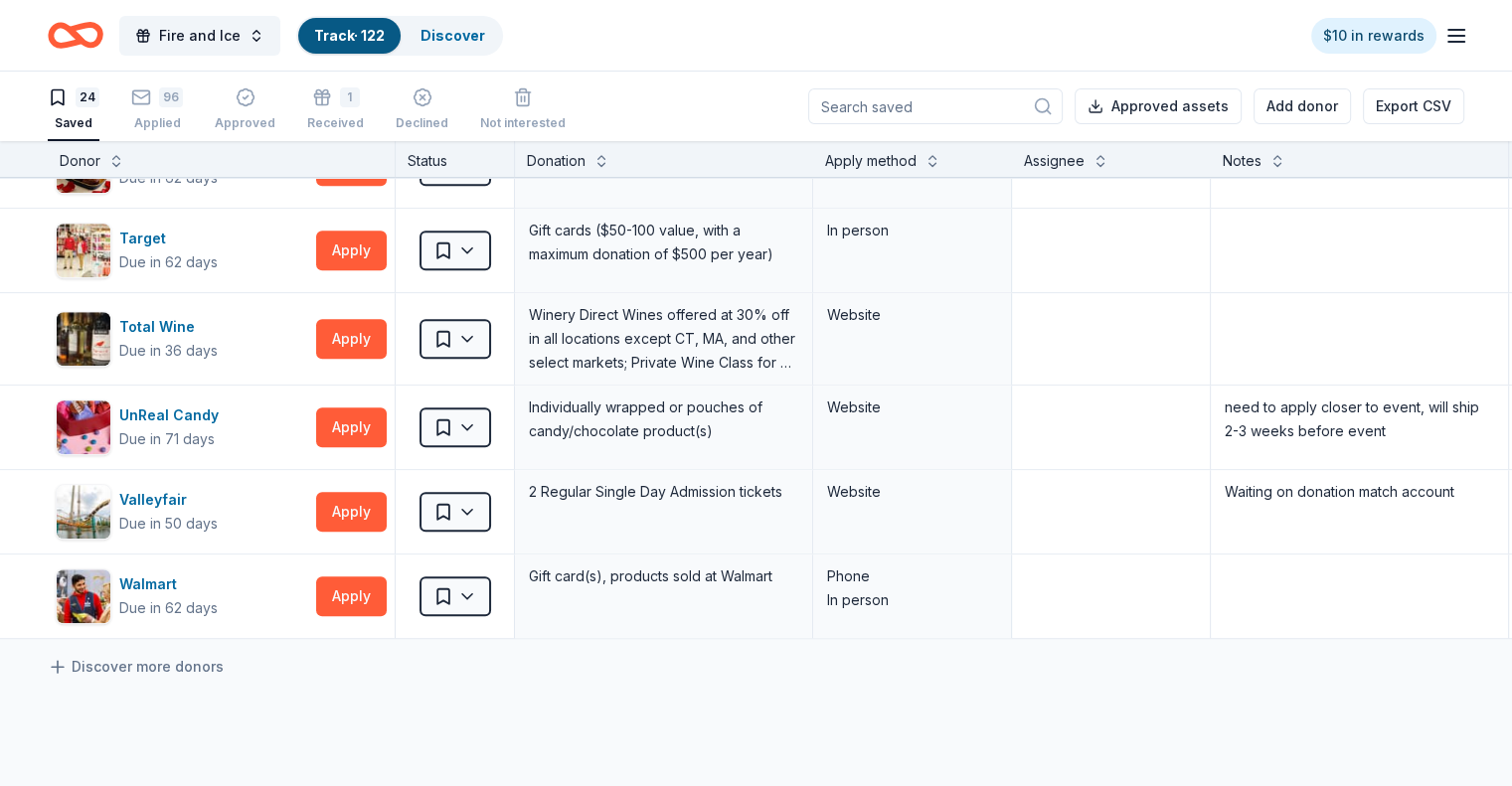 click on "AF Travel Ideas Due in 85 days Apply Saved Taste of Tuscany: choice of a 3 nights stay in Florence or a 5 night stay in Cortona in a 2 bedroom apartment in the city center (Retail value is €2.500 Euro; you keep any proceeds above our charity rate of €1.800 Euro). The package includes a private walking tour of the town with a professional guide, a visit to an artisanal jewelry boutique with a glass of Italian Prosecco, wine tasting in a traditional Enoteca with local wines, pre-arrival and in-house local English speaking concierge and booking services, and all consumption fees (A/C, heating, etc). Upgrade and a la carte extras available on request. In app Bacardi Limited Due in  2  days Apply Saved Alcohol, monetary donation, raffle/auction prize(s) Website Working on cybergrants account Barnes & Noble Due in 62 days Apply Saved Books, gift card(s) Phone In person Breadsmith Due in 62 days Apply Saved Bread and pastries, gift certificate(s) Phone In person Bruegger's Bagels Due in 62 days Apply Saved Phone" at bounding box center (778, -200) 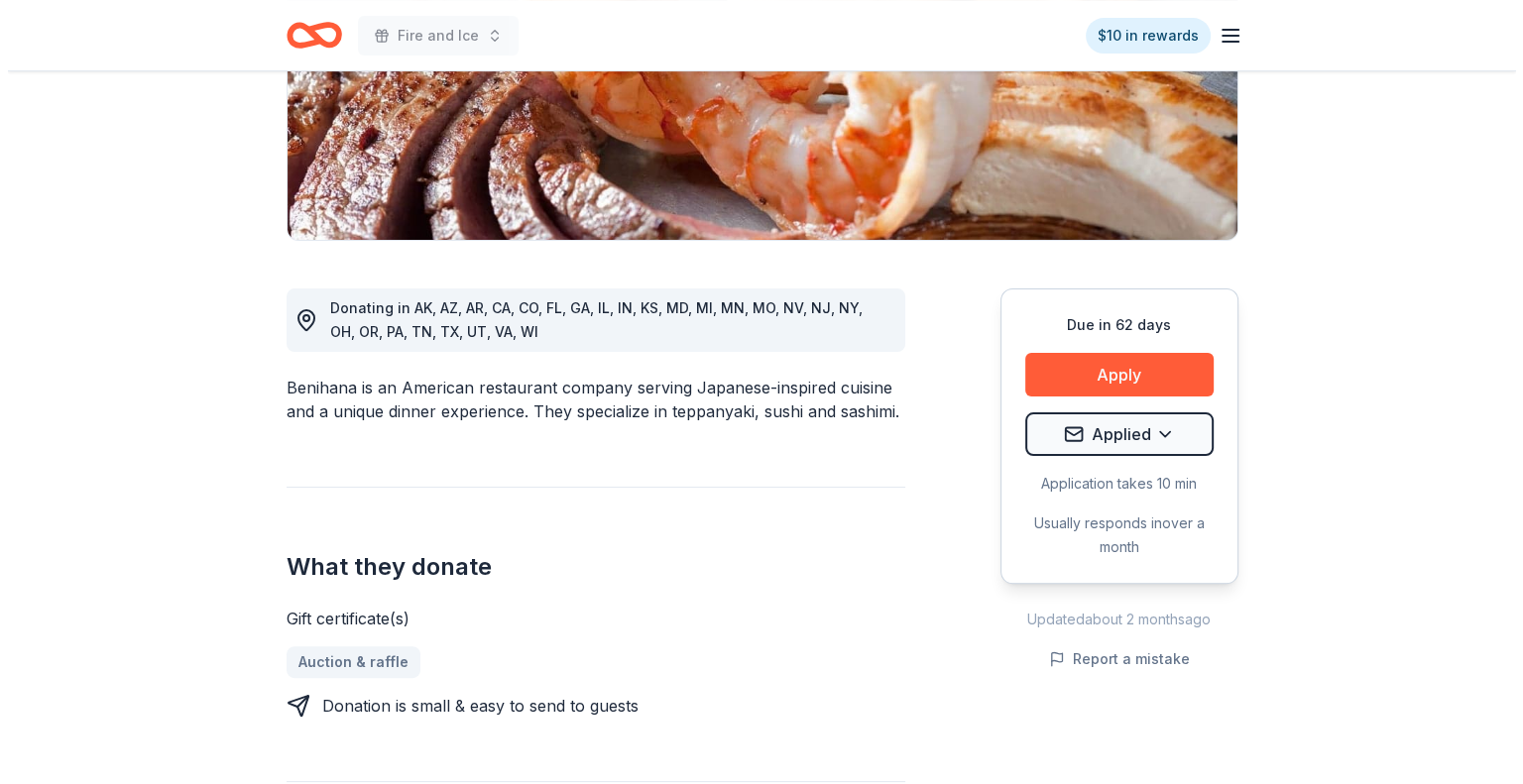 scroll, scrollTop: 396, scrollLeft: 0, axis: vertical 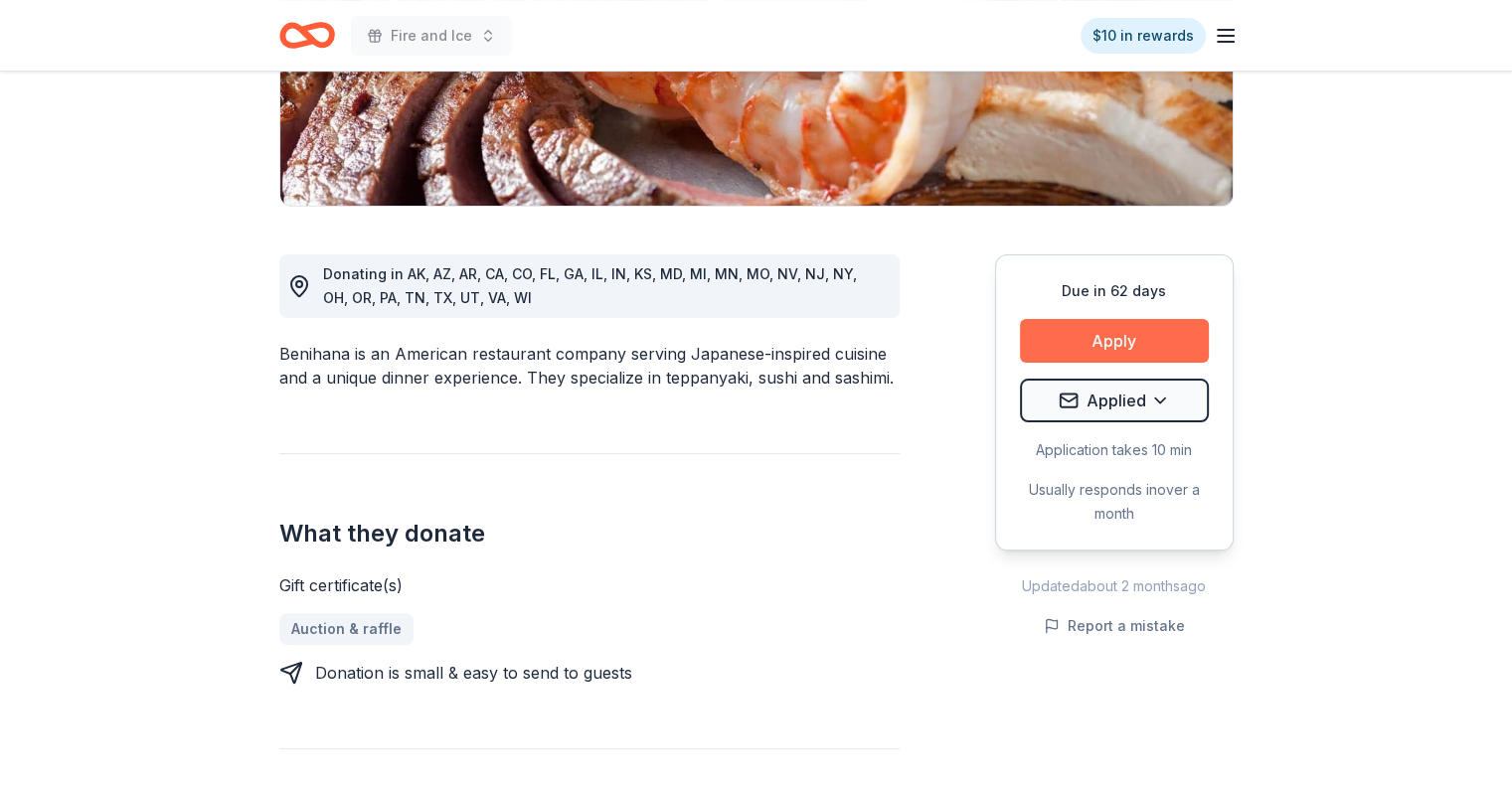 click on "Apply" at bounding box center (1114, 341) 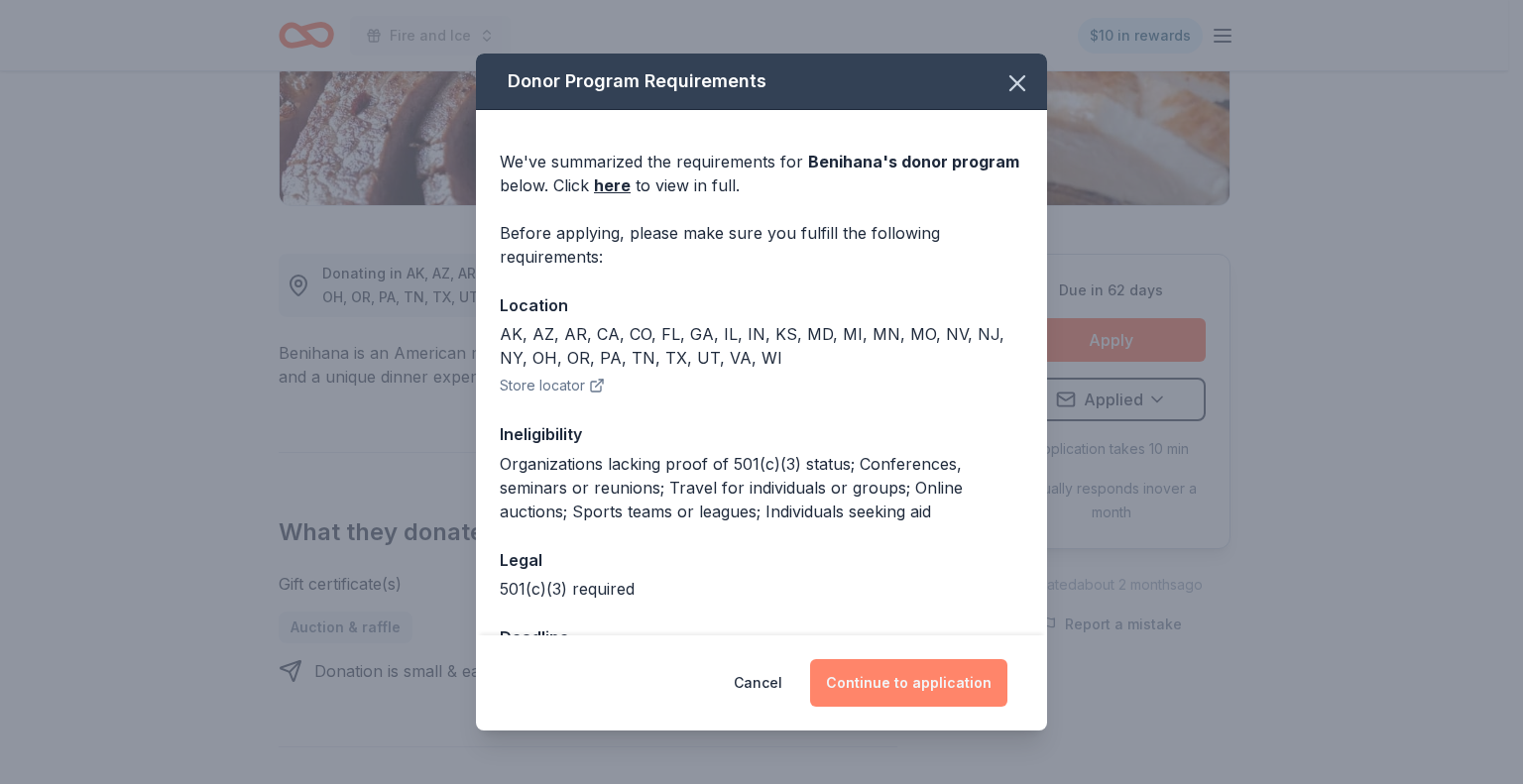 click on "Continue to application" at bounding box center (908, 683) 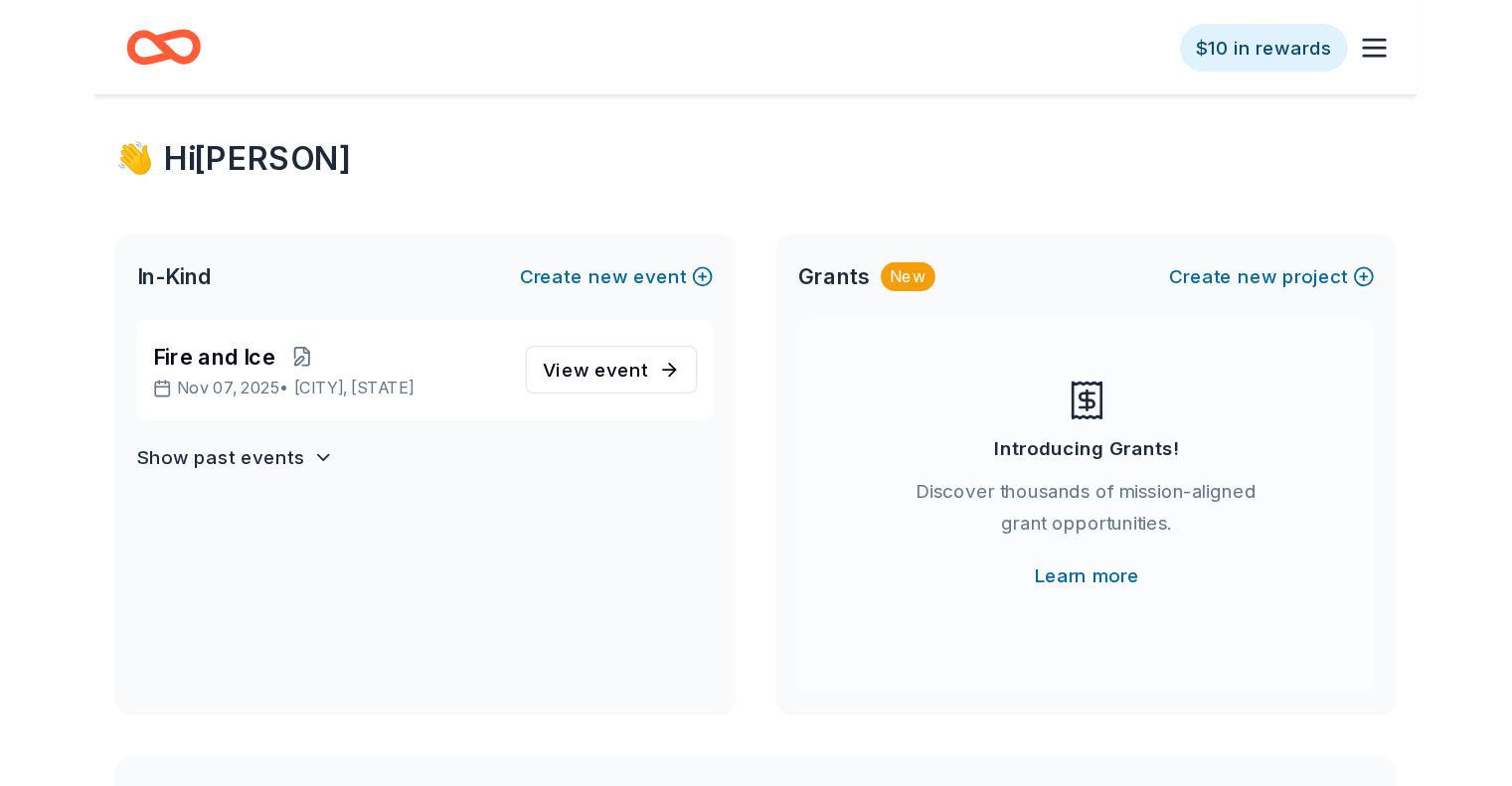scroll, scrollTop: 0, scrollLeft: 0, axis: both 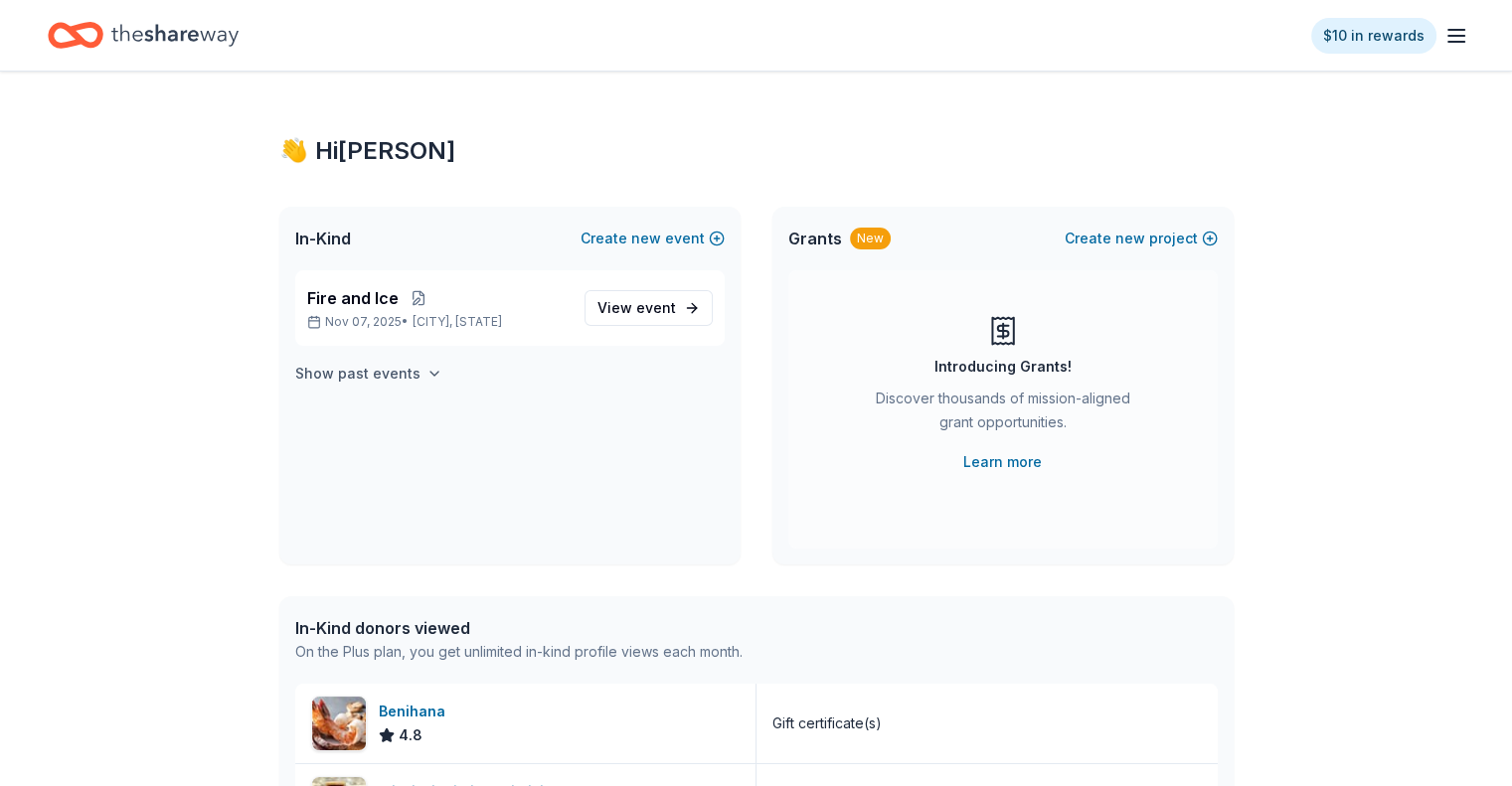 click on "Show past events" at bounding box center [358, 374] 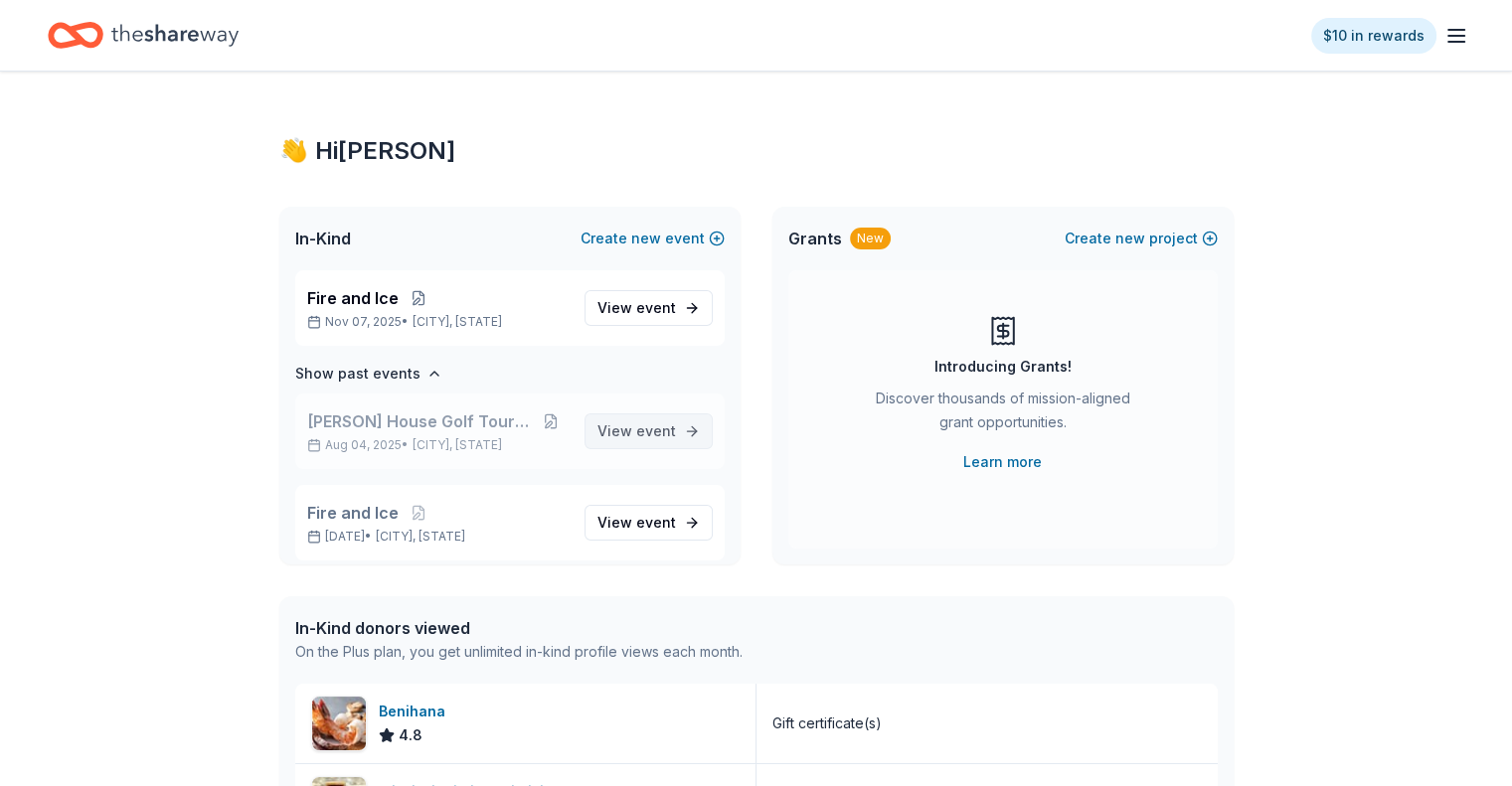 click on "View   event" at bounding box center (636, 431) 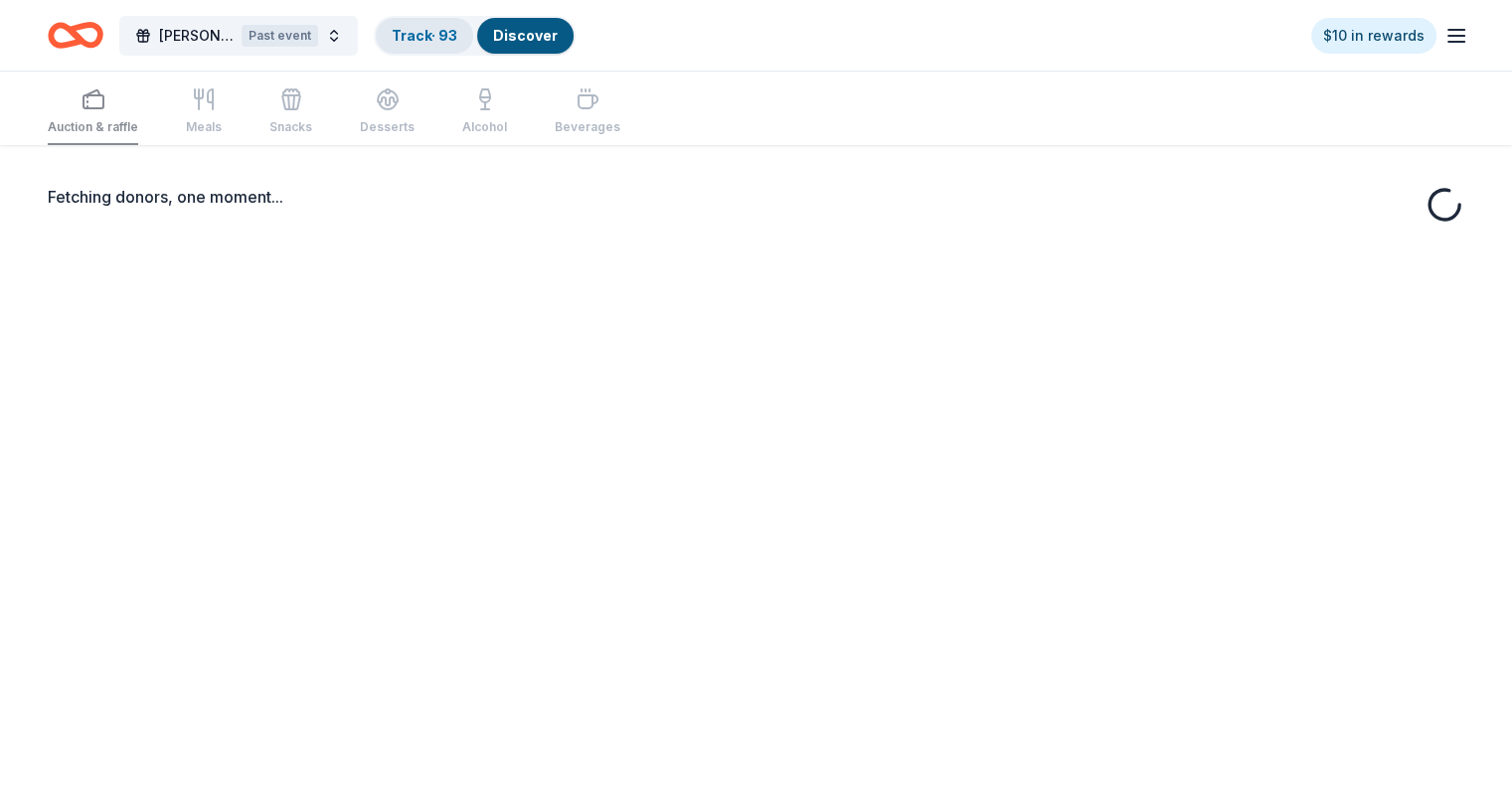 click on "Track · 93" at bounding box center (424, 36) 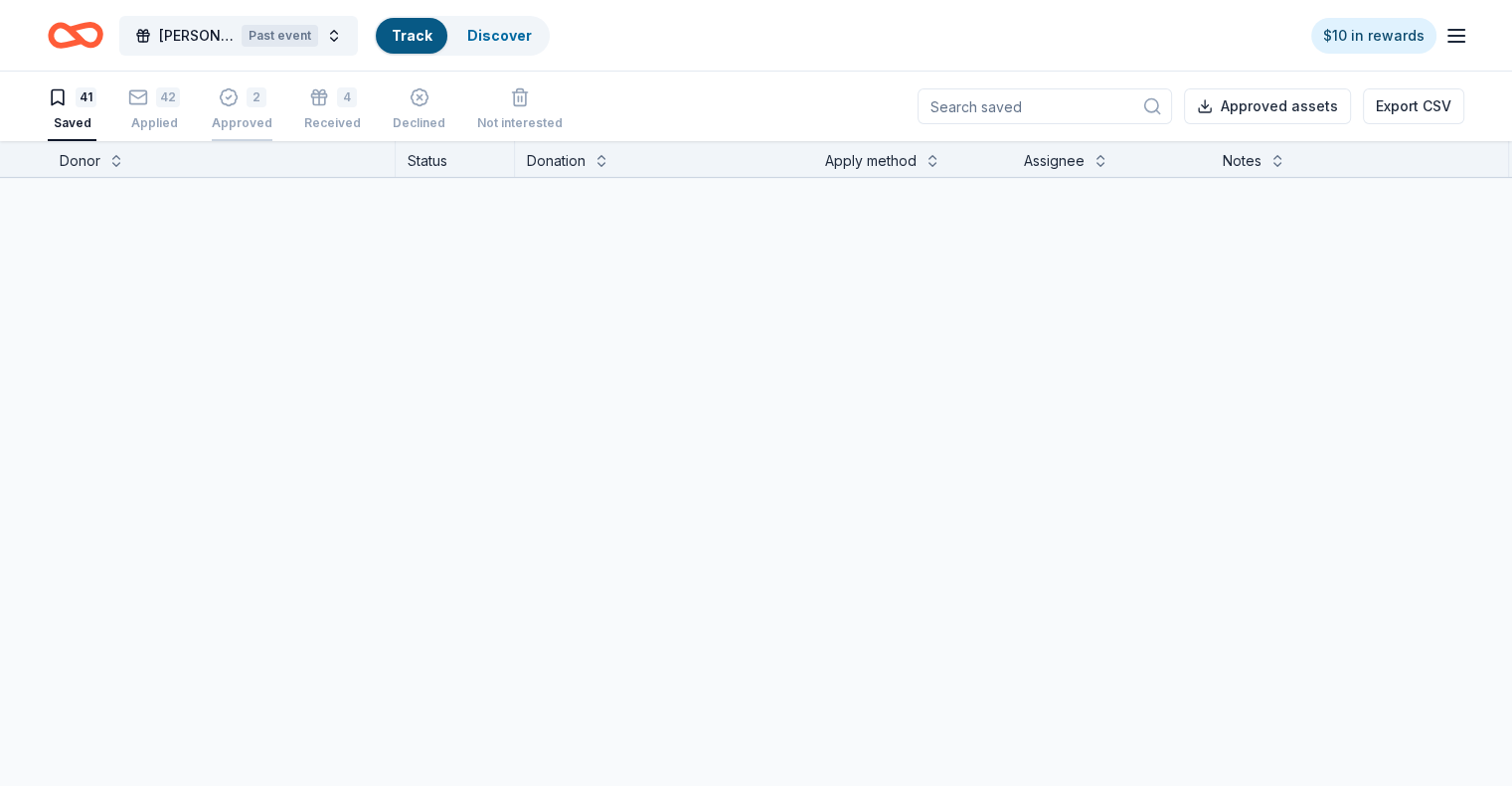 scroll, scrollTop: 0, scrollLeft: 0, axis: both 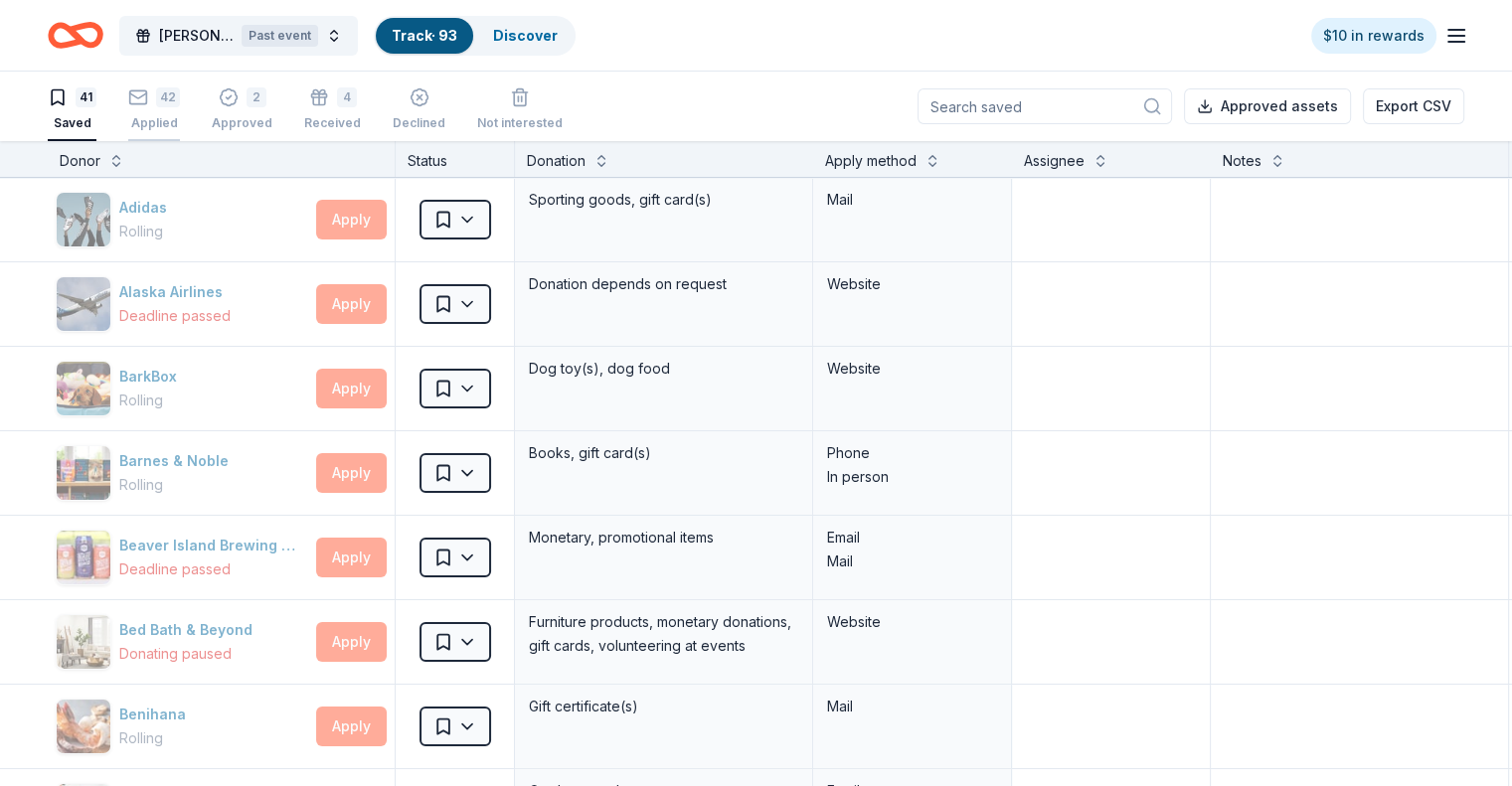 click on "Applied" at bounding box center (154, 123) 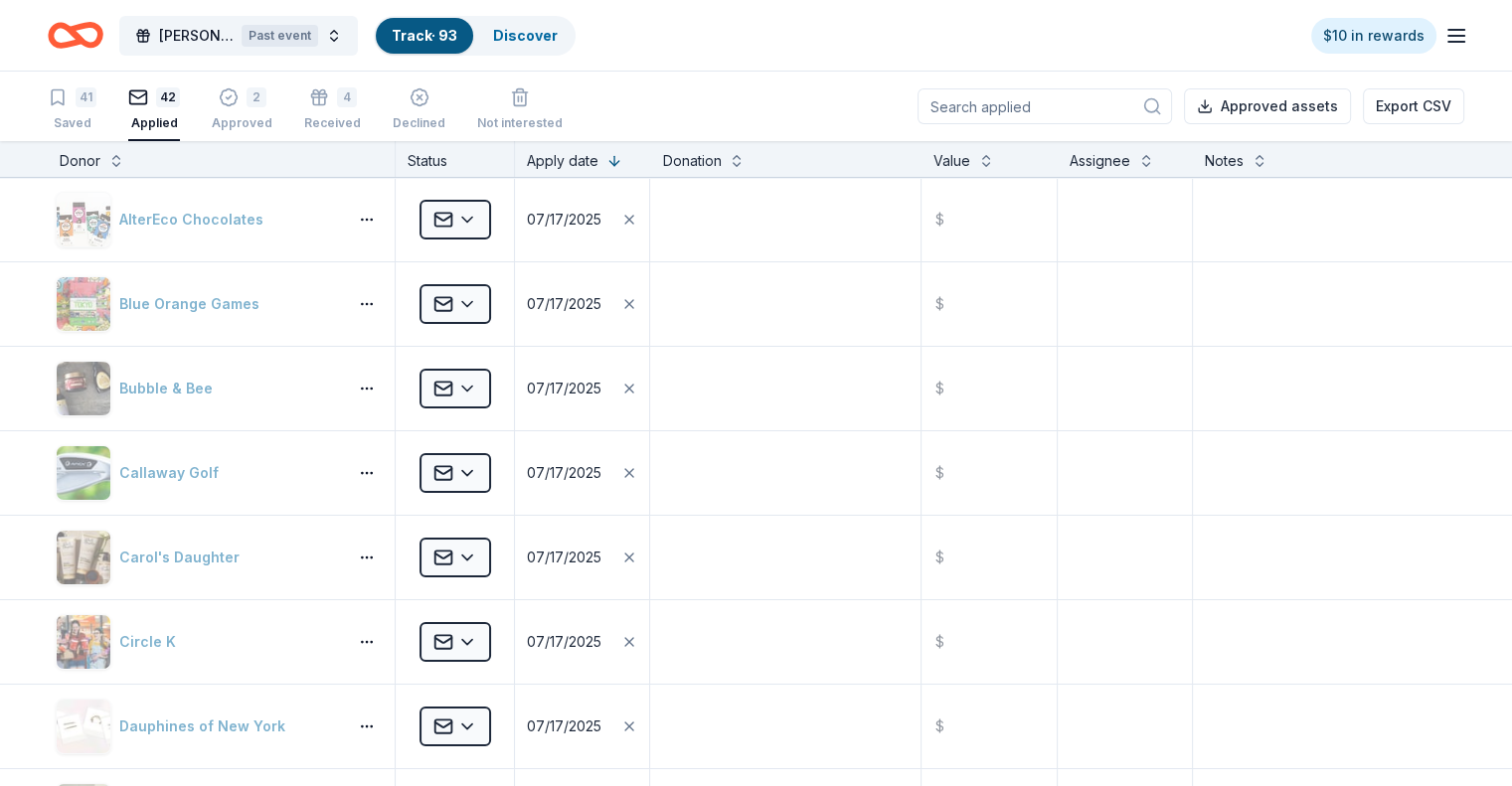 scroll, scrollTop: 0, scrollLeft: 0, axis: both 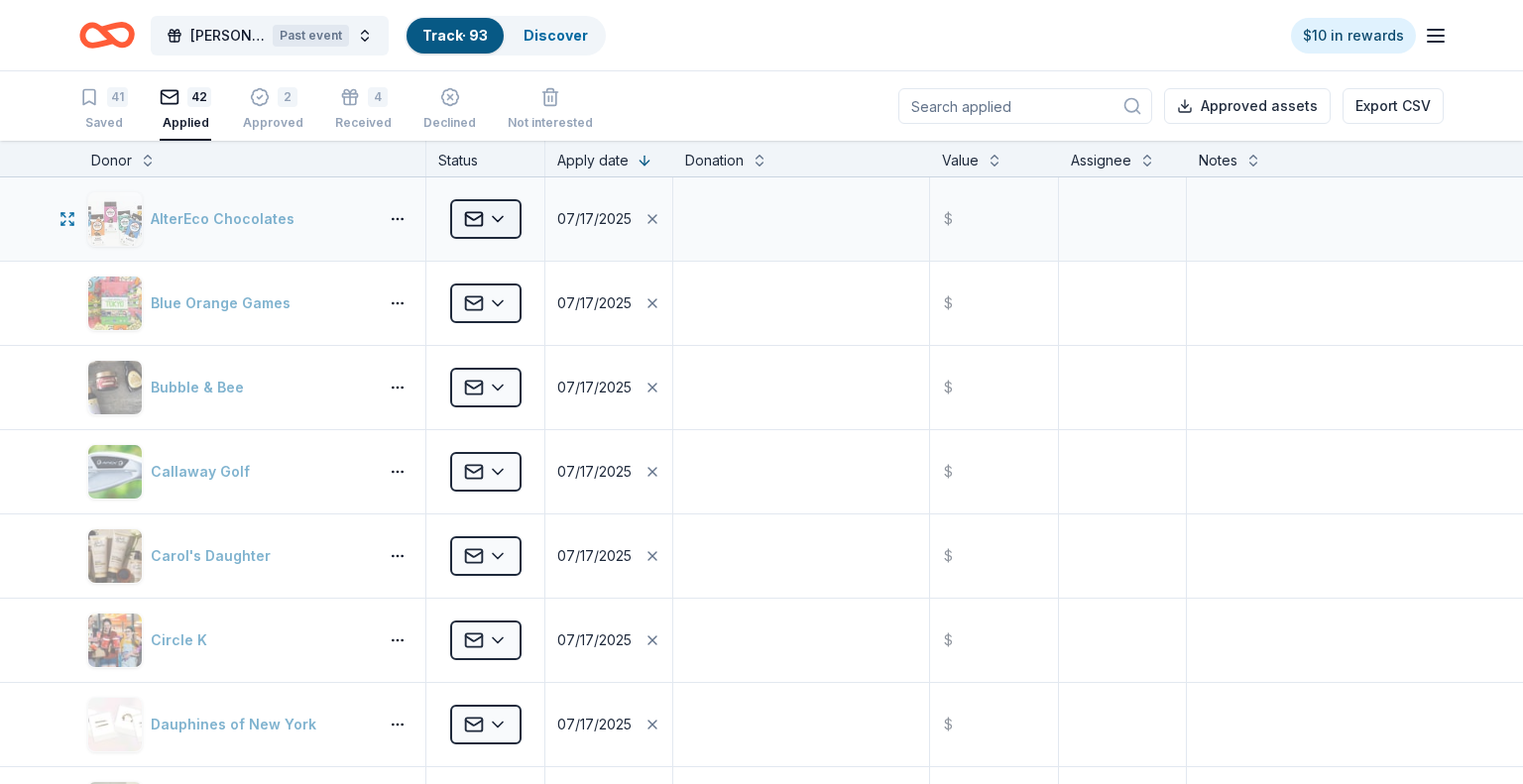 click on "[PERSON] House Golf Tournament Past event Track · 93 Discover $10 in rewards 41 Saved 42 Applied 2 Approved 4 Received Declined Not interested Approved assets Export CSV Donor Status Apply date Donation Value Assignee Notes [PERSON] [PERSON] Applied 07/17/2025 $ [PERSON] Applied 07/17/2025 $ [PERSON] Applied 07/17/2025 $ [PERSON] Applied 07/17/2025 $ [PERSON] Applied 07/17/2025 $ [PERSON] Applied 07/17/2025 $ [PERSON] Applied 07/17/2025 $ [PERSON] Applied 07/17/2025 $ [PERSON] Applied 07/17/2025 $ [PERSON] Applied 07/17/2025 $ [PERSON] Applied 07/17/2025 $ [PERSON] Applied 07/17/2025 $ [PERSON] Applied 07/17/2025 $ [PERSON] Applied 07/17/2025 $ [PERSON] Applied 07/17/2025 $ [PERSON] Applied 07/17/2025 $ [PERSON] Applied 07/17/2025 $ [PERSON] Applied 07/17/2025 $ [PERSON] Applied 07/17/2025 $ [PERSON] Applied 07/17/2025 $ [PERSON] Applied 07/17/2025 $ [PERSON] Applied 07/17/2025 $ [PERSON] Applied 07/17/2025 $ [PERSON] Applied 07/17/2025 $ [PERSON] Applied 07/17/2025 $" at bounding box center (762, 392) 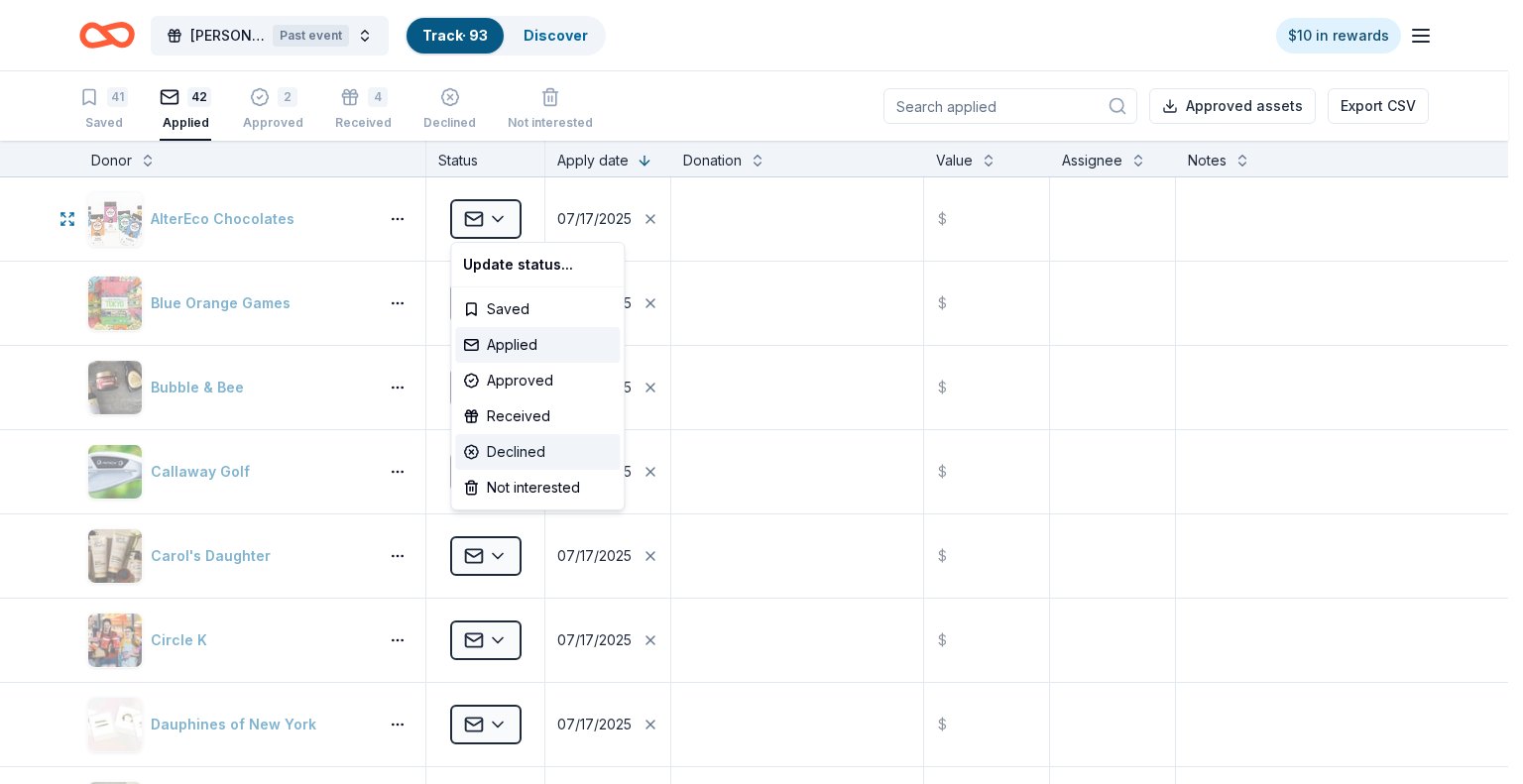 click on "Declined" at bounding box center [537, 452] 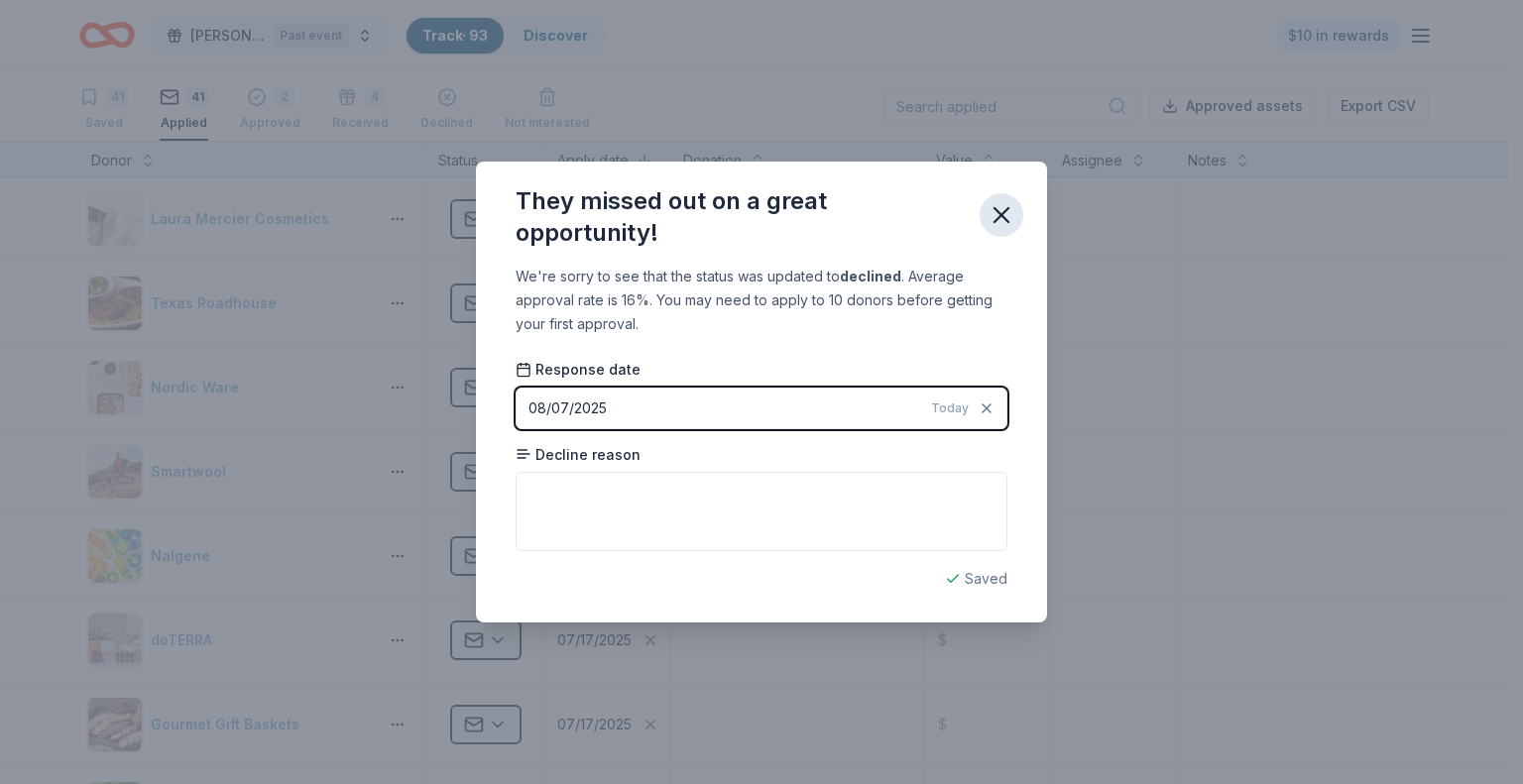 click 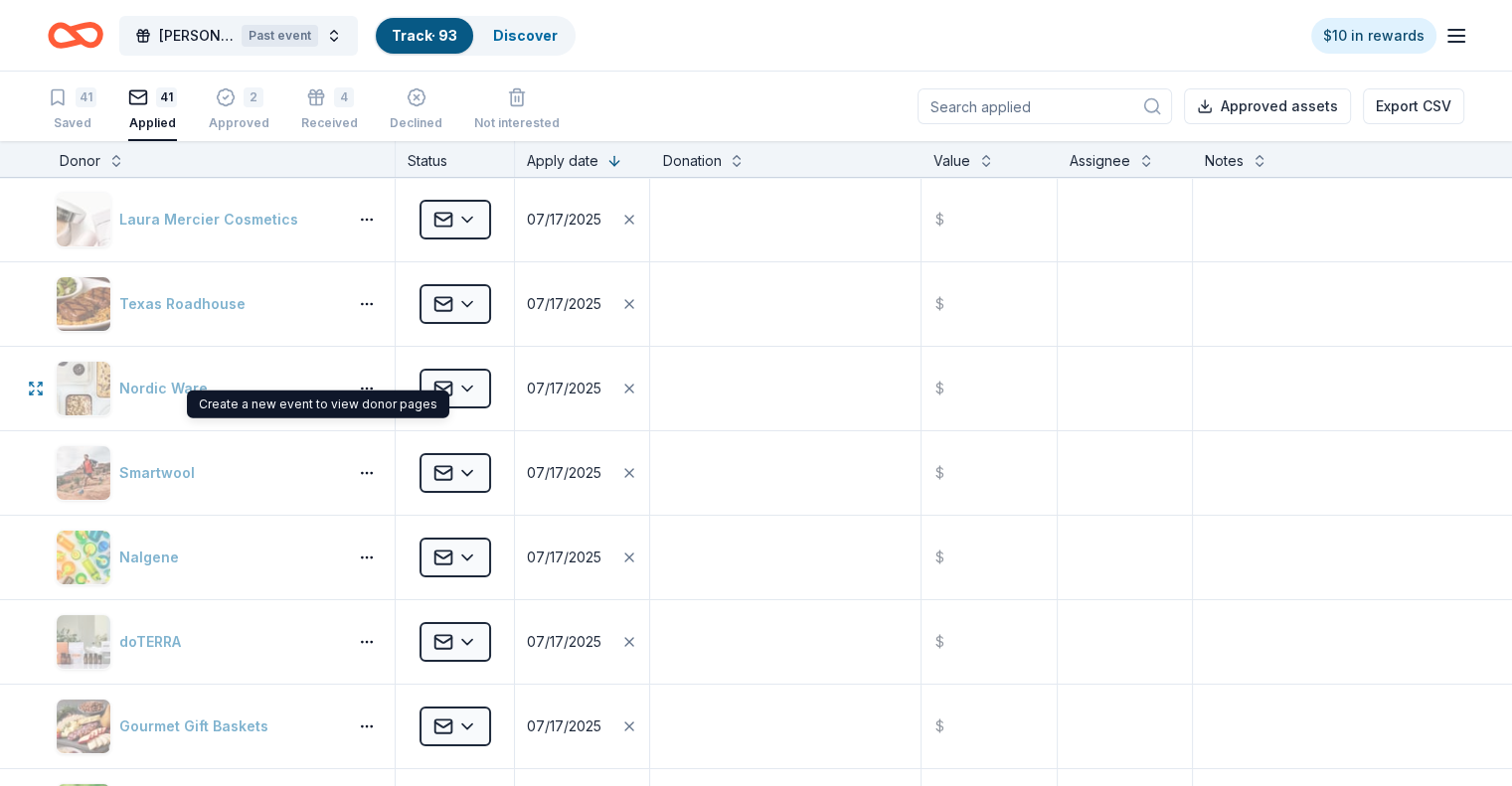 scroll, scrollTop: 0, scrollLeft: 0, axis: both 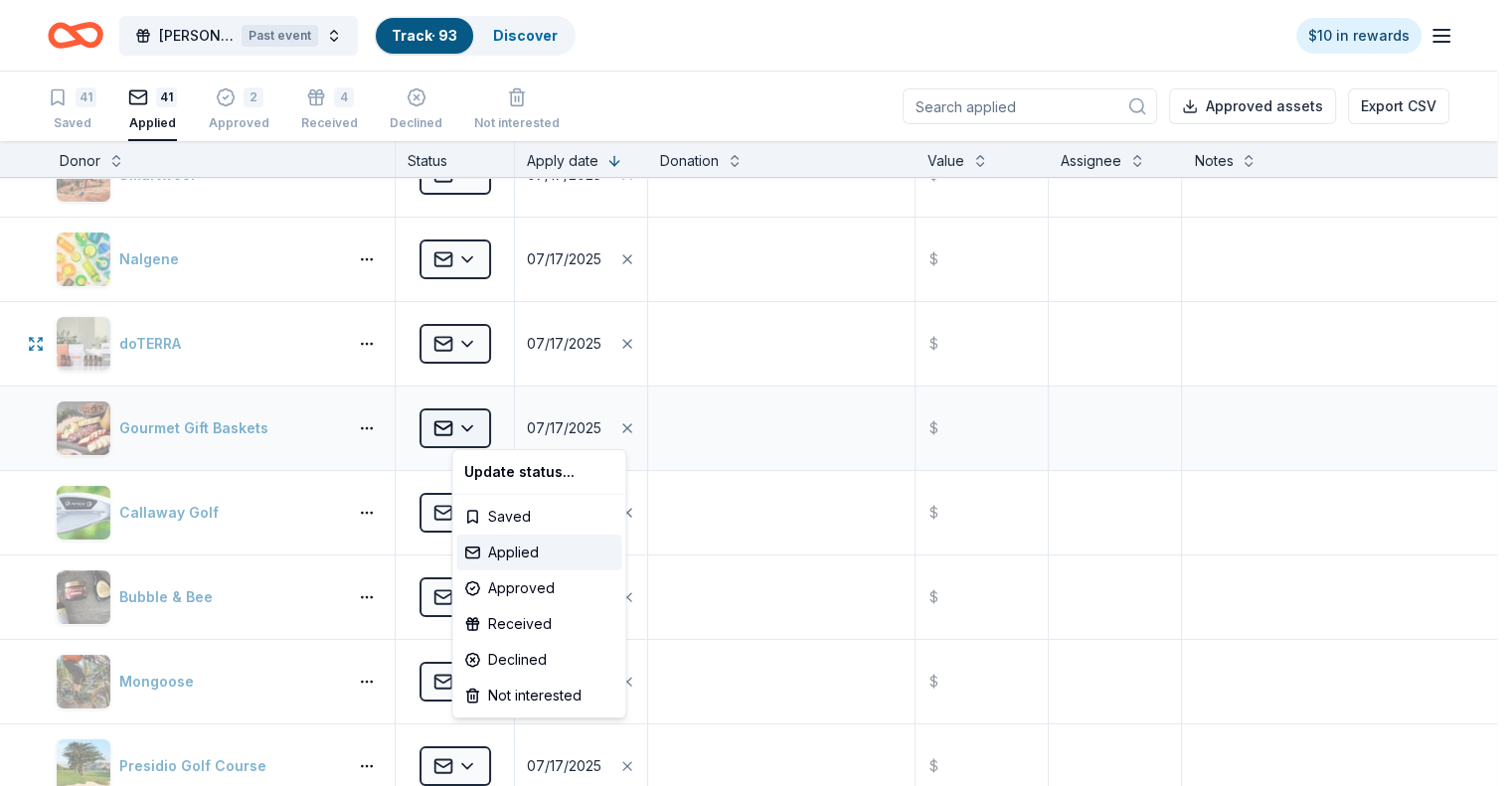click on "[PERSON] House Golf Tournament Past event Track · 93 Discover $10 in rewards 41 Saved 41 Applied 2 Approved 4 Received Declined Not interested Approved assets Export CSV Donor Status Apply date Donation Value Assignee Notes [PERSON] [PERSON] Applied 07/17/2025 $ [PERSON] Applied 07/17/2025 $ [PERSON] Applied 07/17/2025 $ [PERSON] Applied 07/17/2025 $ [PERSON] Applied 07/17/2025 $ [PERSON] Applied 07/17/2025 $ [PERSON] Applied 07/17/2025 $ [PERSON] Applied 07/17/2025 $ [PERSON] Applied 07/17/2025 $ [PERSON] Applied 07/17/2025 $ [PERSON] Applied 07/17/2025 $ [PERSON] Applied 07/17/2025 $ [PERSON] Applied 07/17/2025 $ [PERSON] Applied 07/17/2025 $ [PERSON] Applied 07/17/2025 $ [PERSON] Applied 07/17/2025 $ [PERSON] Applied 07/17/2025 $ [PERSON] Applied 07/17/2025 $ [PERSON] Applied 07/17/2025 $ [PERSON] Applied 07/17/2025 $ [PERSON] Applied 07/17/2025 $ [PERSON] Applied 07/17/2025 $ [PERSON] Applied 07/17/2025 $ [PERSON] Applied 07/17/2025 $" at bounding box center (756, 393) 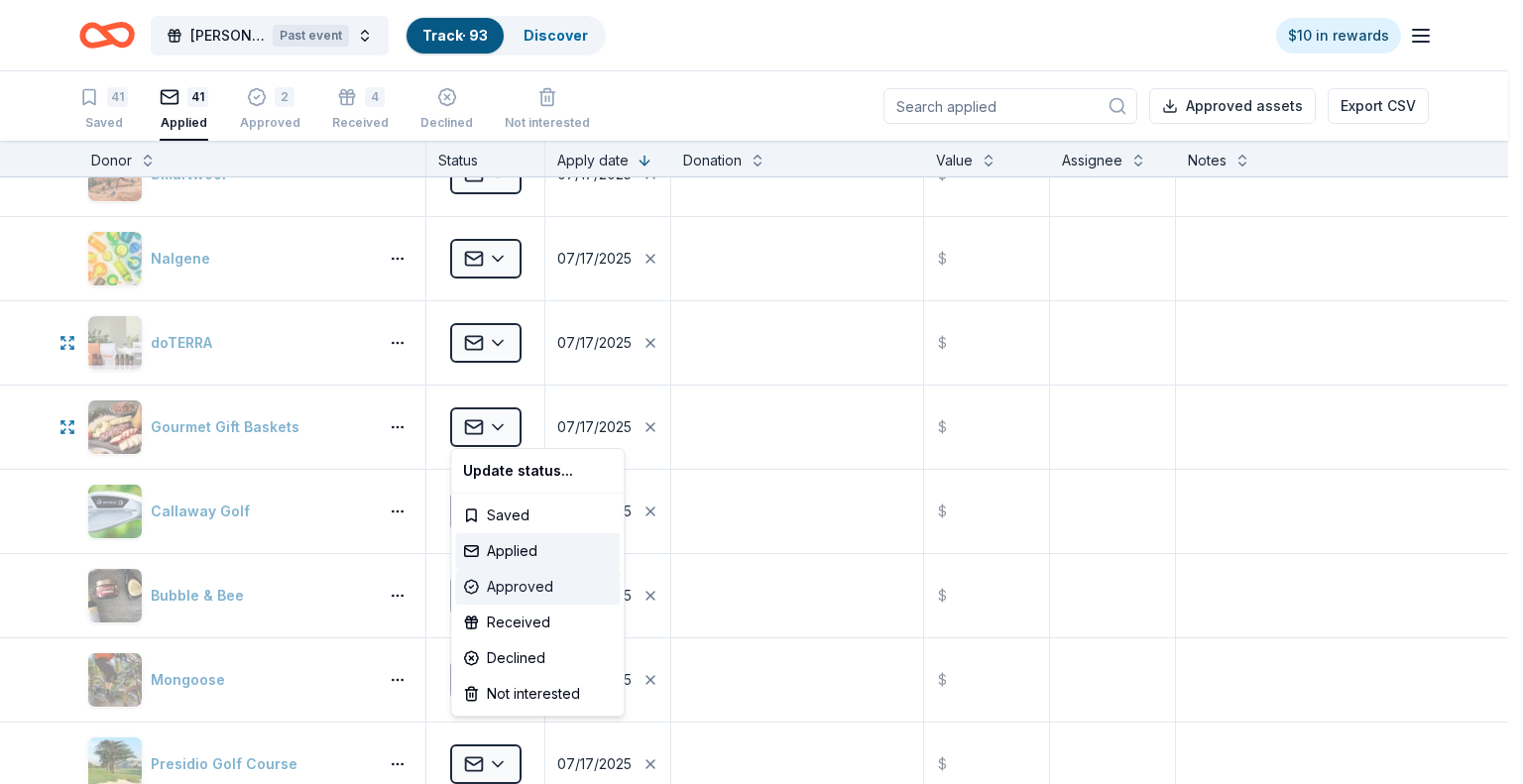click on "Approved" at bounding box center [537, 587] 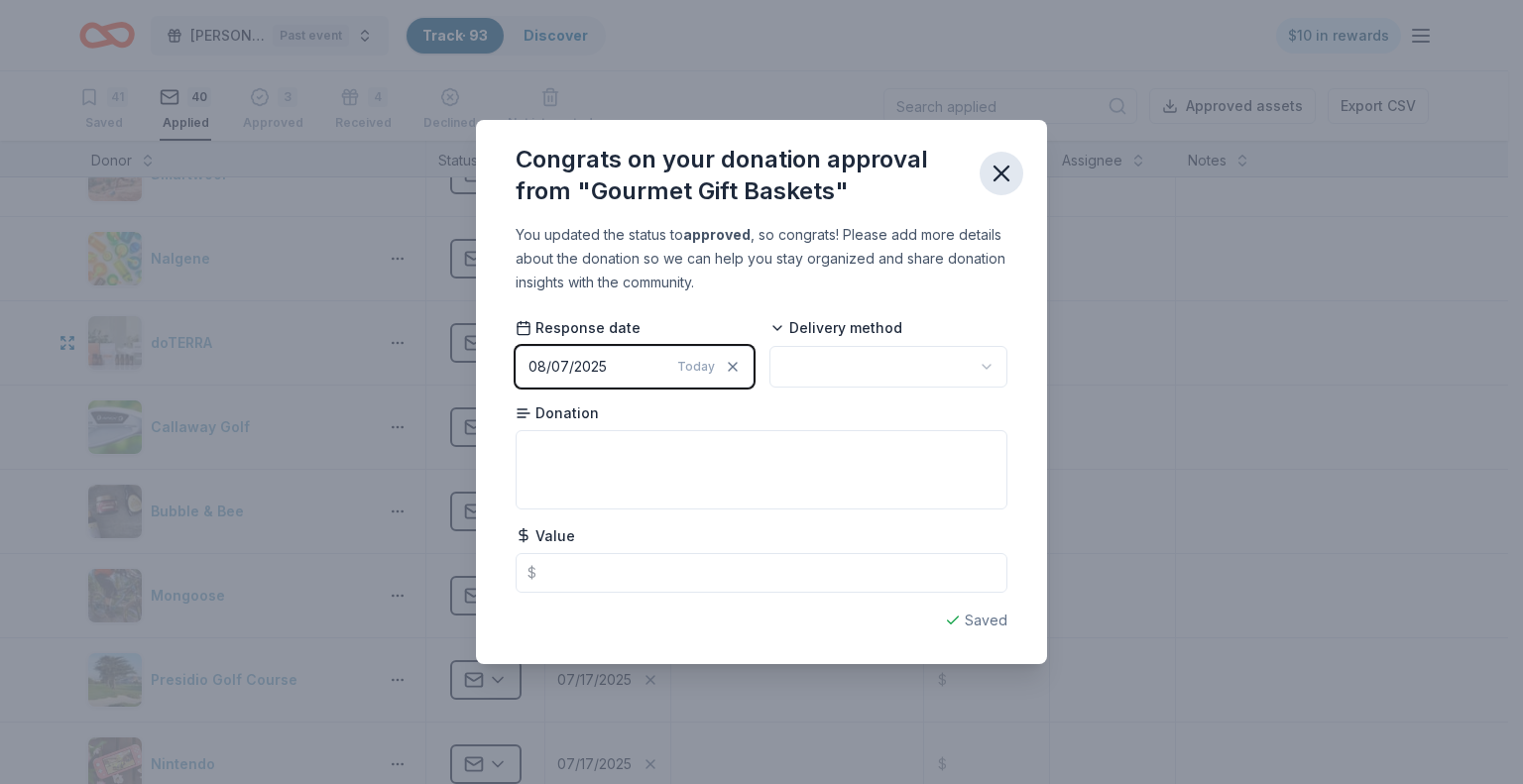 click 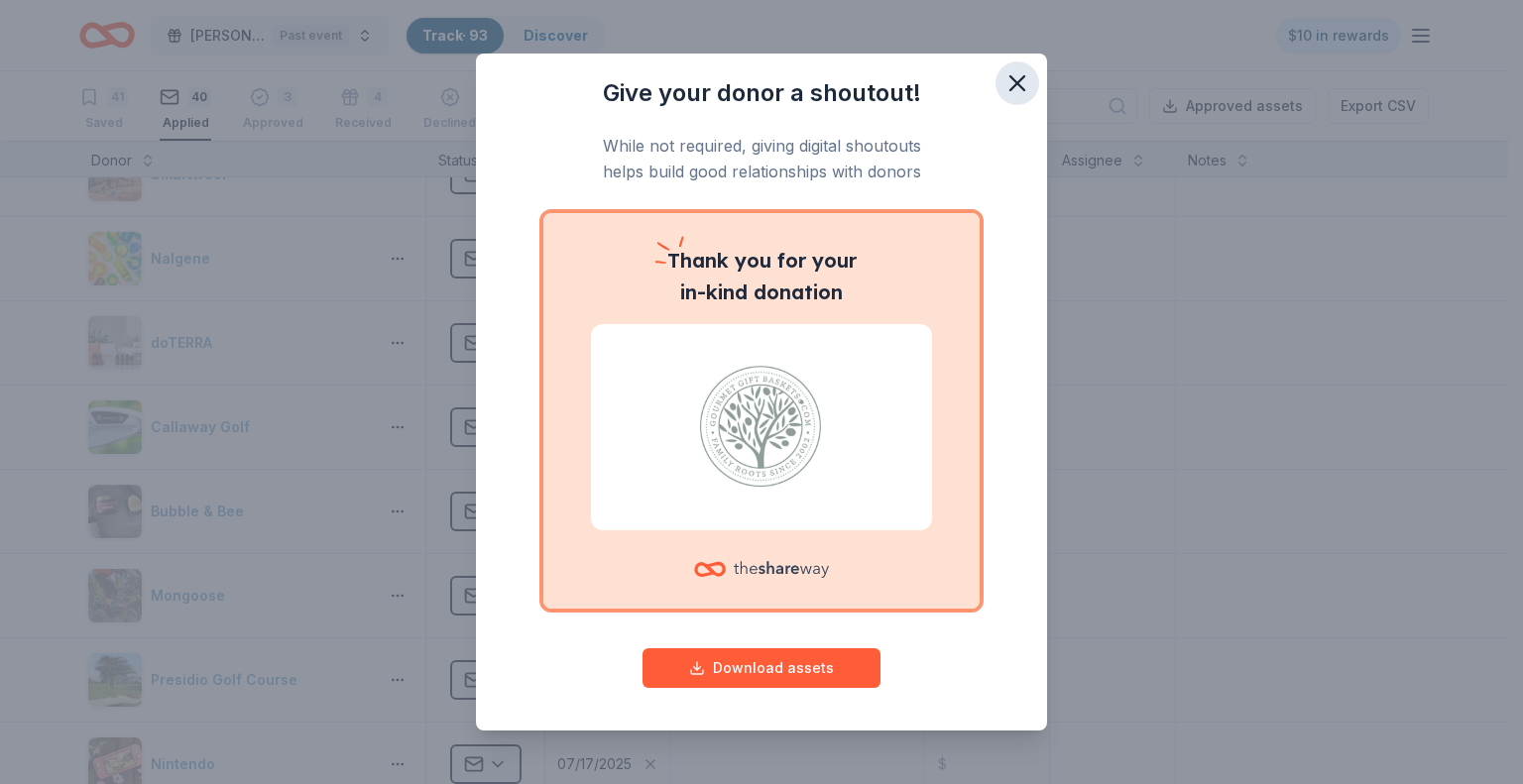 click 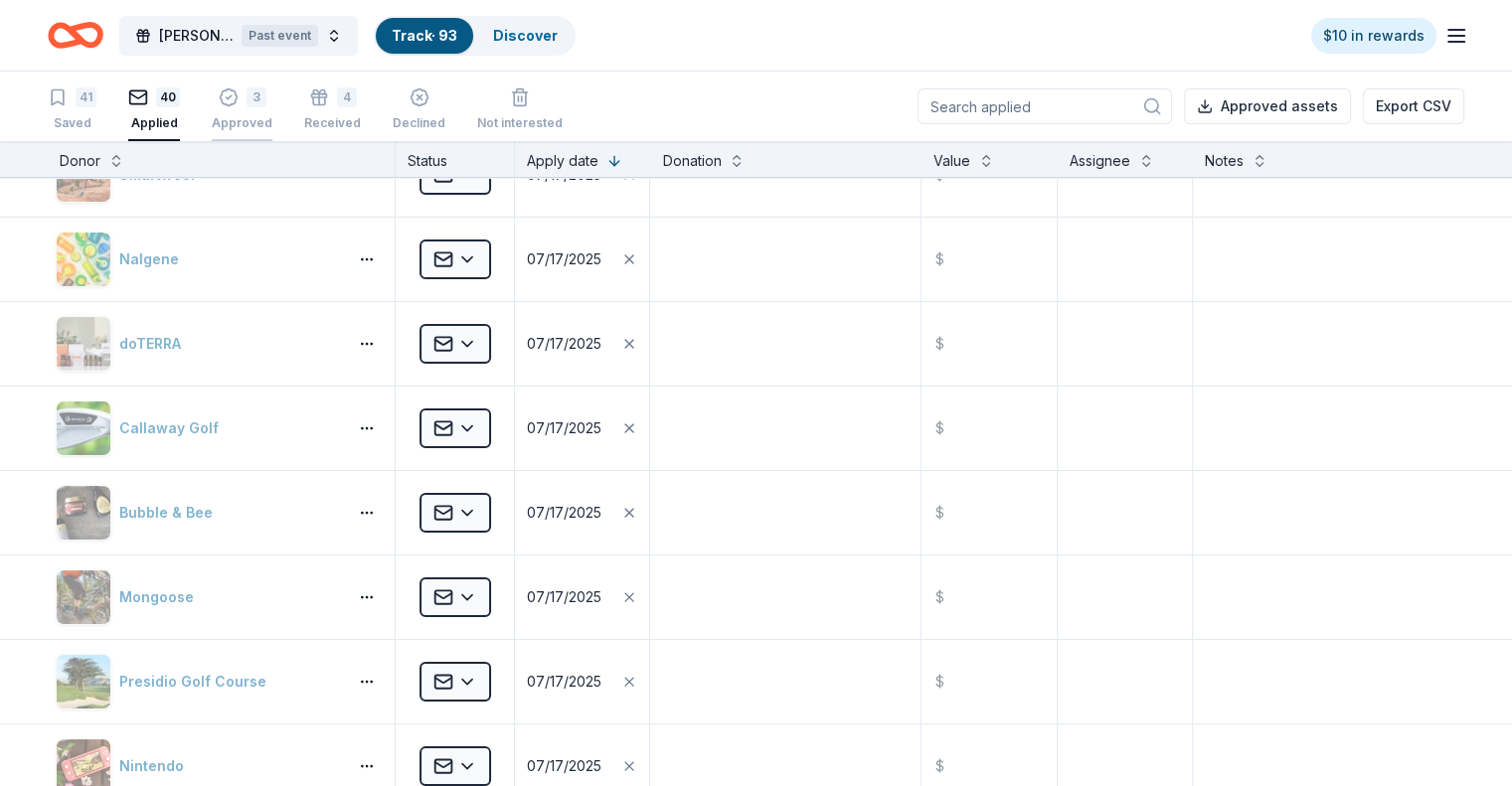 click on "3 Approved" at bounding box center [242, 99] 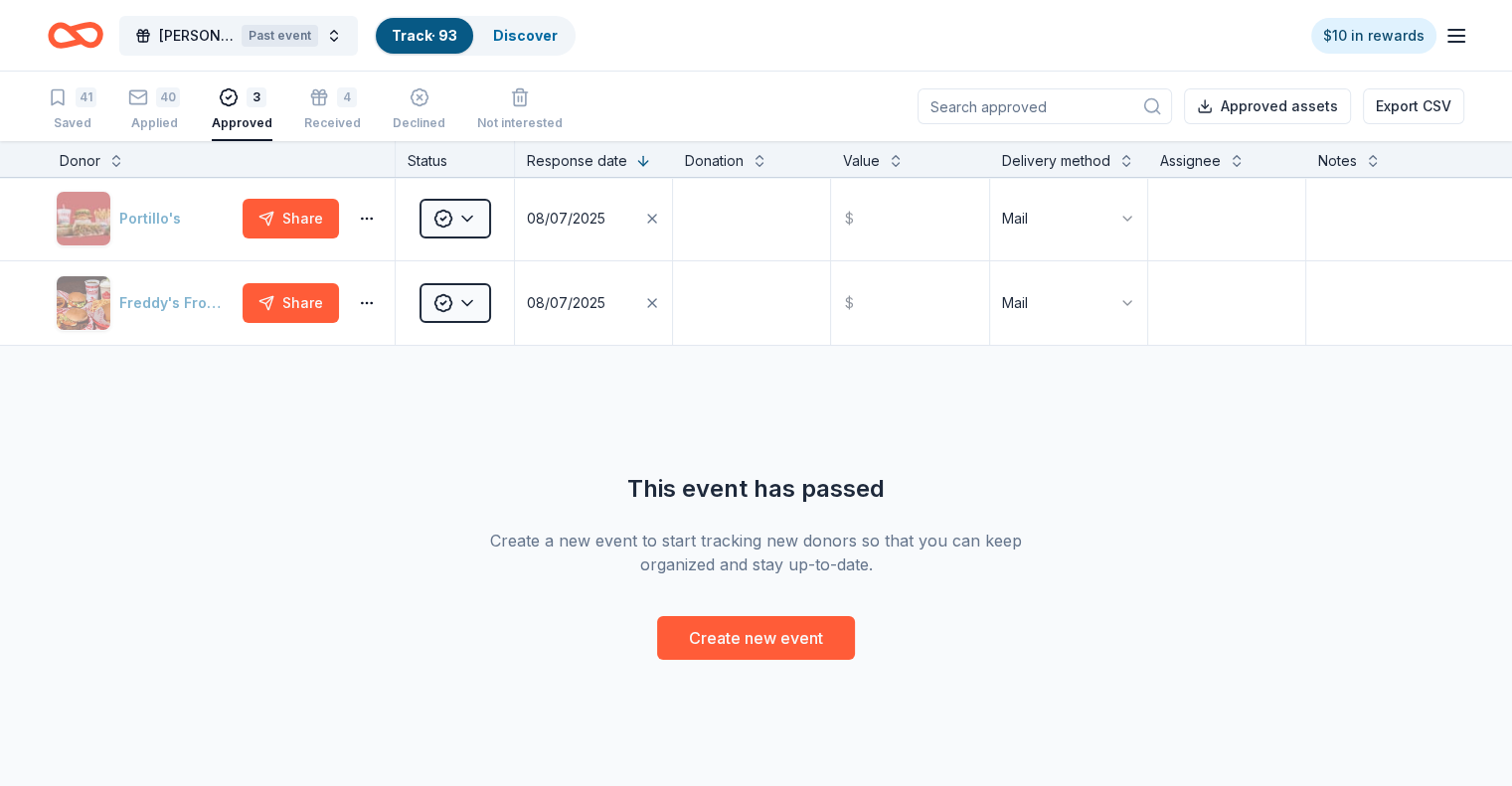 scroll, scrollTop: 0, scrollLeft: 0, axis: both 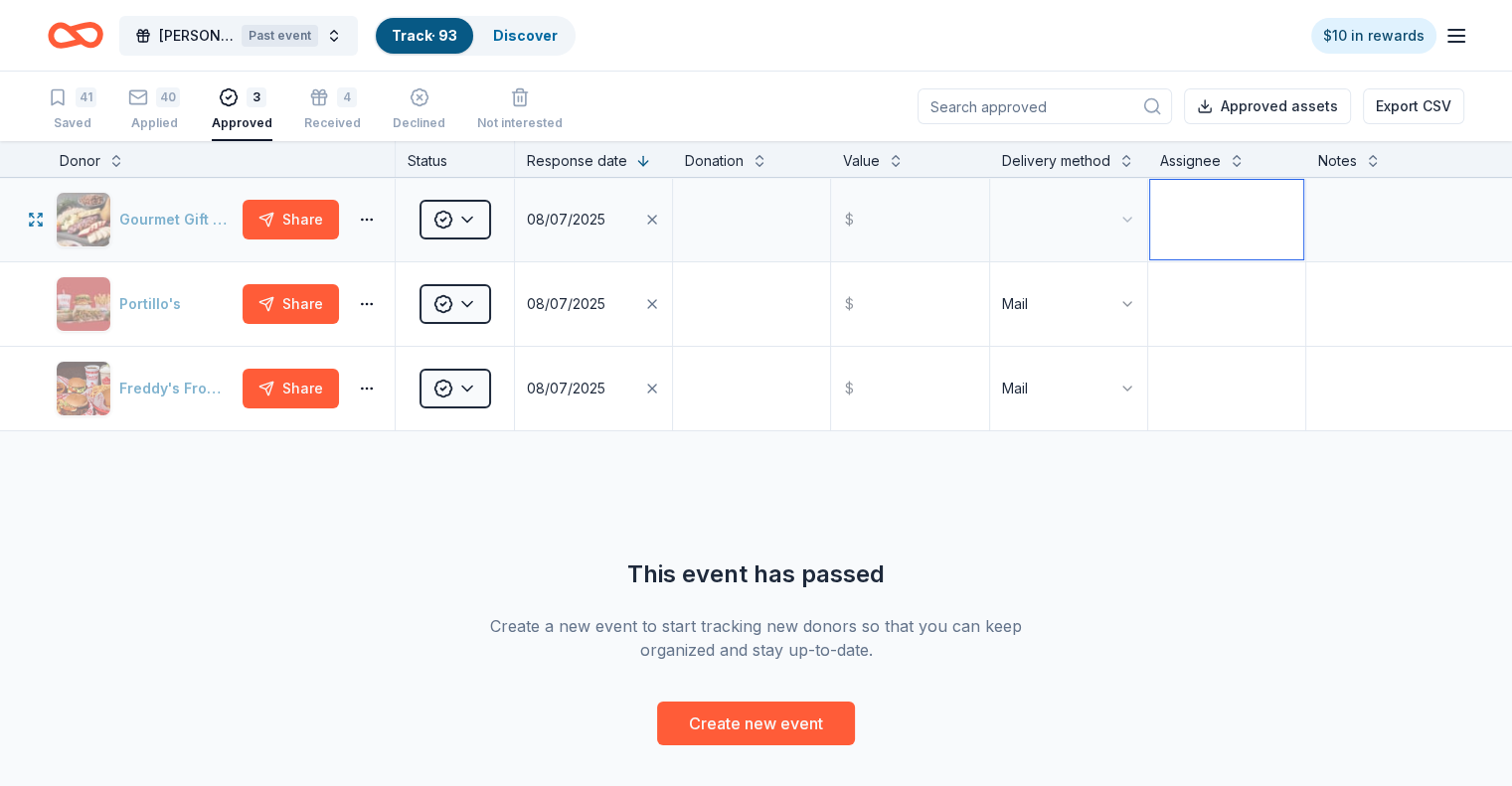 click at bounding box center (1227, 220) 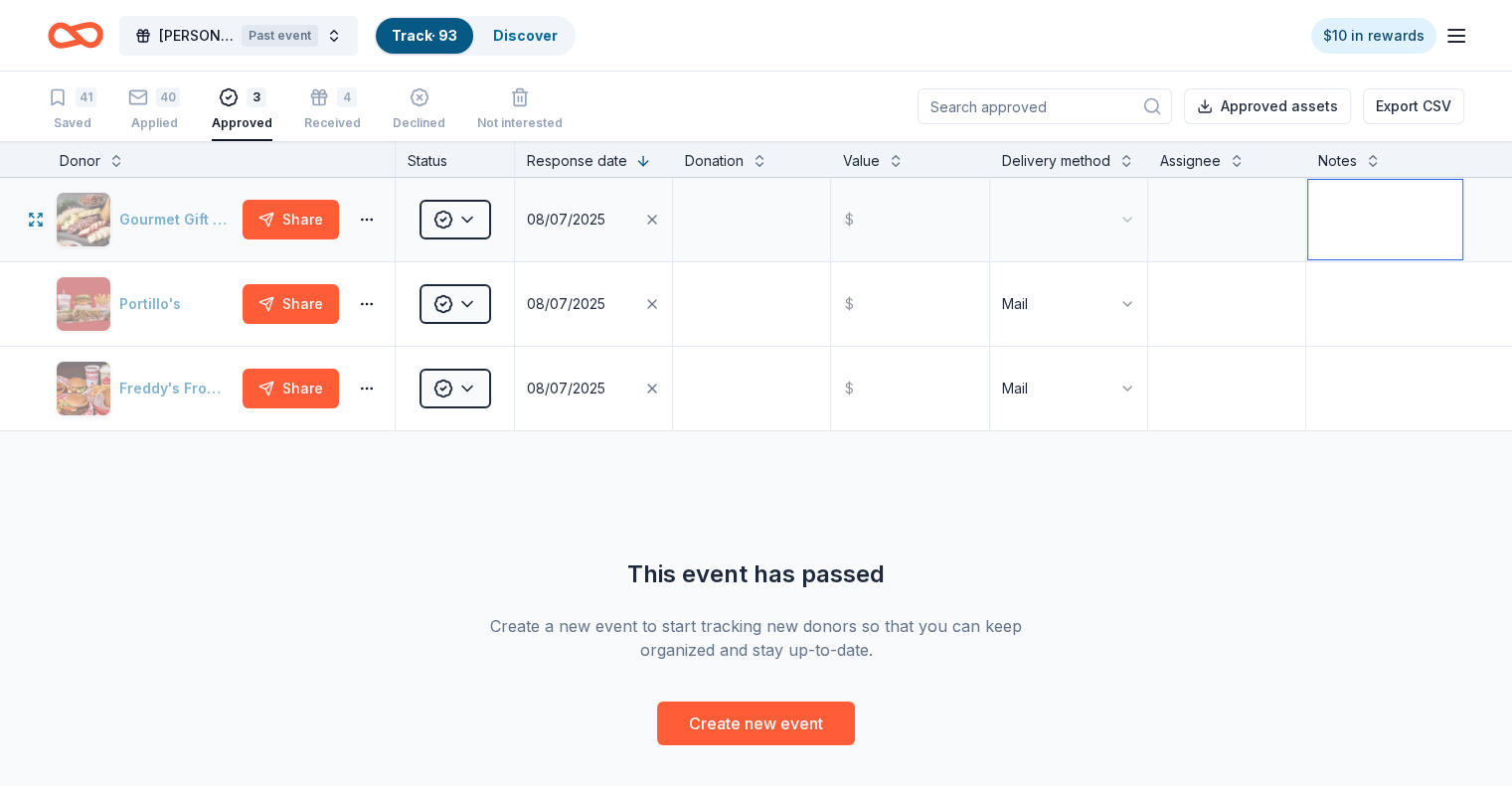 click at bounding box center [1385, 220] 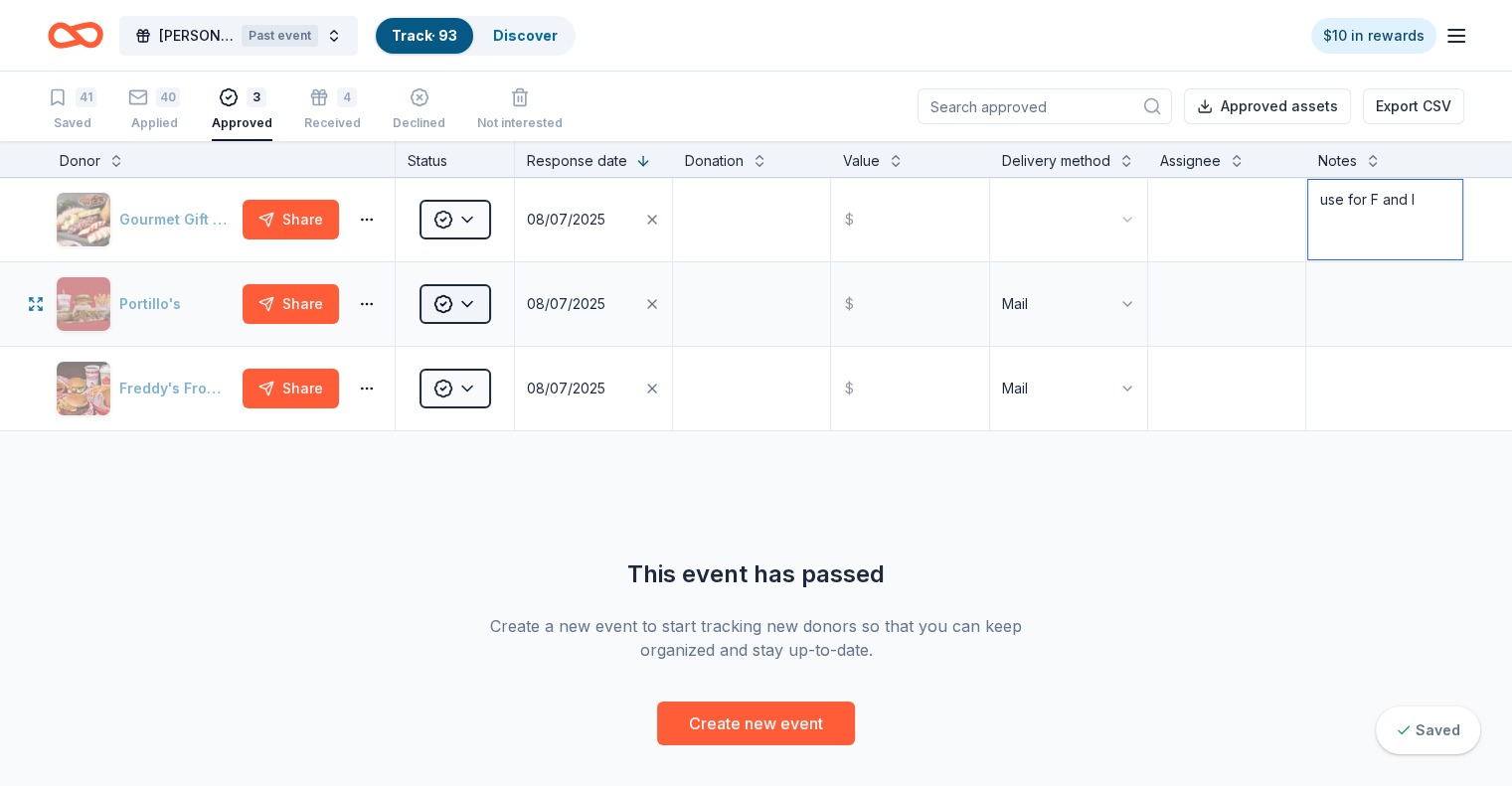 type on "use for F and I" 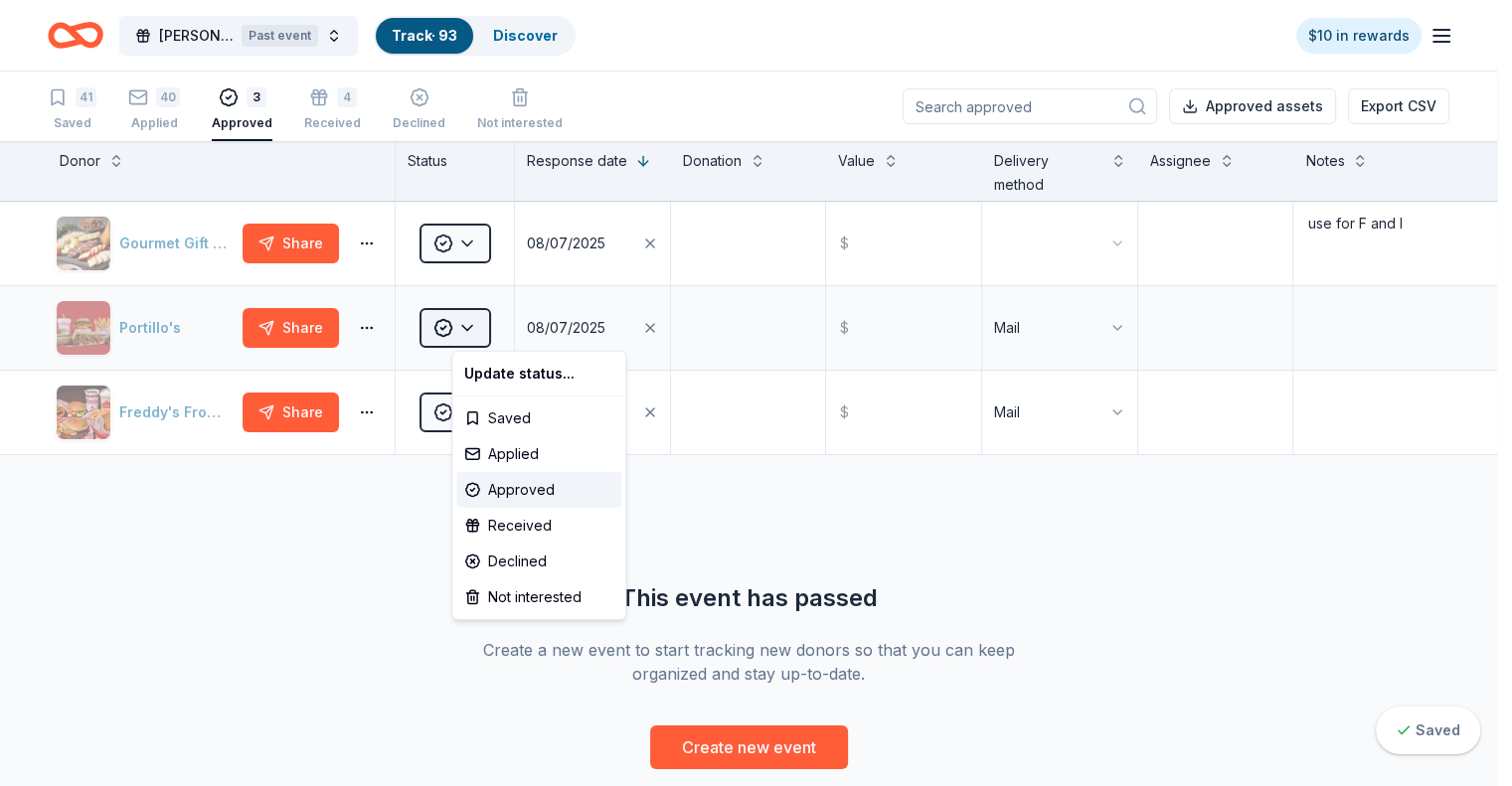 click on "[PERSON] House Golf Tournament Past event Track · 93 Discover $10 in rewards 41 Saved 40 Applied 3 Approved 4 Received Declined Not interested Approved assets Export CSV Donor Status Response date Donation Value Delivery method Assignee Notes Gourmet Gift Baskets Share Approved 08/07/2025 $ use for F and I [PERSON] Share Approved 08/07/2025 $ Mail [BRAND] Share Approved 08/07/2025 $ Mail This event has passed Create a new event to start tracking new donors so that you can keep organized and stay up-to-date. Create new event Saved Update status... Saved Applied Approved Received Declined Not interested" at bounding box center (756, 393) 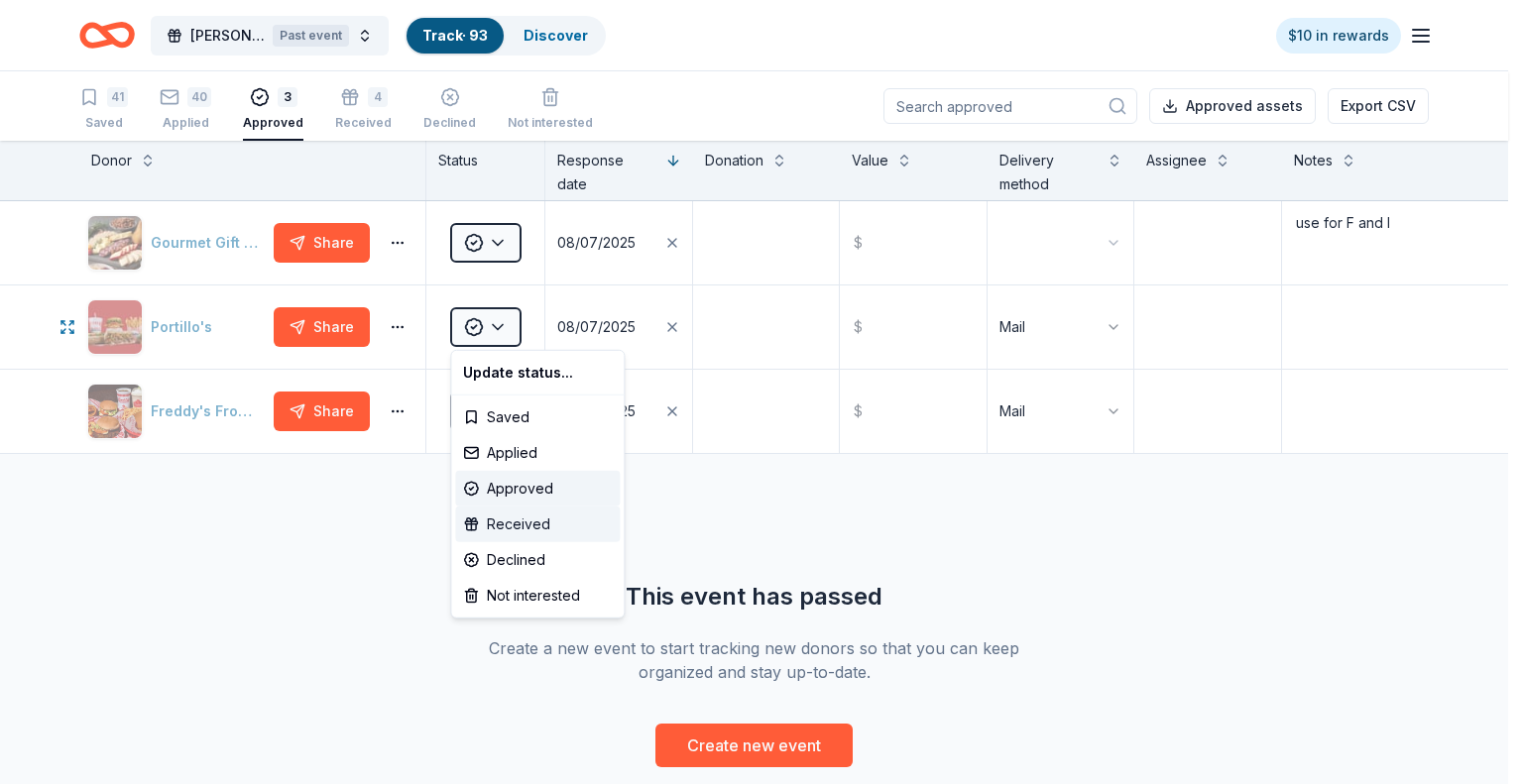 click on "Received" at bounding box center (537, 524) 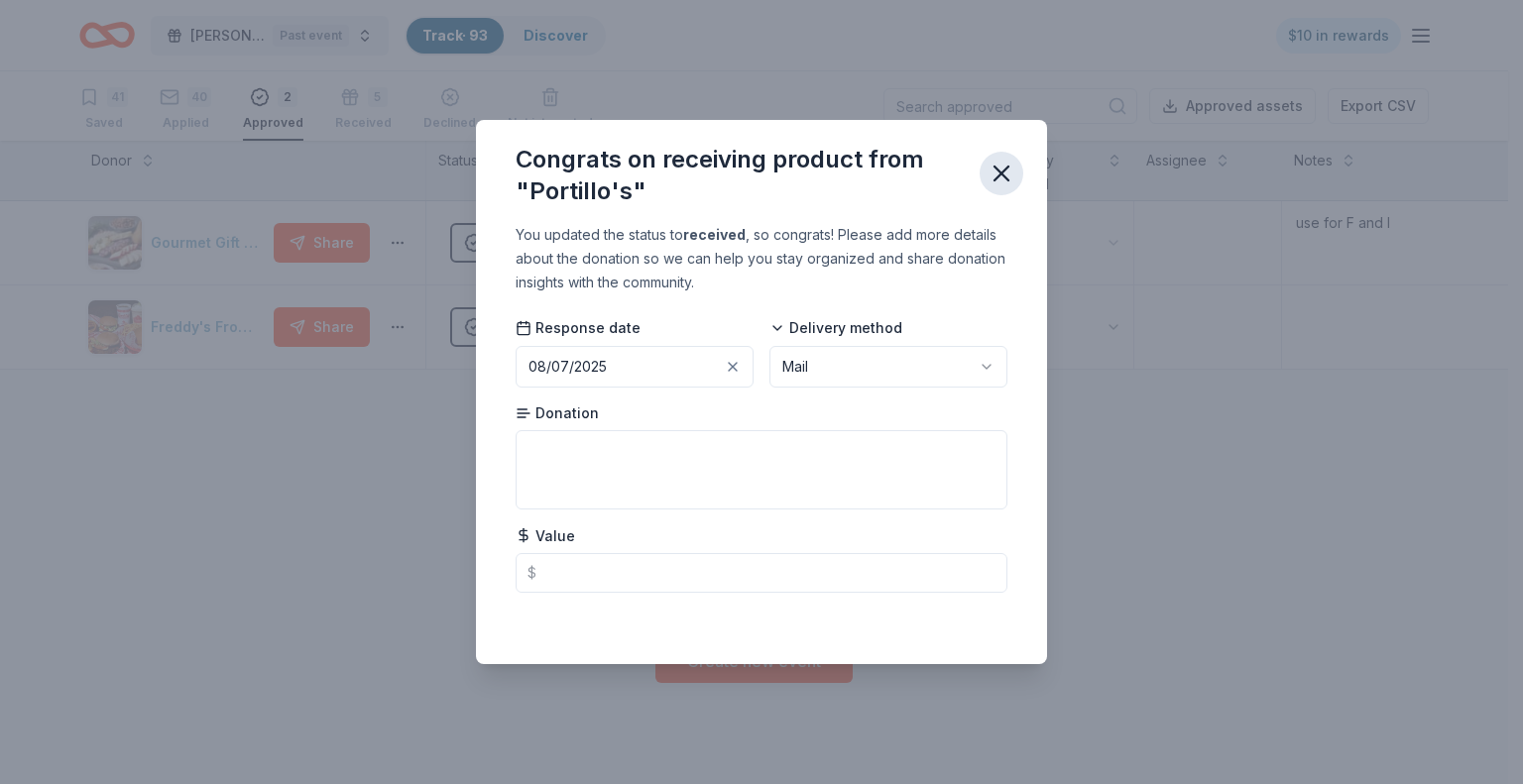click 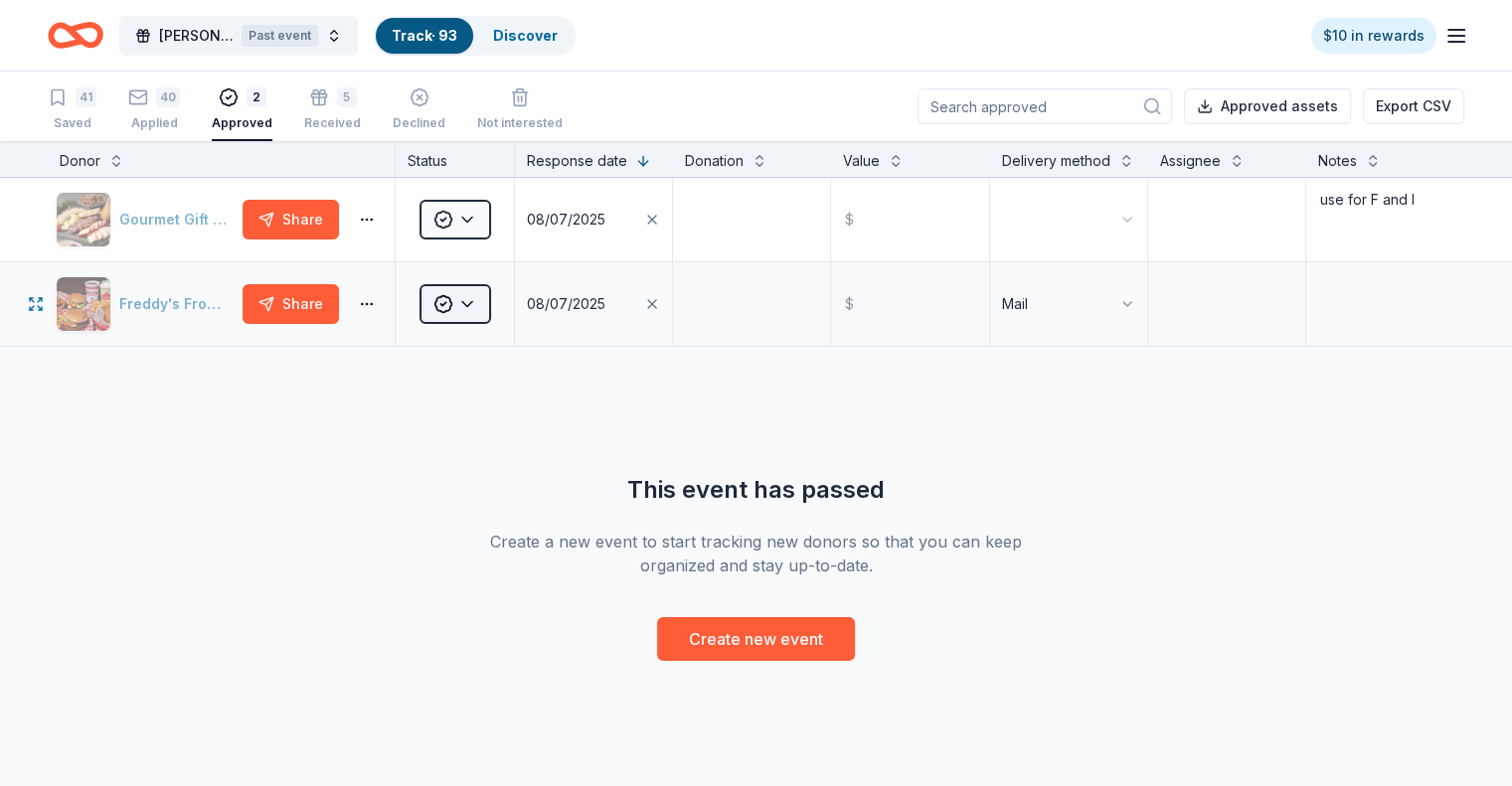 click on "[PERSON] House Golf Tournament Past event Track · 93 Discover $10 in rewards 41 Saved 40 Applied 2 Approved 5 Received Declined Not interested Approved assets Export CSV Donor Status Response date Donation Value Delivery method Assignee Notes Gourmet Gift Baskets Share Approved 08/07/2025 $ use for F and I [BRAND] Share Approved 08/07/2025 $ Mail This event has passed Create a new event to start tracking new donors so that you can keep organized and stay up-to-date. Create new event Saved" at bounding box center [756, 393] 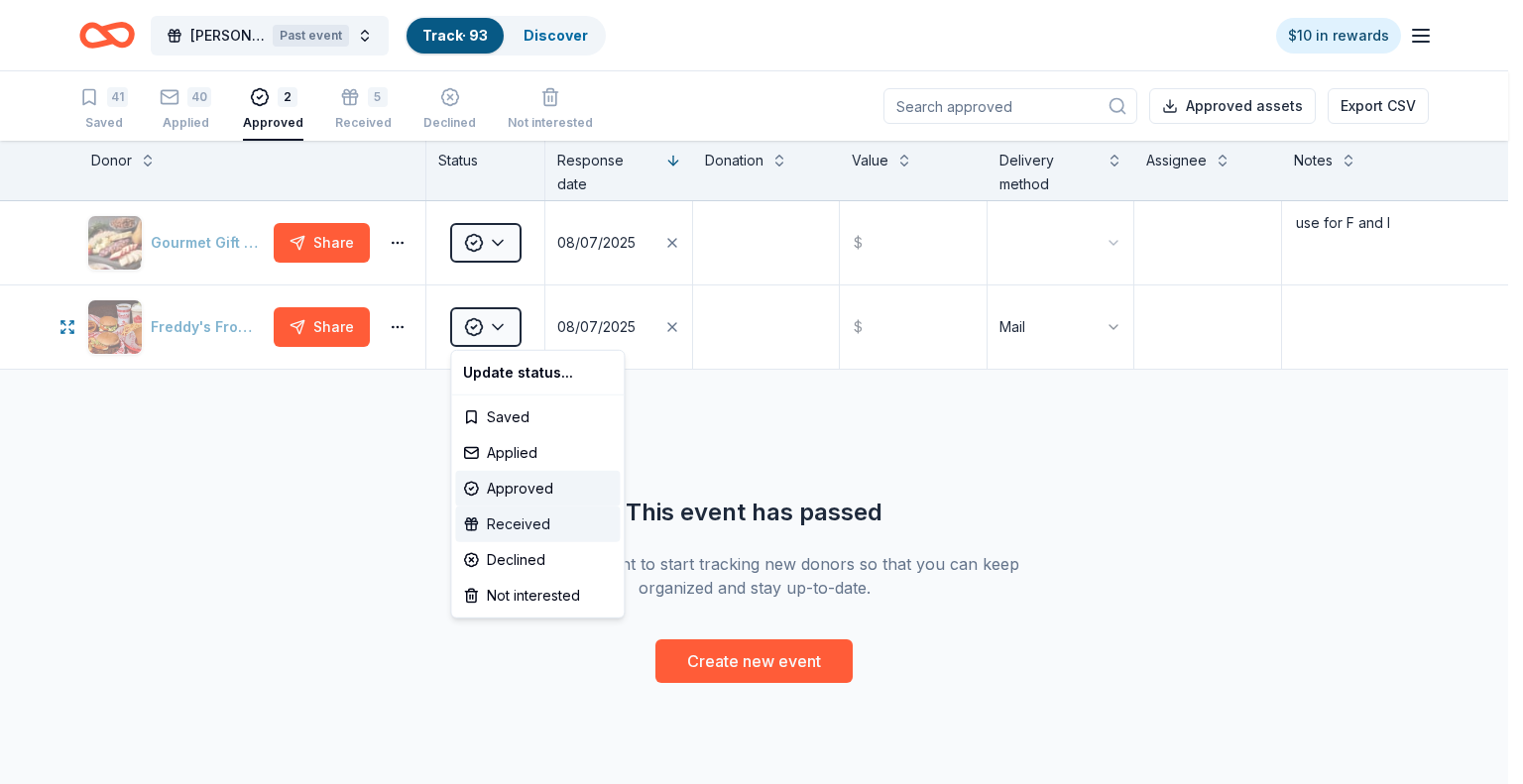 click on "Received" at bounding box center (537, 524) 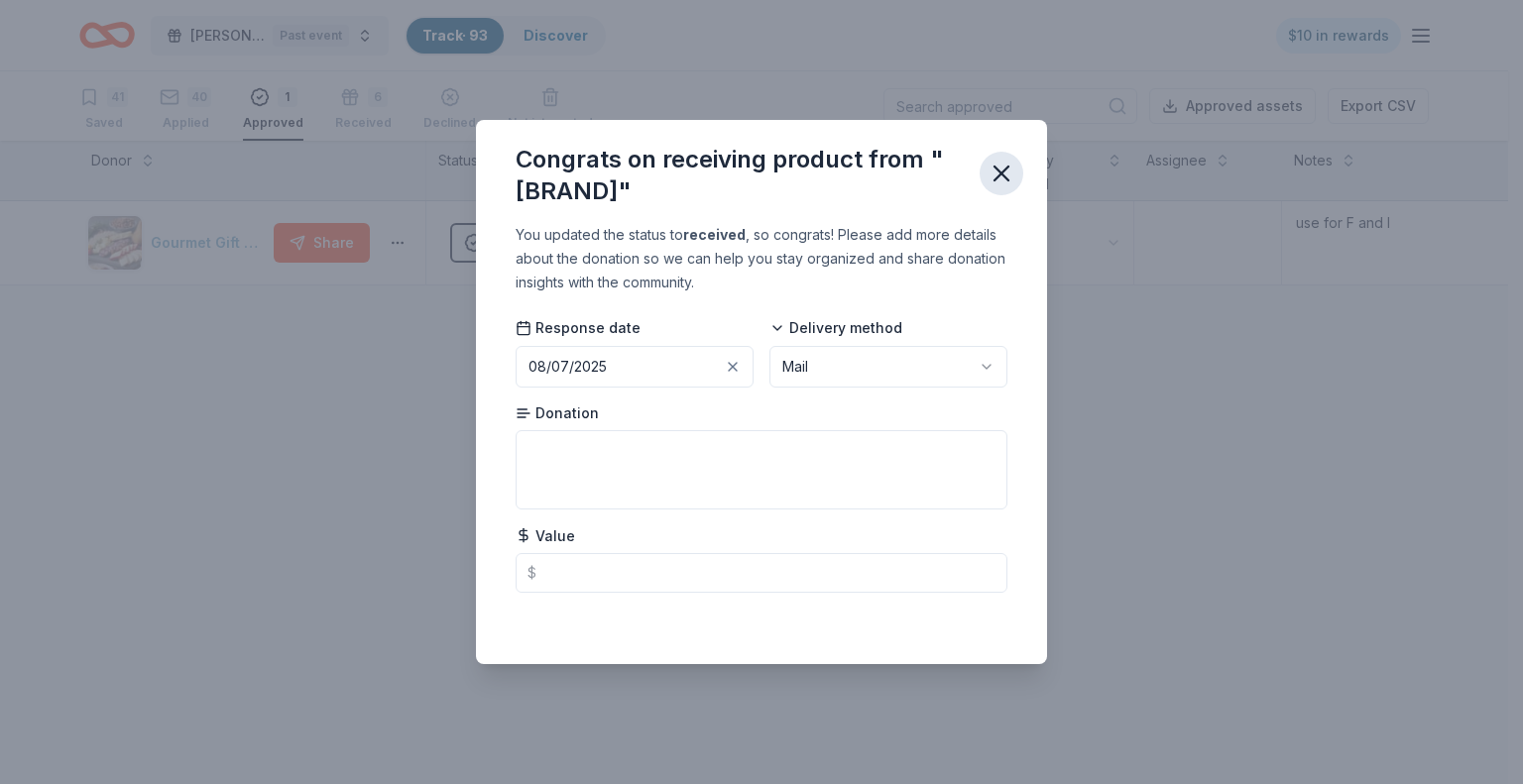 click 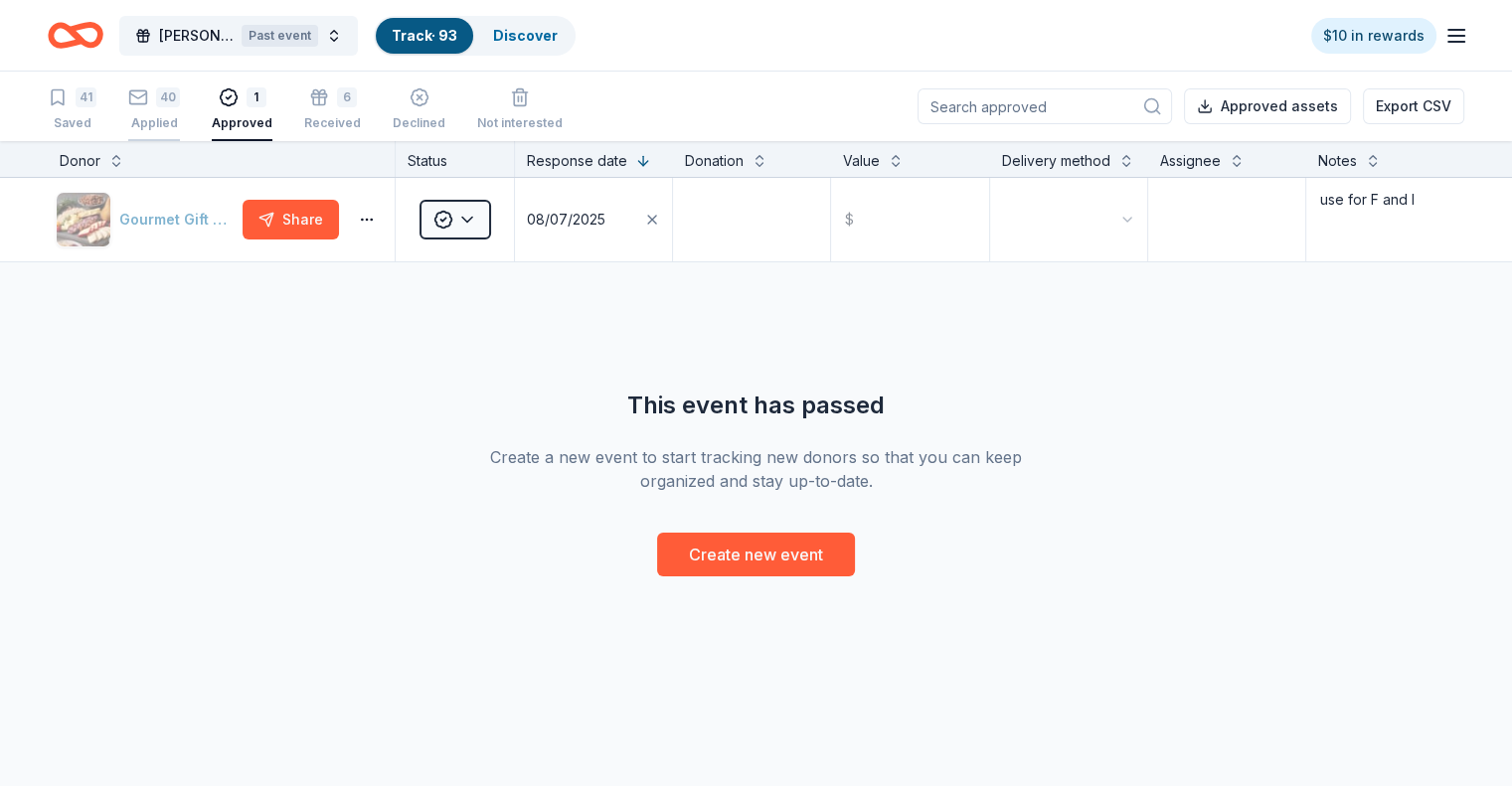 click on "40 Applied" at bounding box center (154, 109) 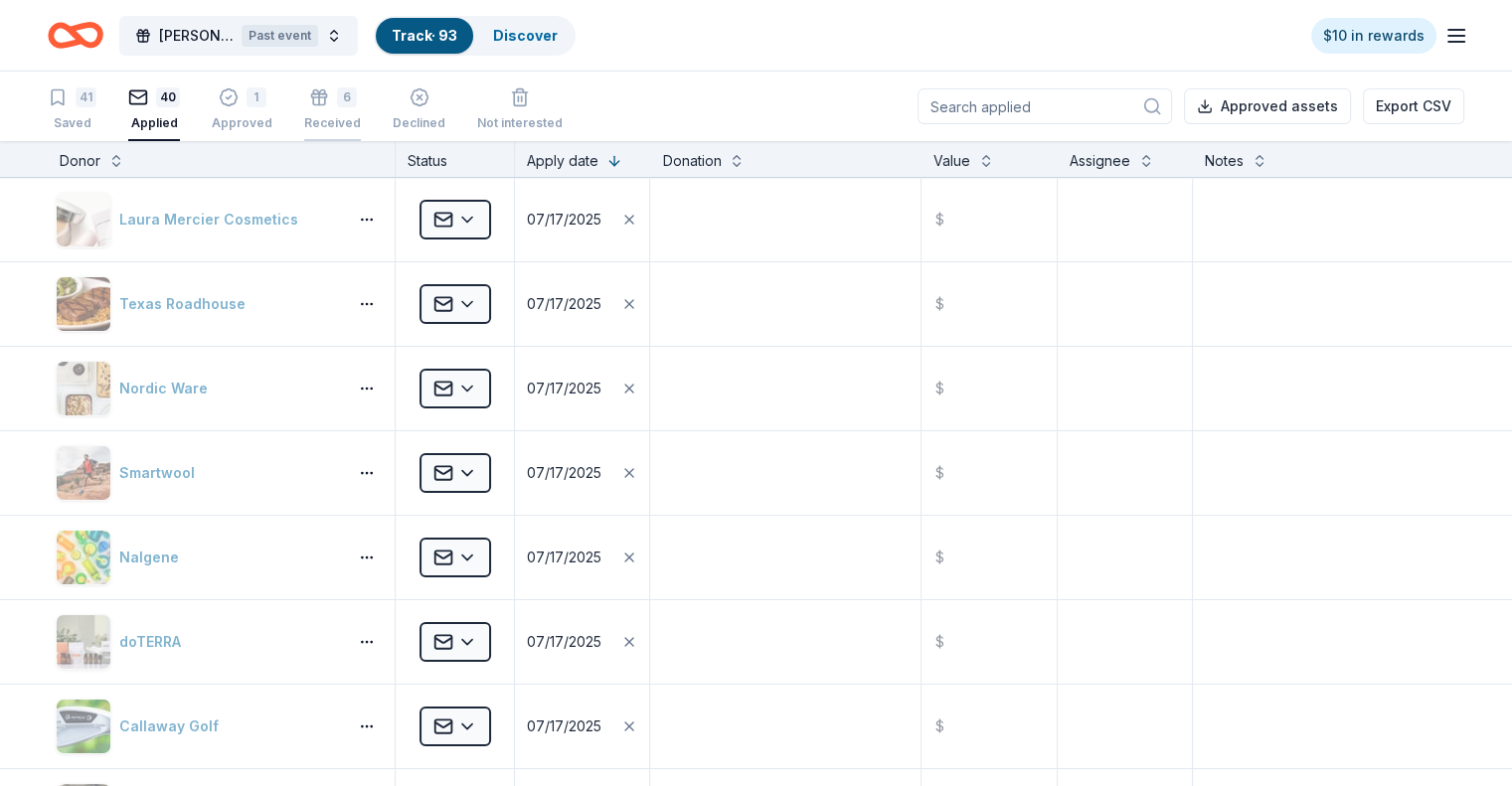 click on "6" at bounding box center [347, 86] 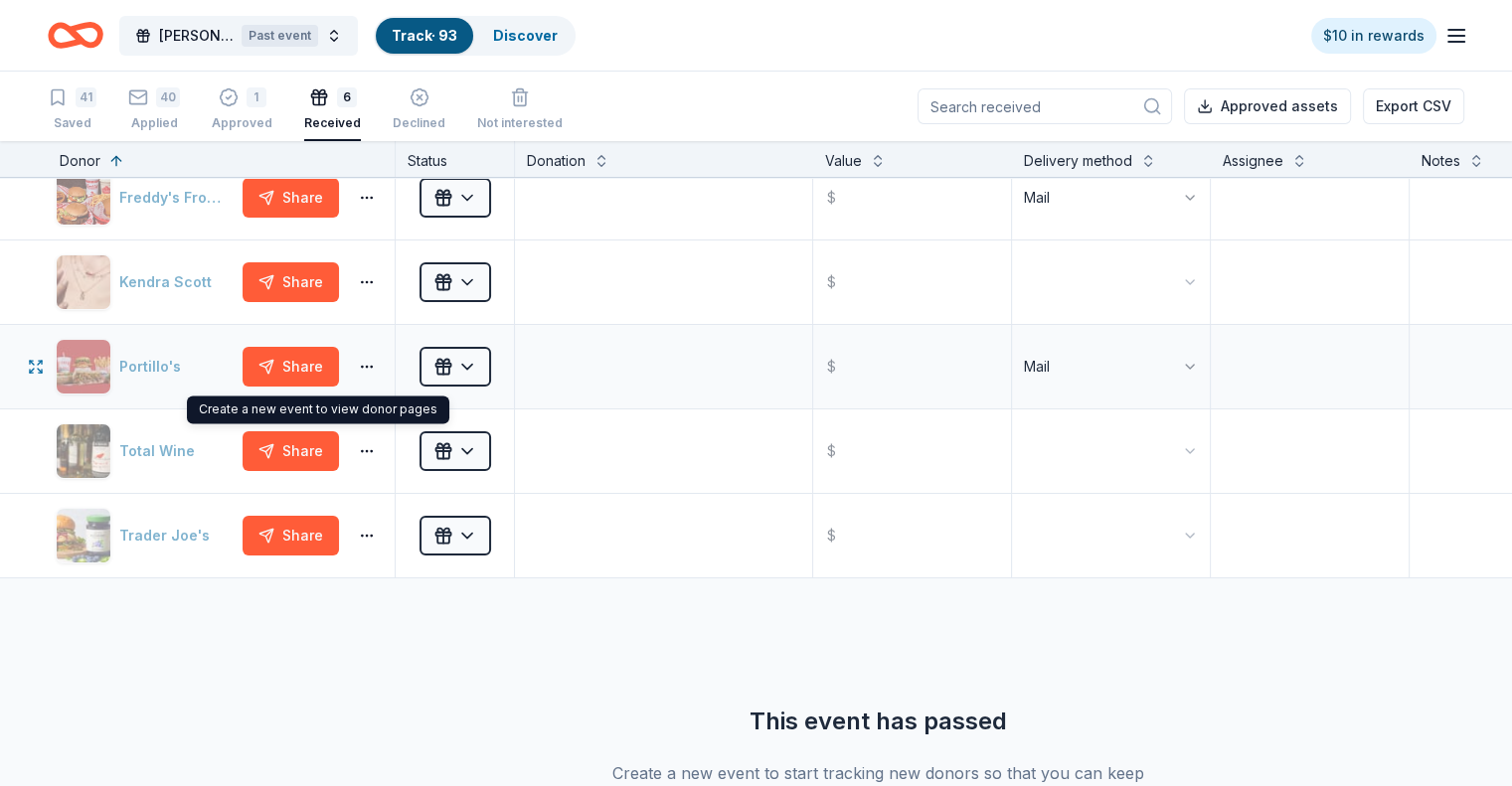 scroll, scrollTop: 0, scrollLeft: 0, axis: both 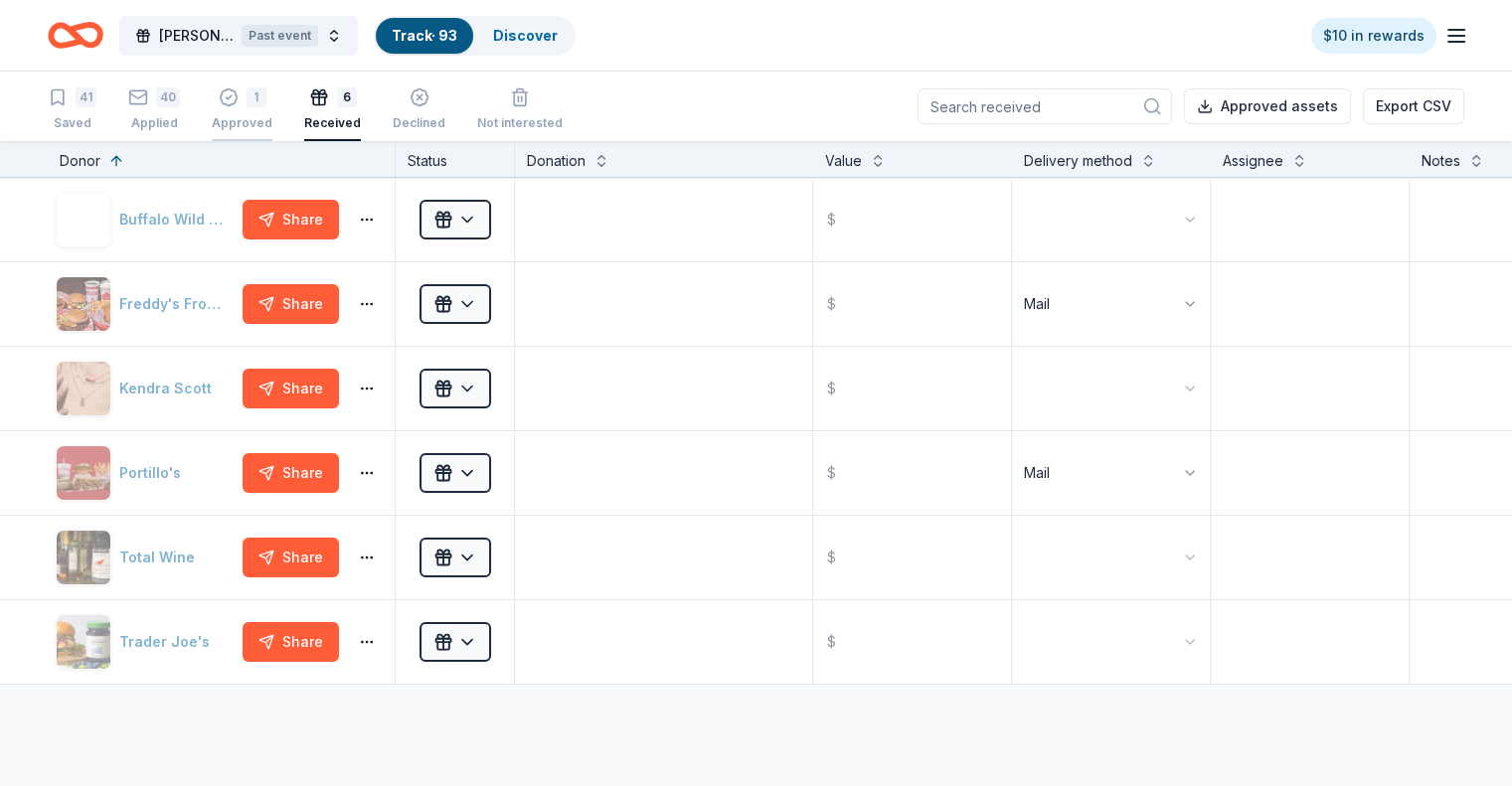 click on "1" at bounding box center [256, 86] 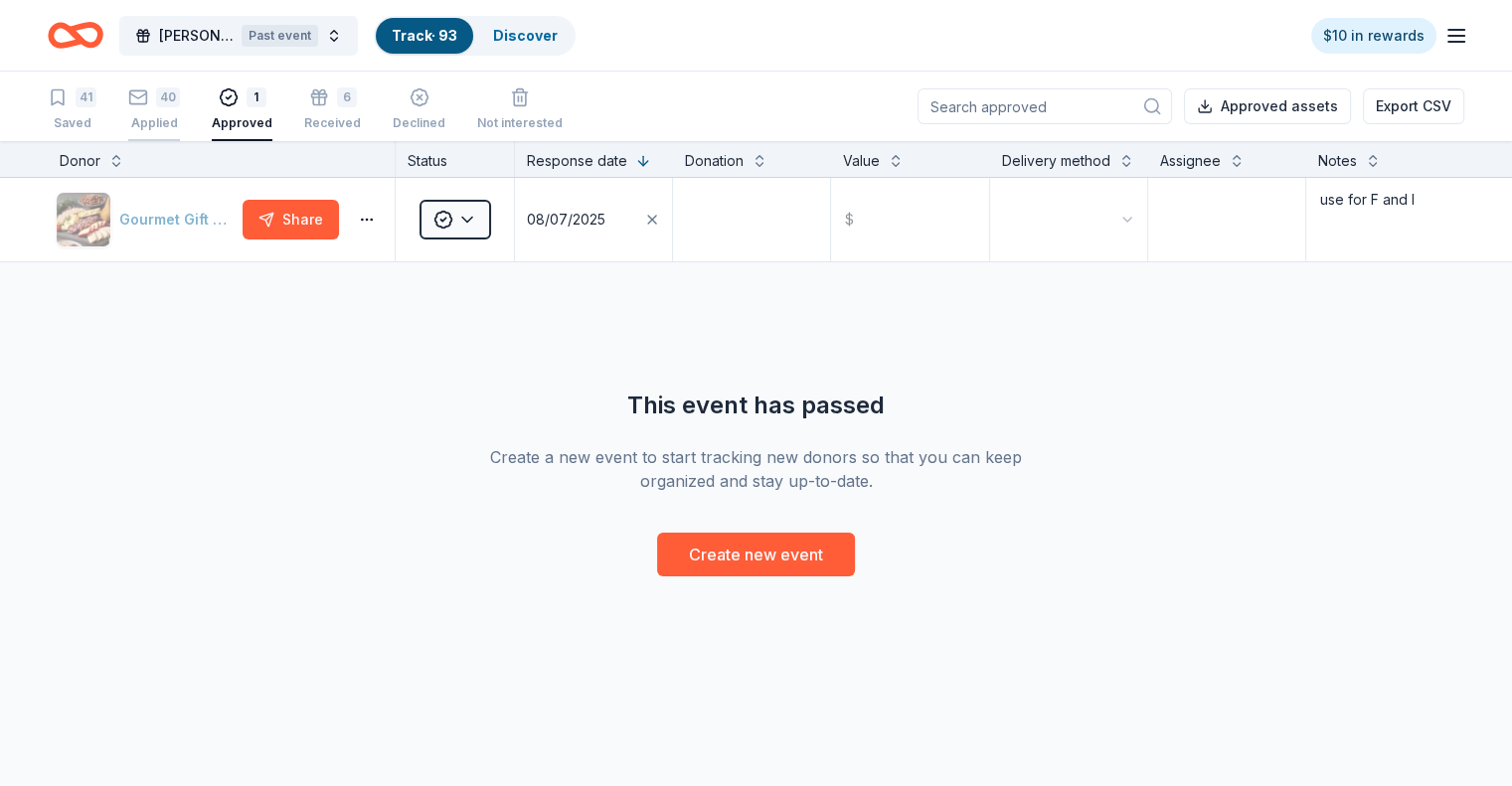 click on "40 Applied" at bounding box center [154, 109] 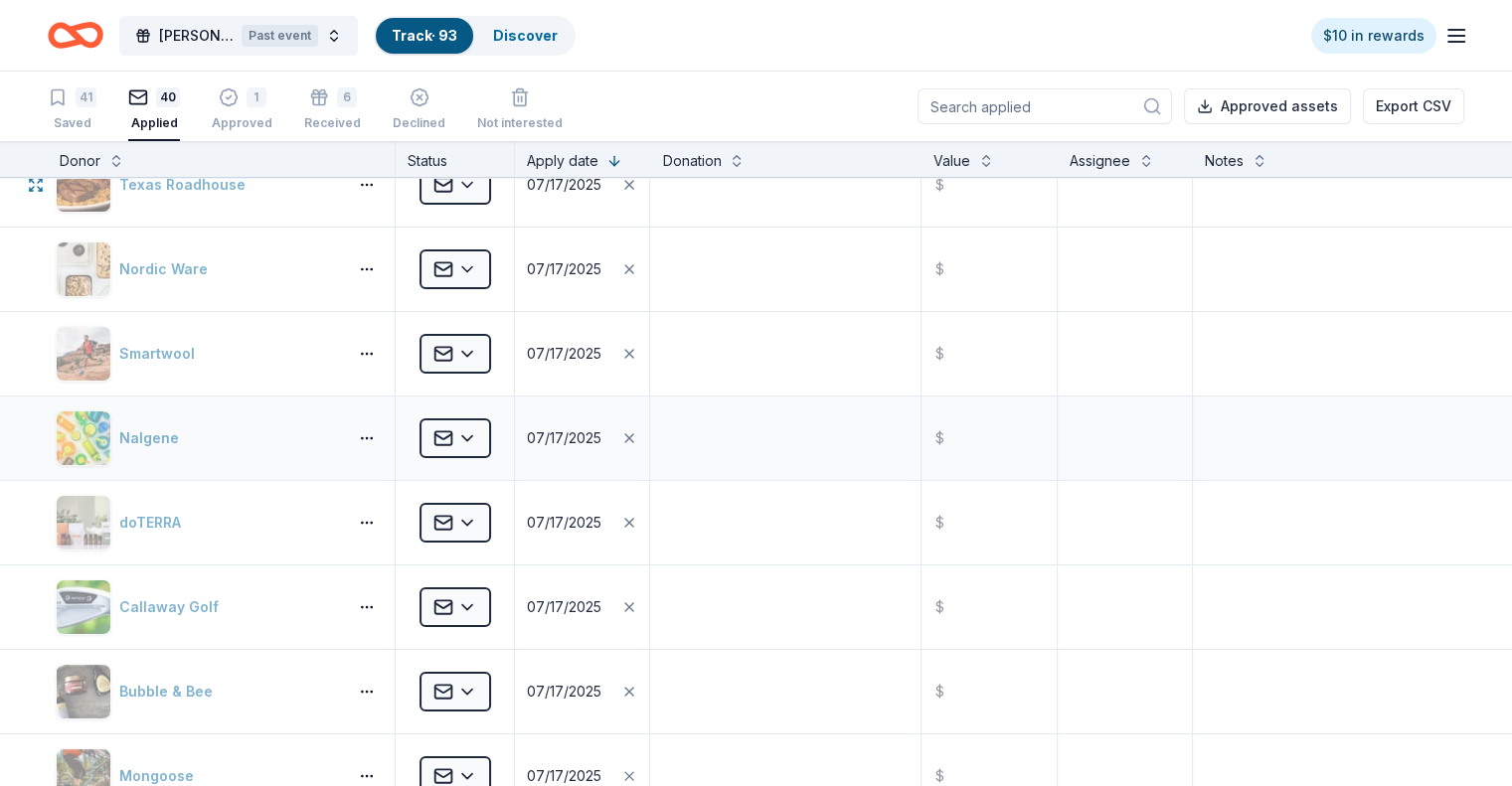 scroll, scrollTop: 199, scrollLeft: 0, axis: vertical 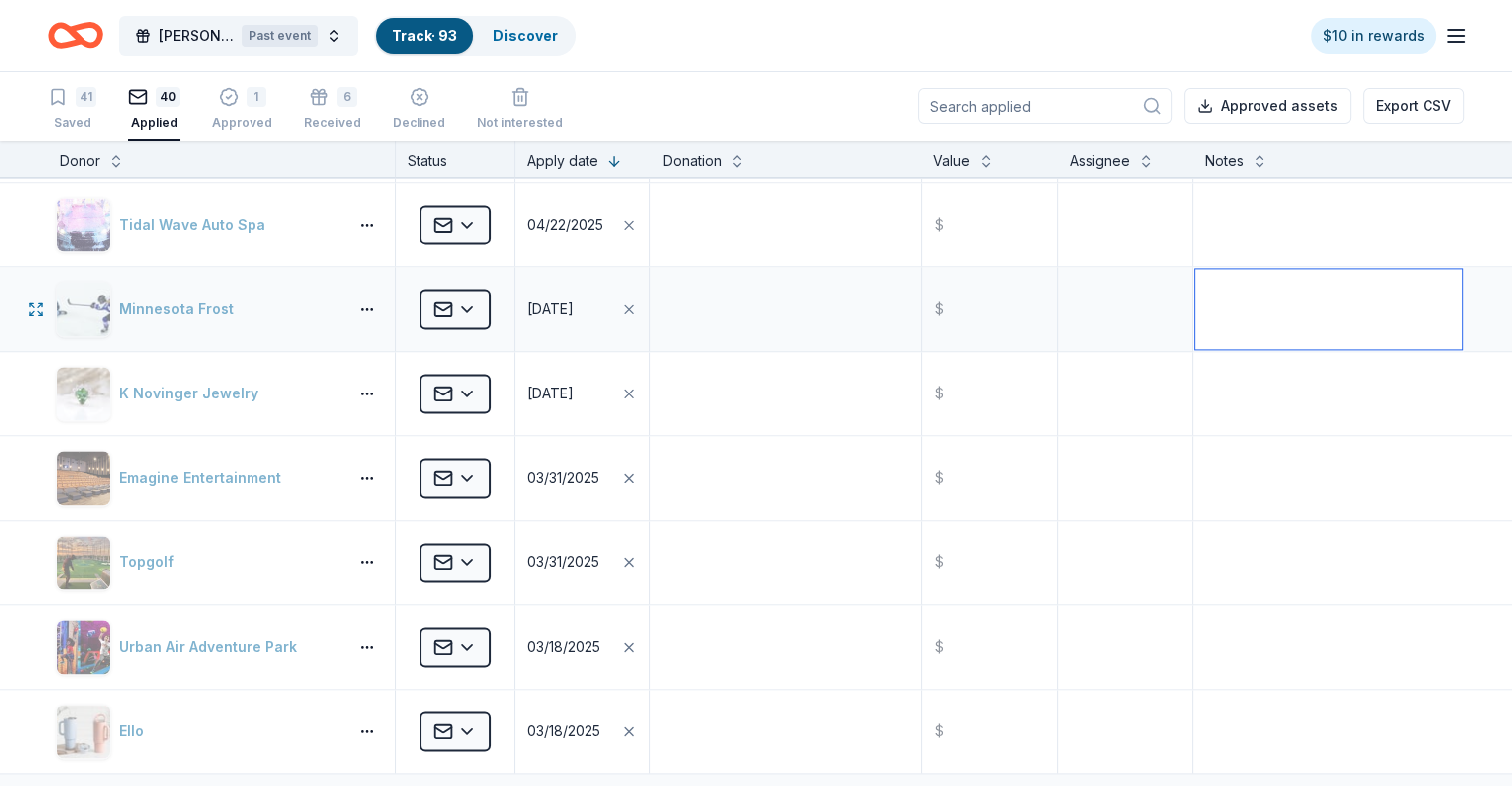 click at bounding box center (1328, 309) 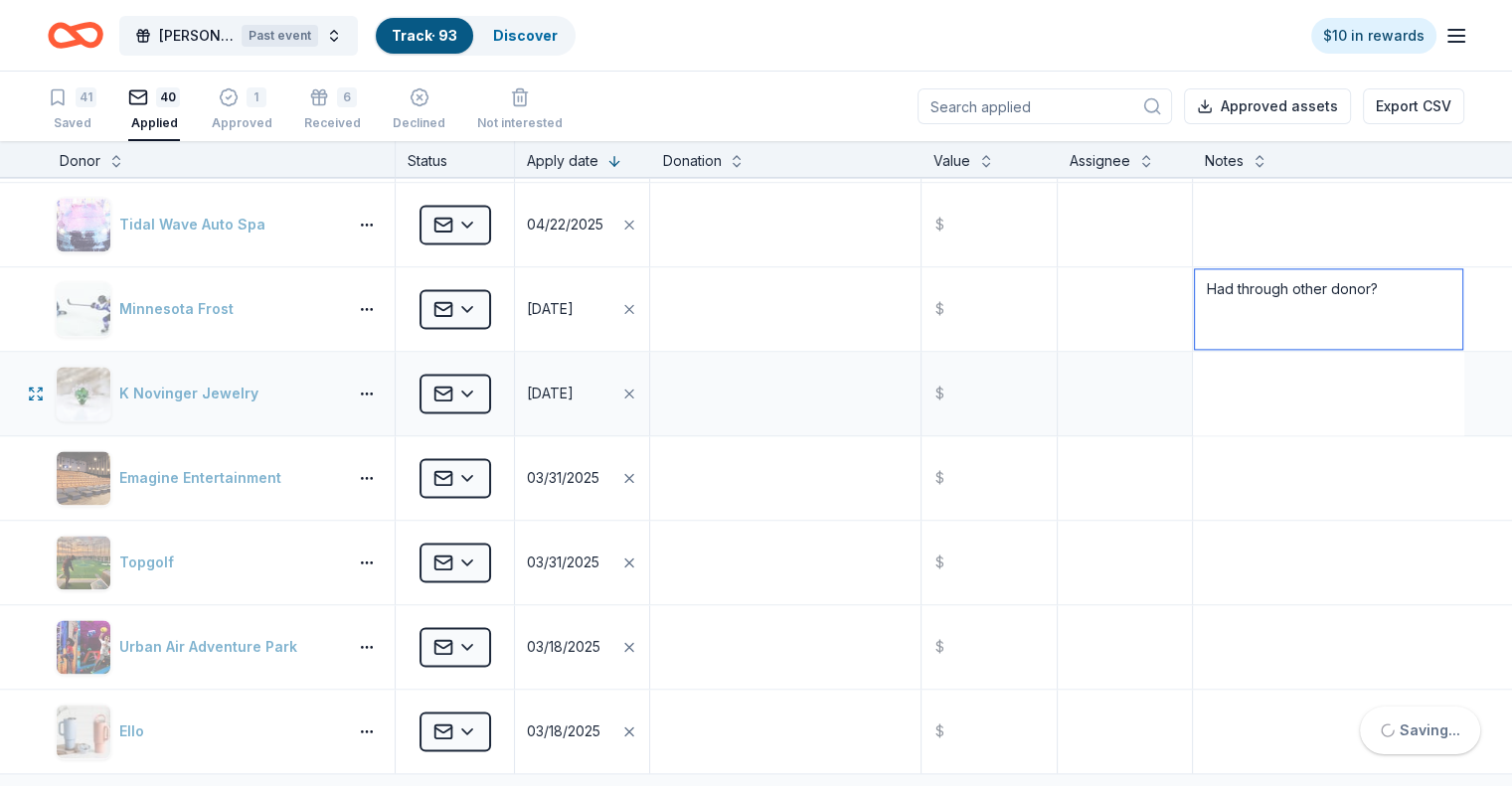 type on "Had through other donor?" 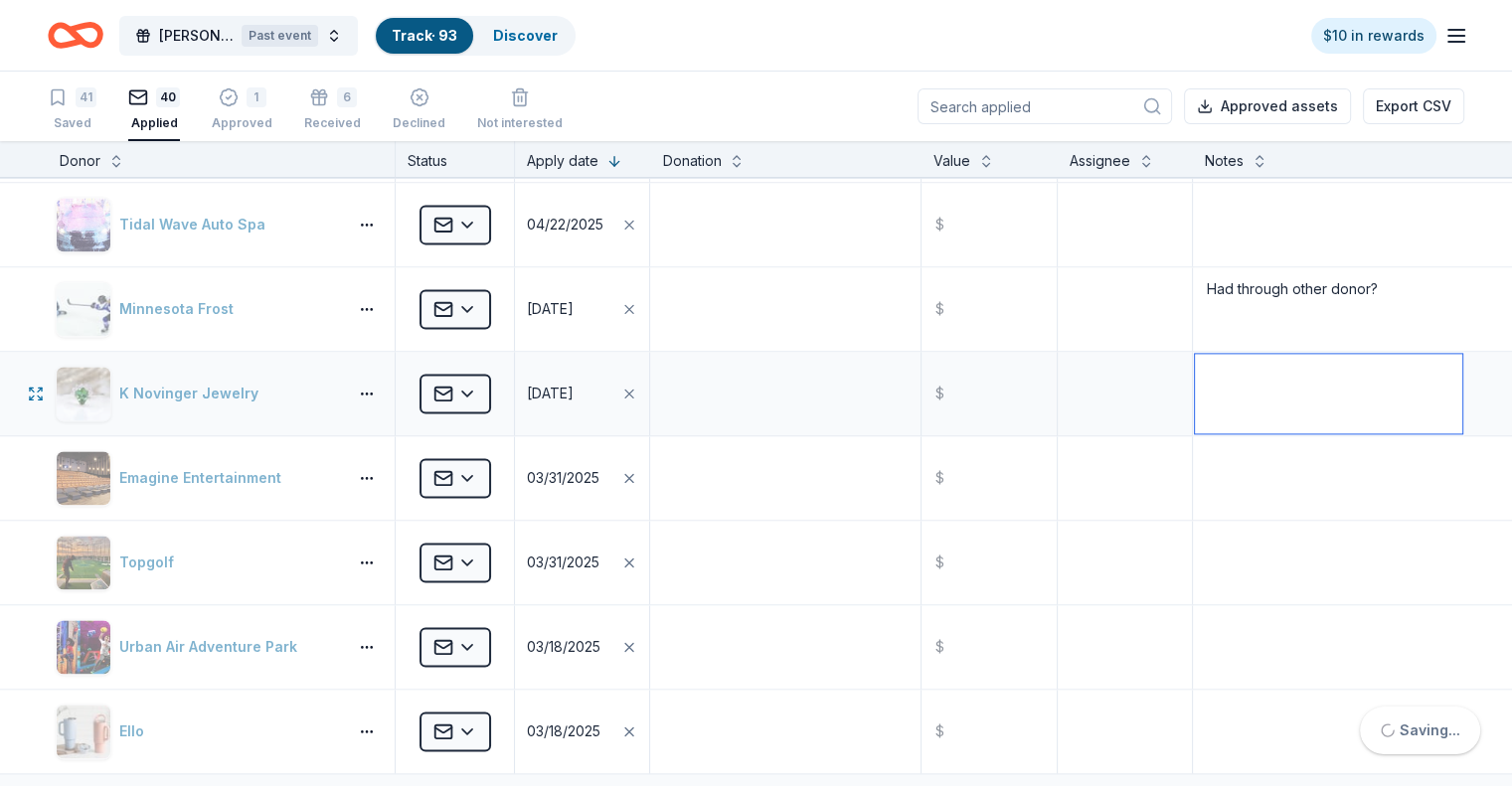 click at bounding box center [1328, 393] 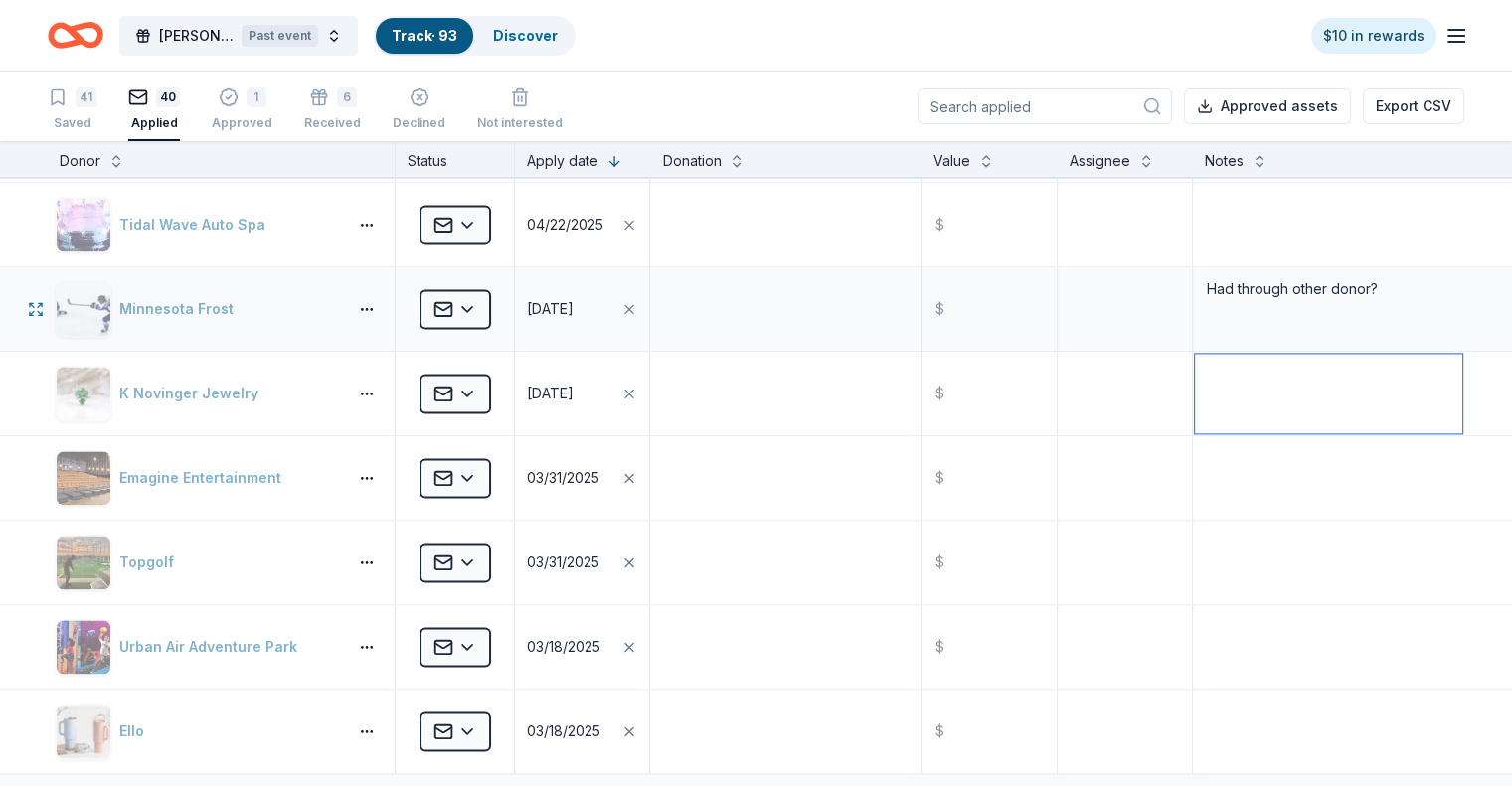 scroll, scrollTop: 2882, scrollLeft: 0, axis: vertical 